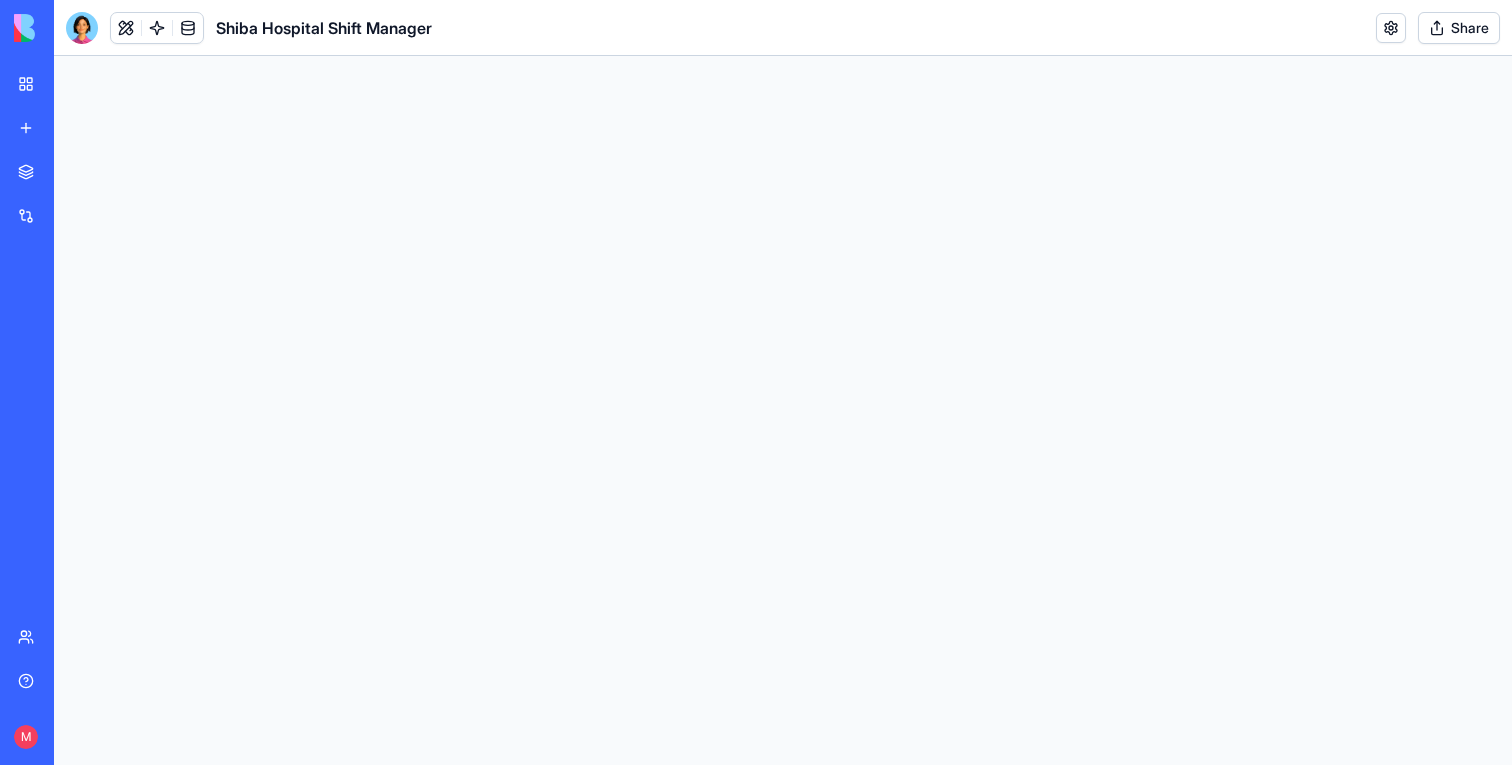 scroll, scrollTop: 0, scrollLeft: 0, axis: both 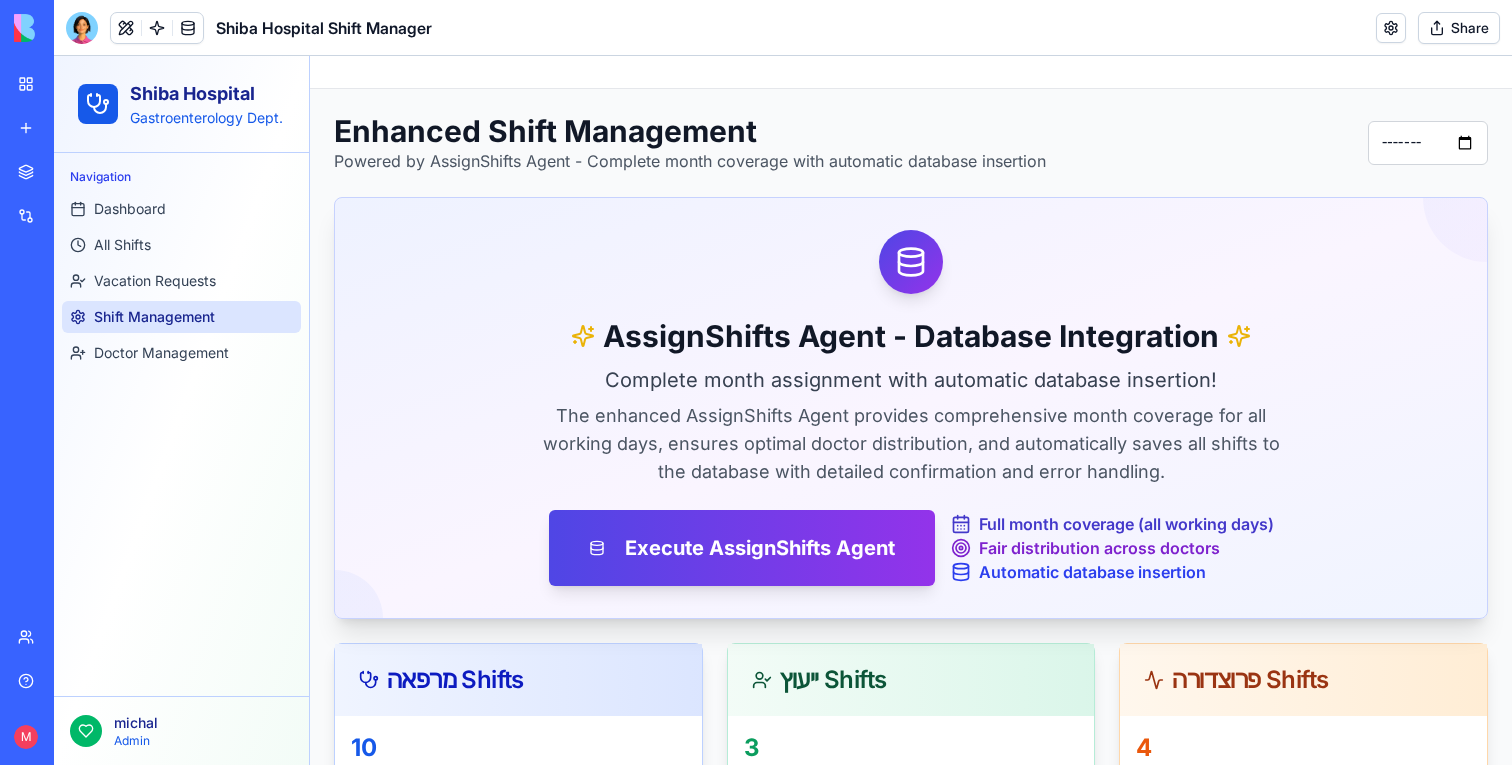 click at bounding box center (188, 28) 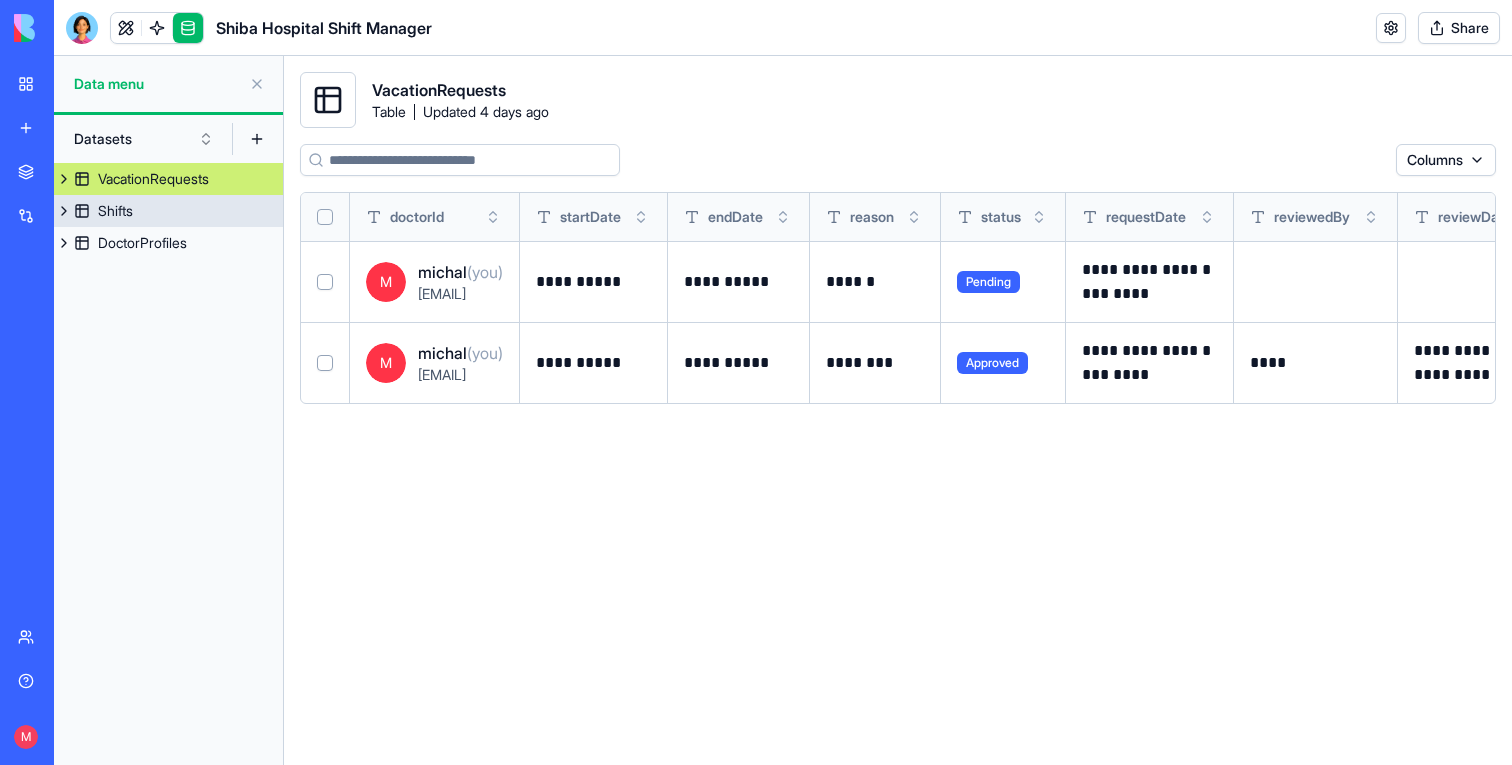 click on "Shifts" at bounding box center (168, 211) 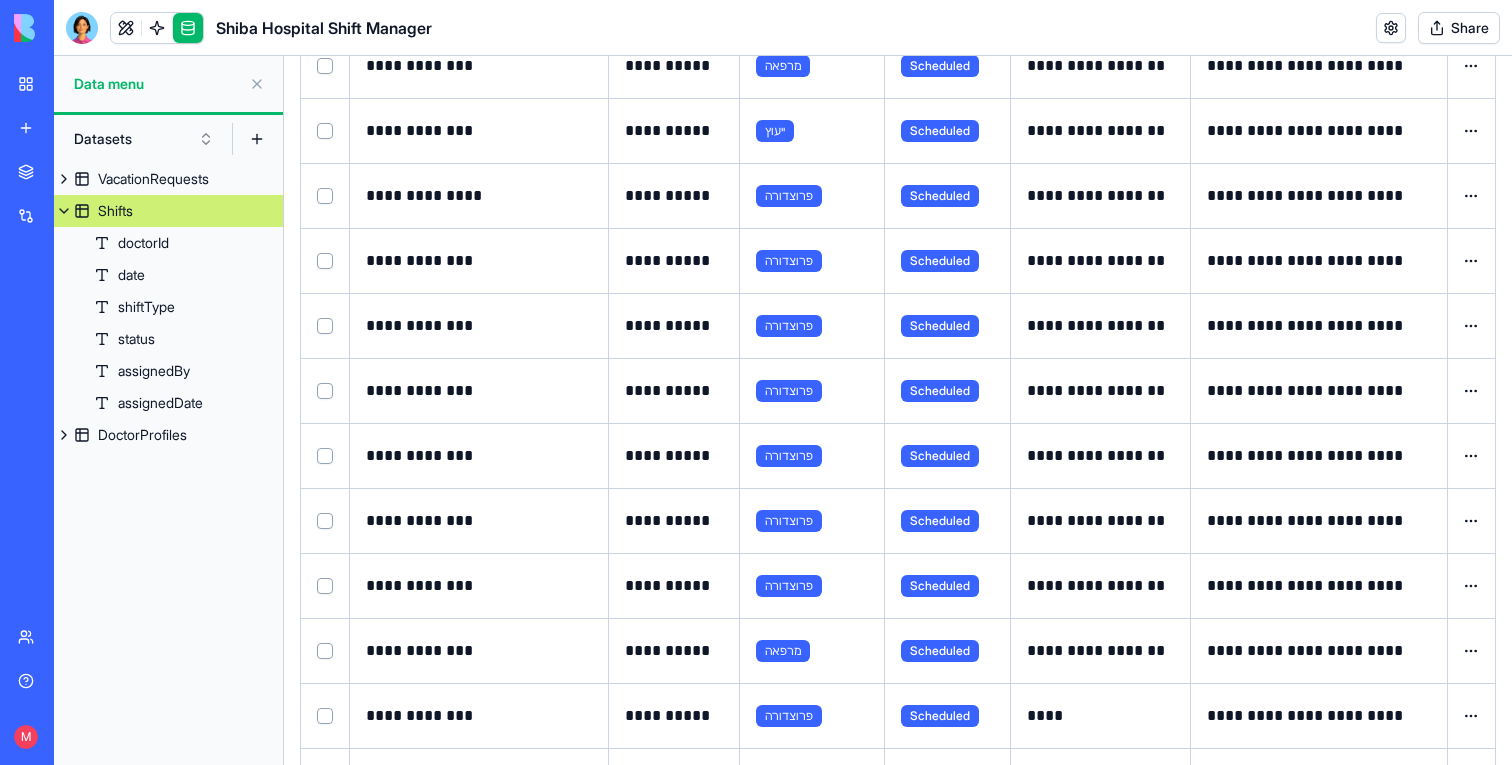 scroll, scrollTop: 0, scrollLeft: 0, axis: both 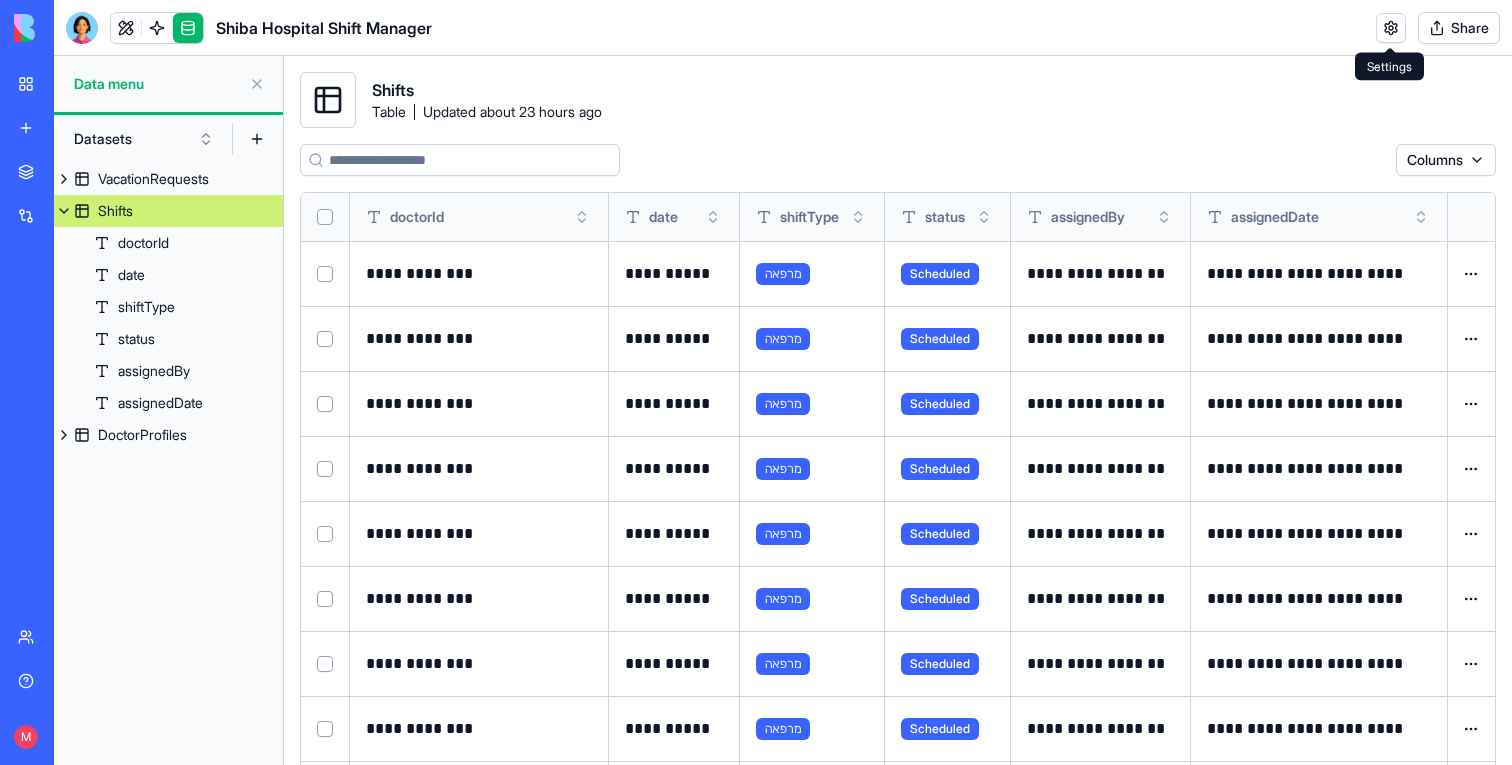 click at bounding box center (1391, 28) 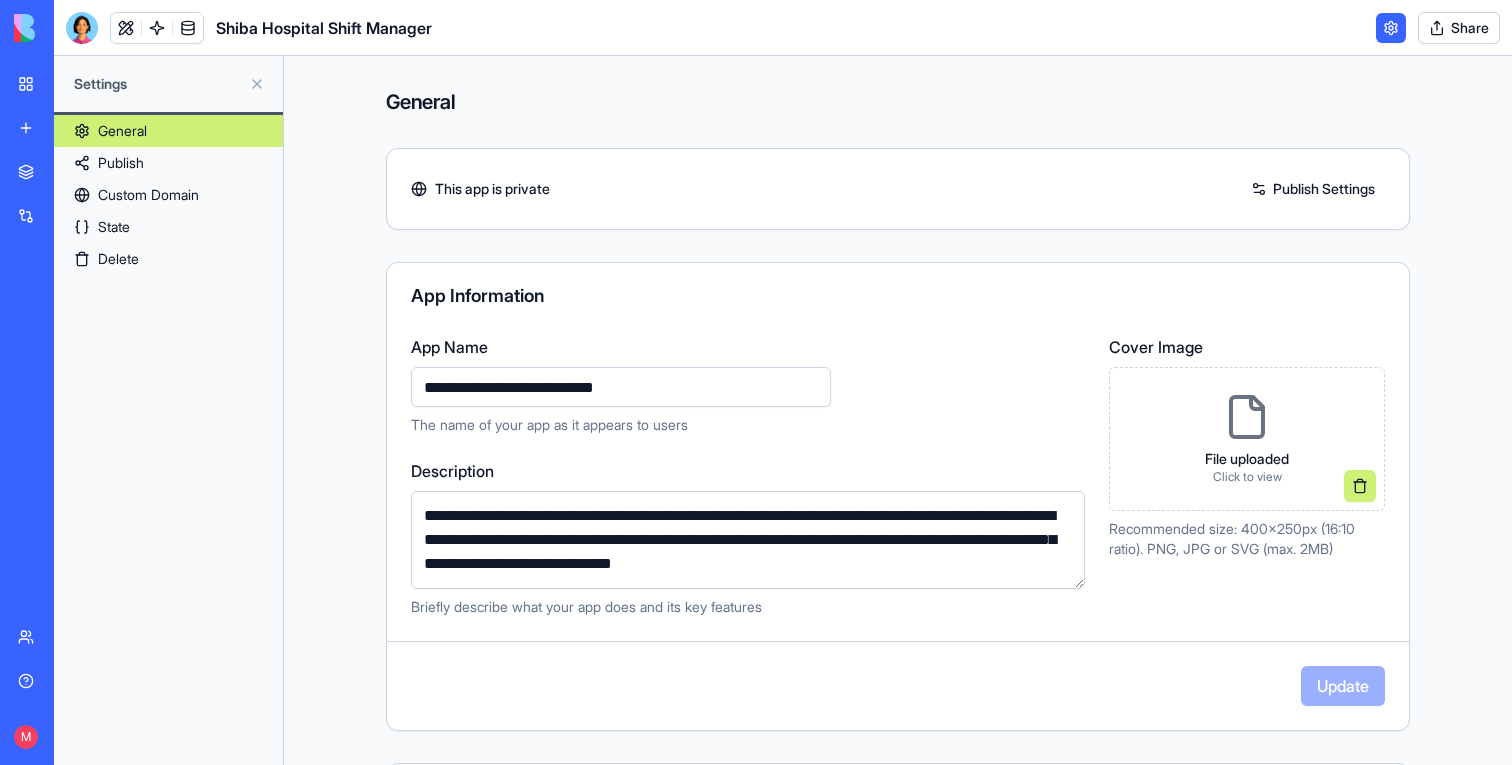 click on "**********" at bounding box center (621, 387) 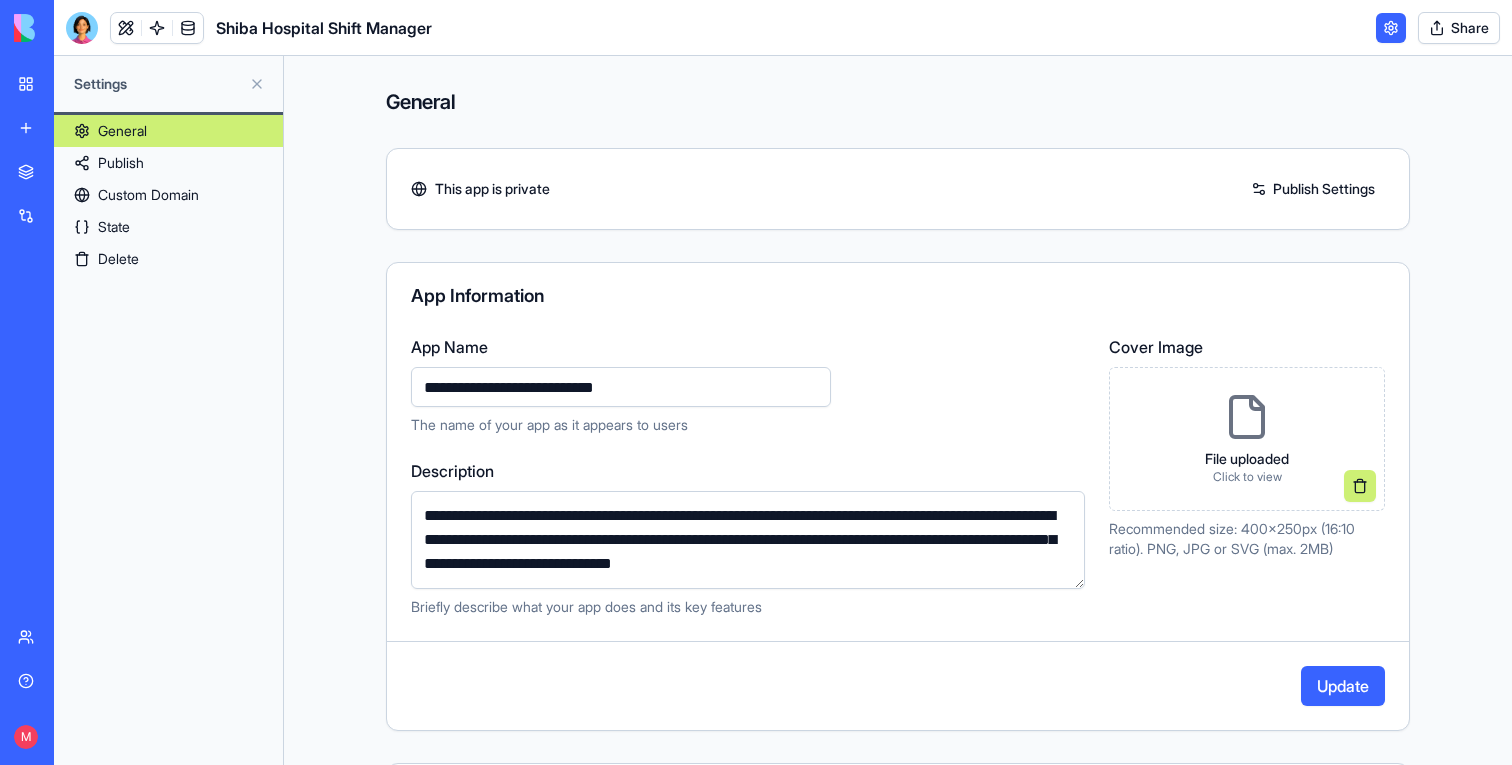 type on "**********" 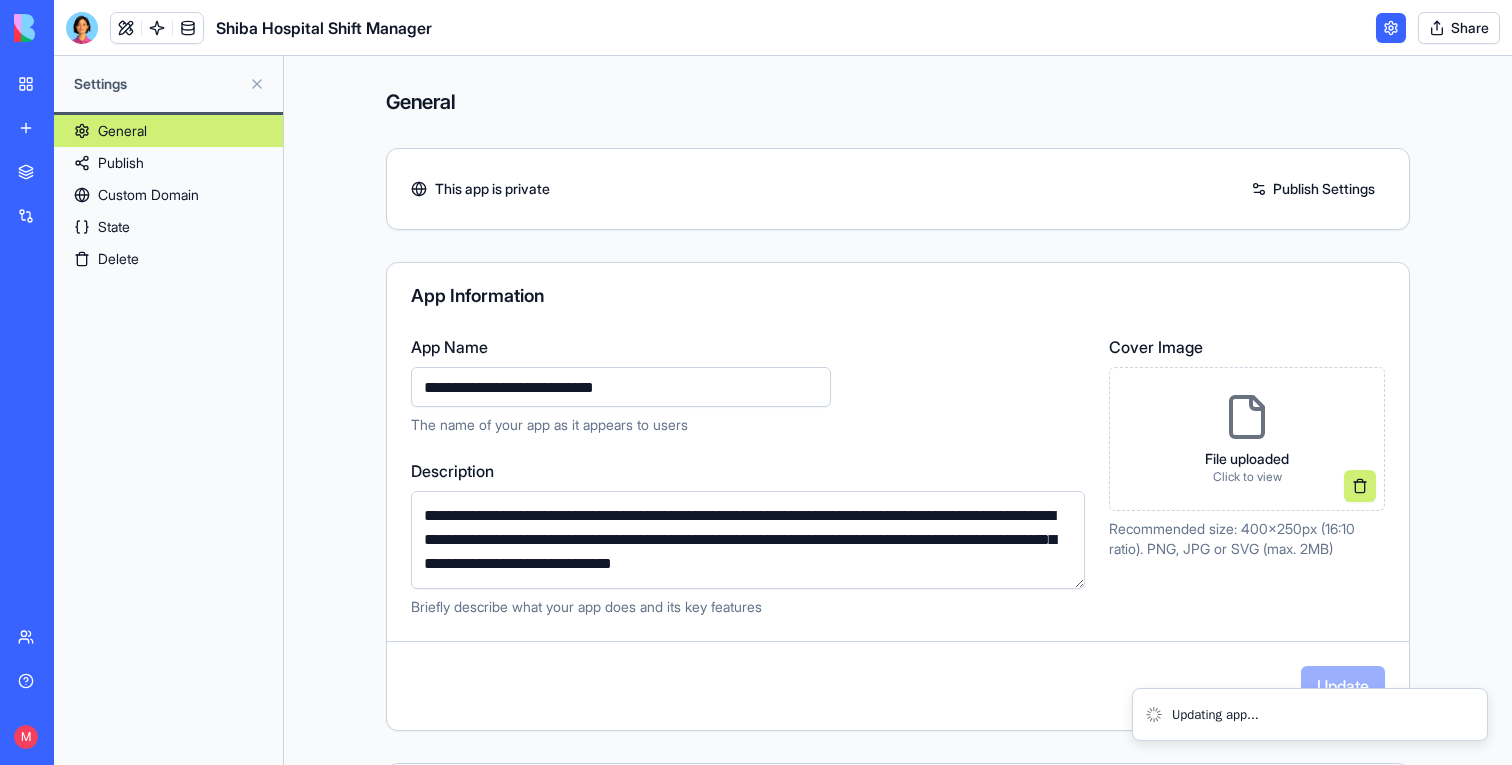 type 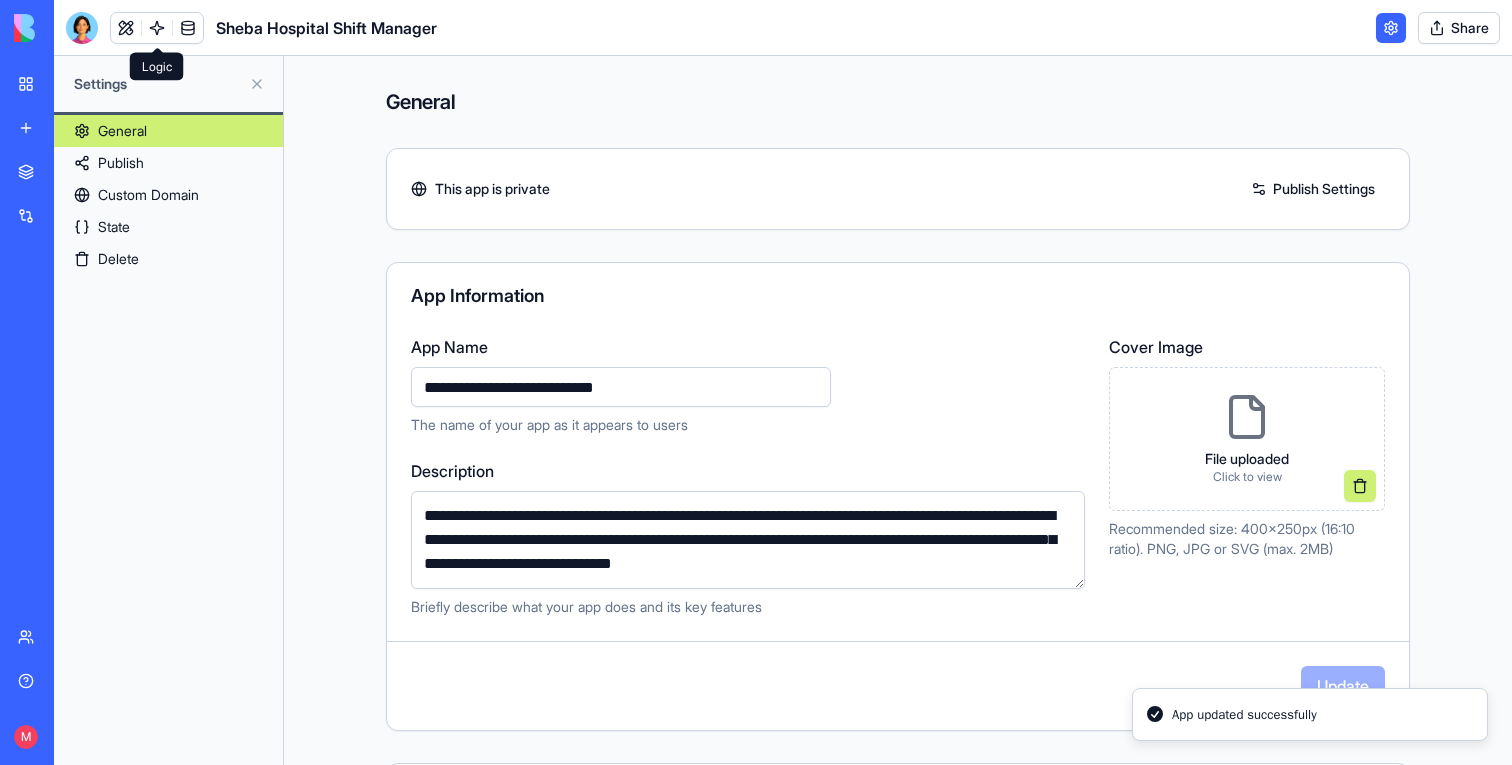click at bounding box center [157, 28] 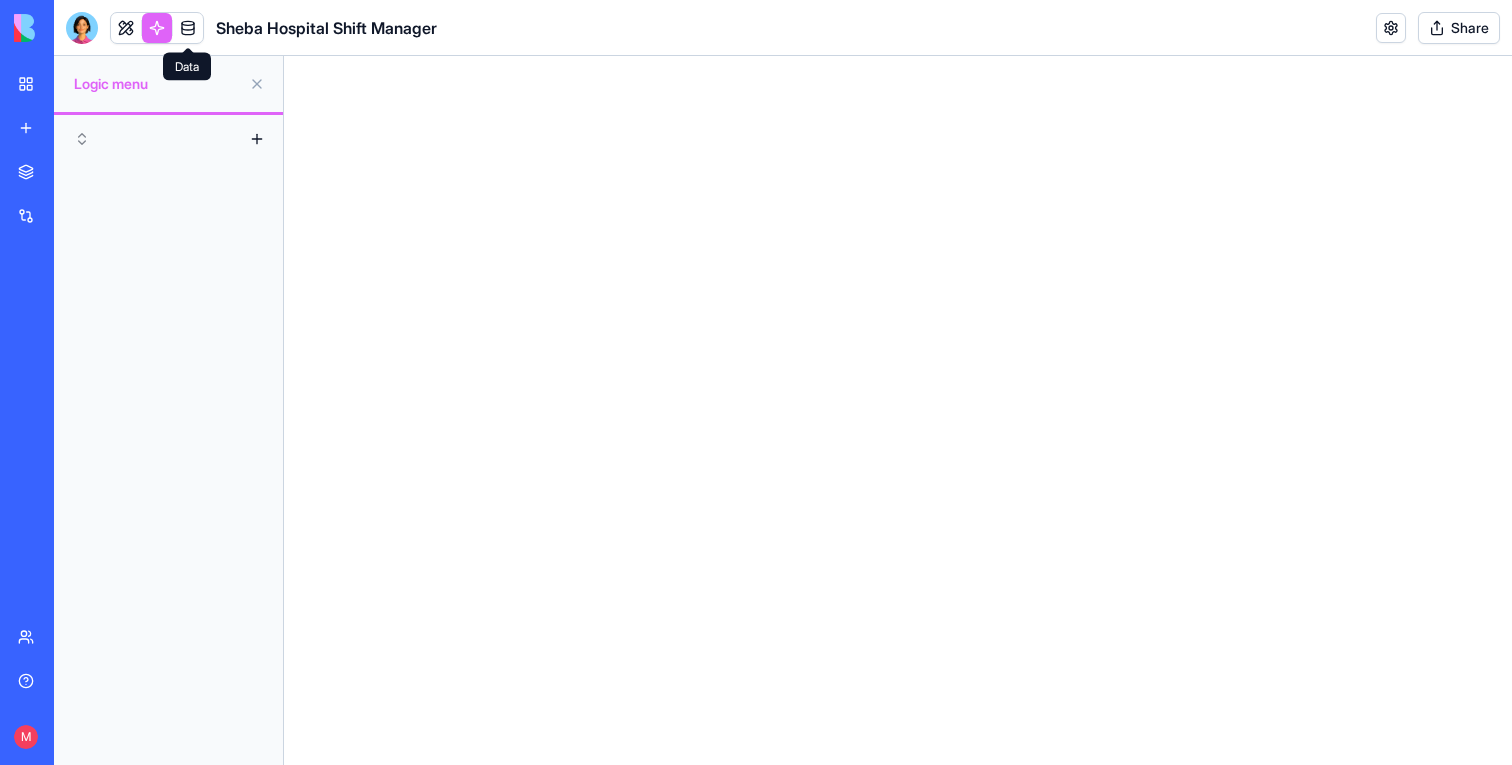 click at bounding box center [188, 28] 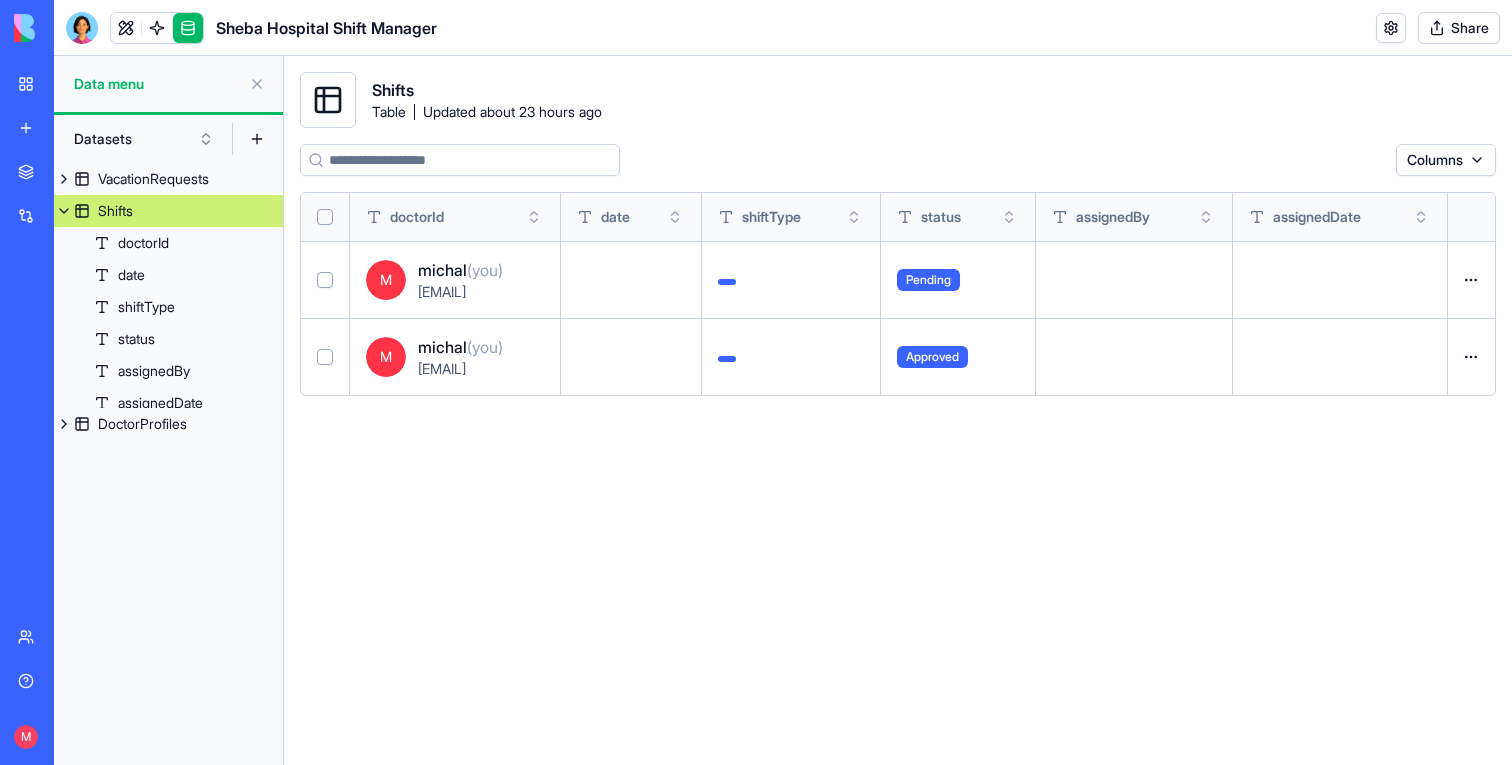 click on "Shifts" at bounding box center (168, 211) 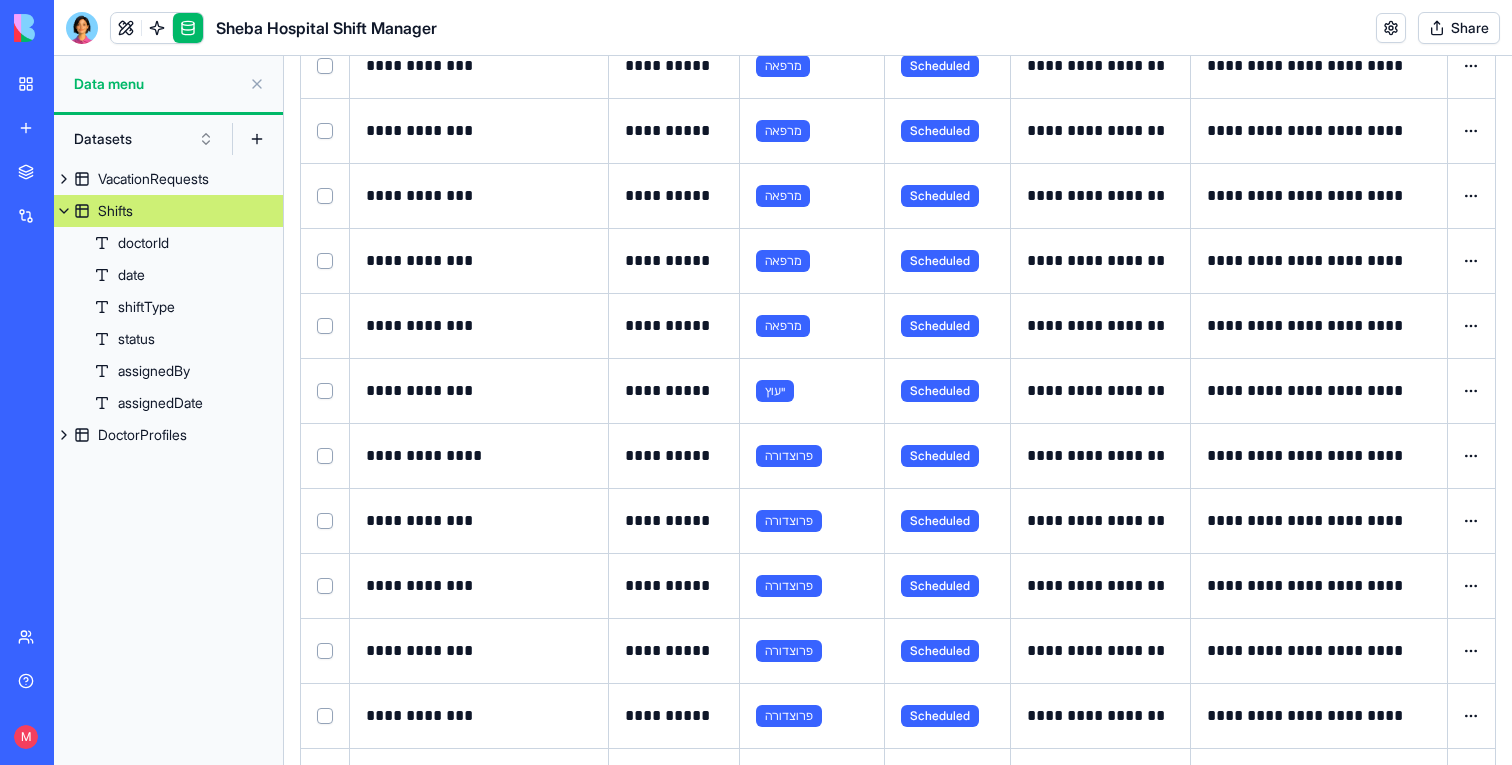 scroll, scrollTop: 407, scrollLeft: 0, axis: vertical 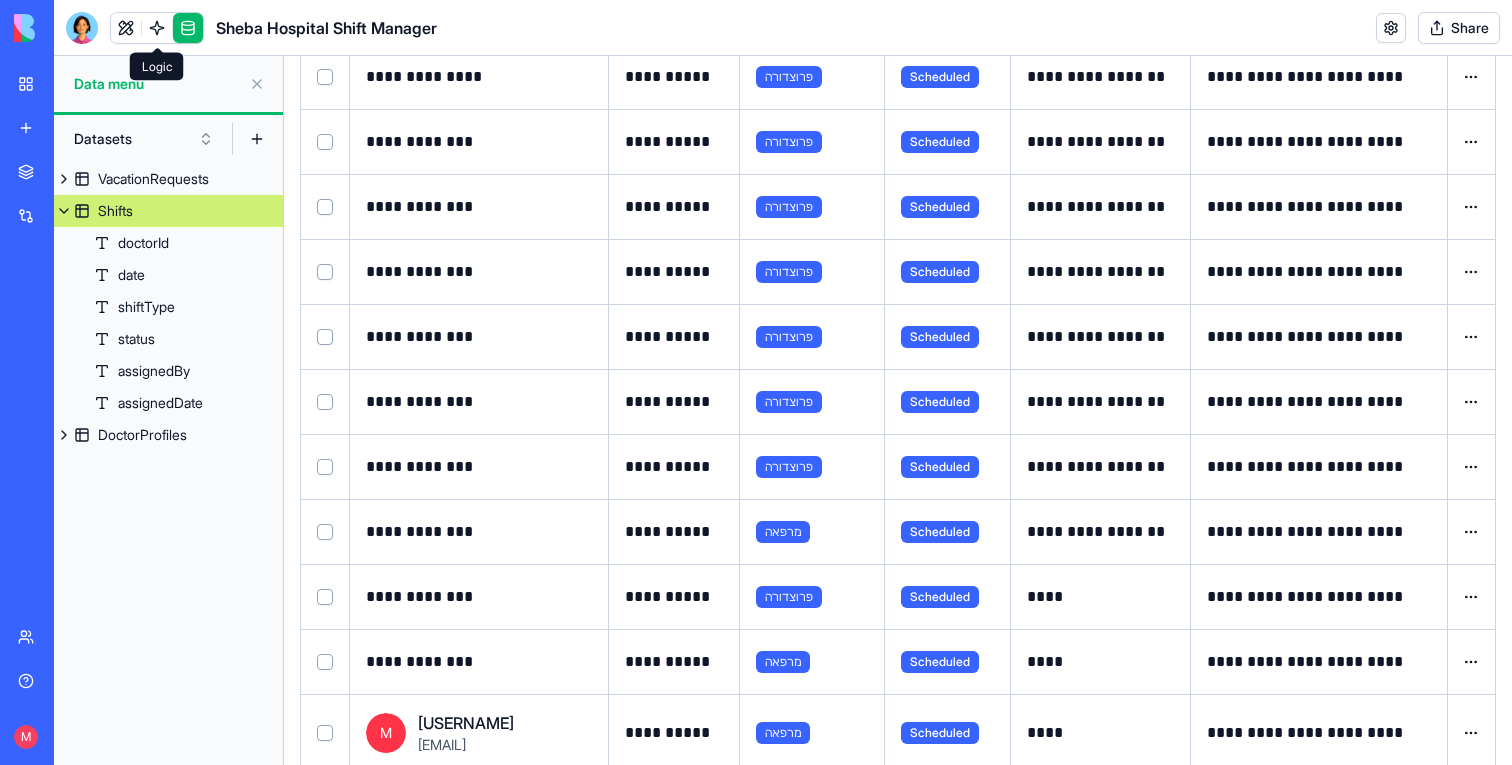 click at bounding box center (157, 28) 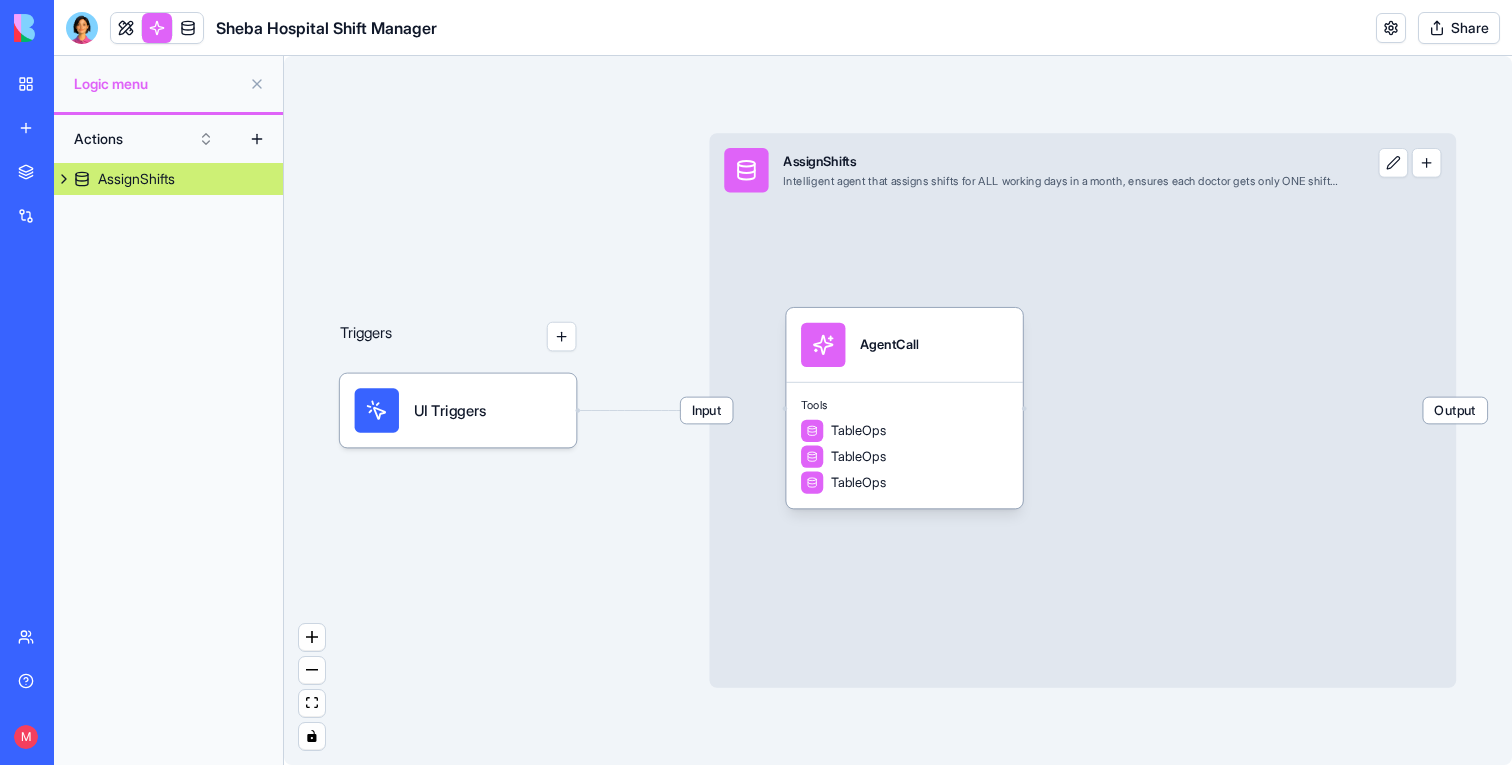 click on "Input AssignShifts Intelligent agent that assigns shifts for ALL working days in a month, ensures each doctor gets only ONE shift per day, provides fair distribution across the entire month, and SAVES all shifts to the database Output" at bounding box center (1082, 410) 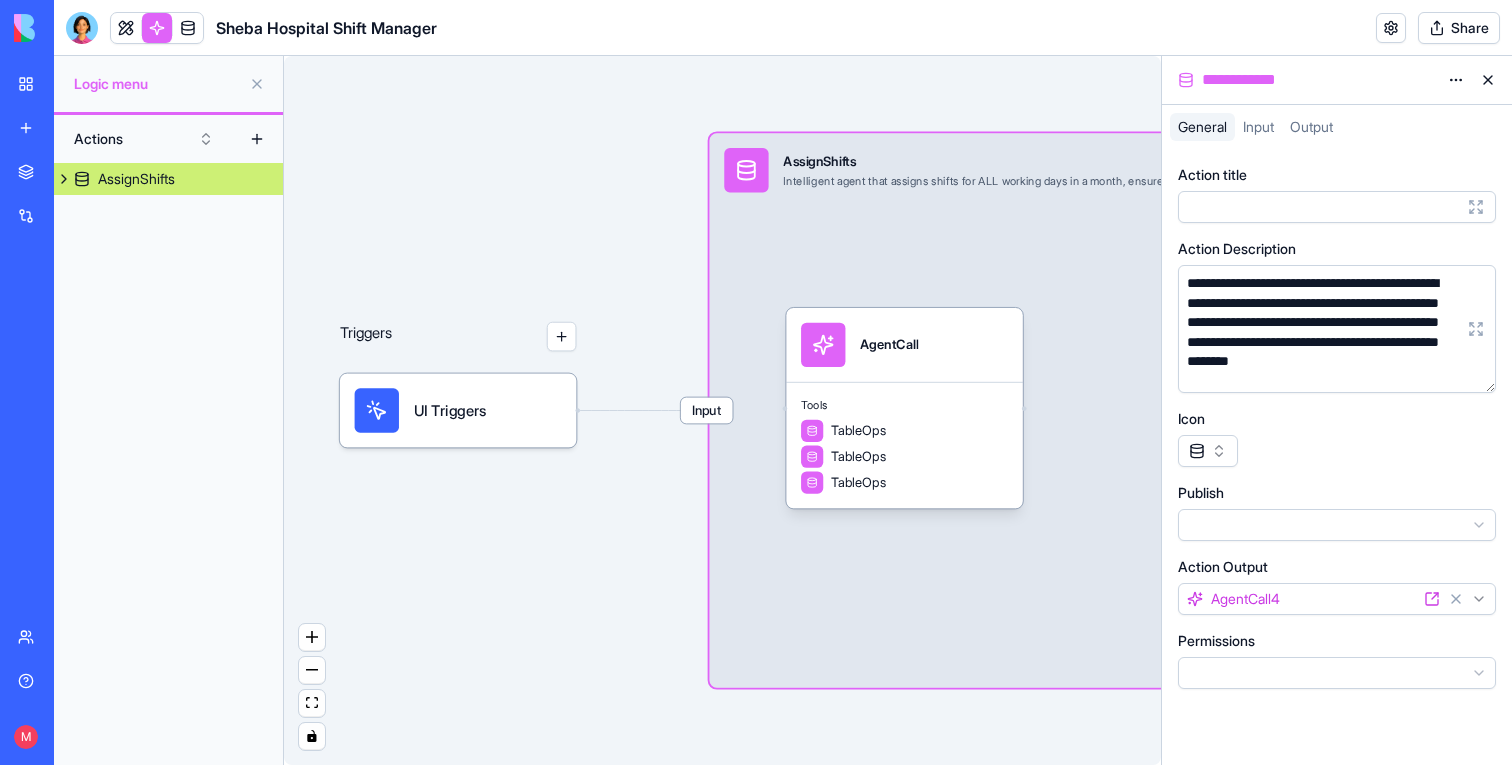 click at bounding box center [1488, 80] 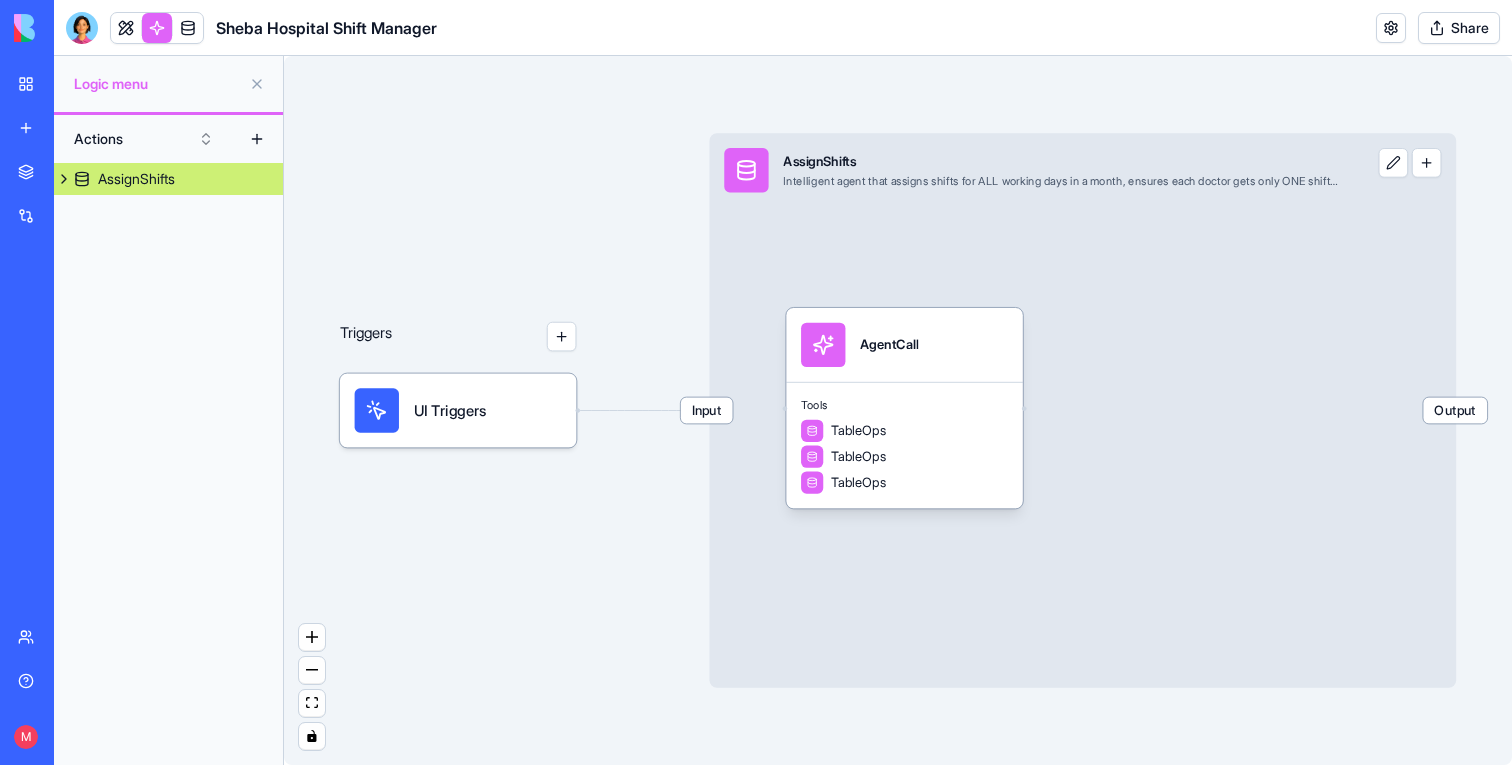 click at bounding box center (1427, 163) 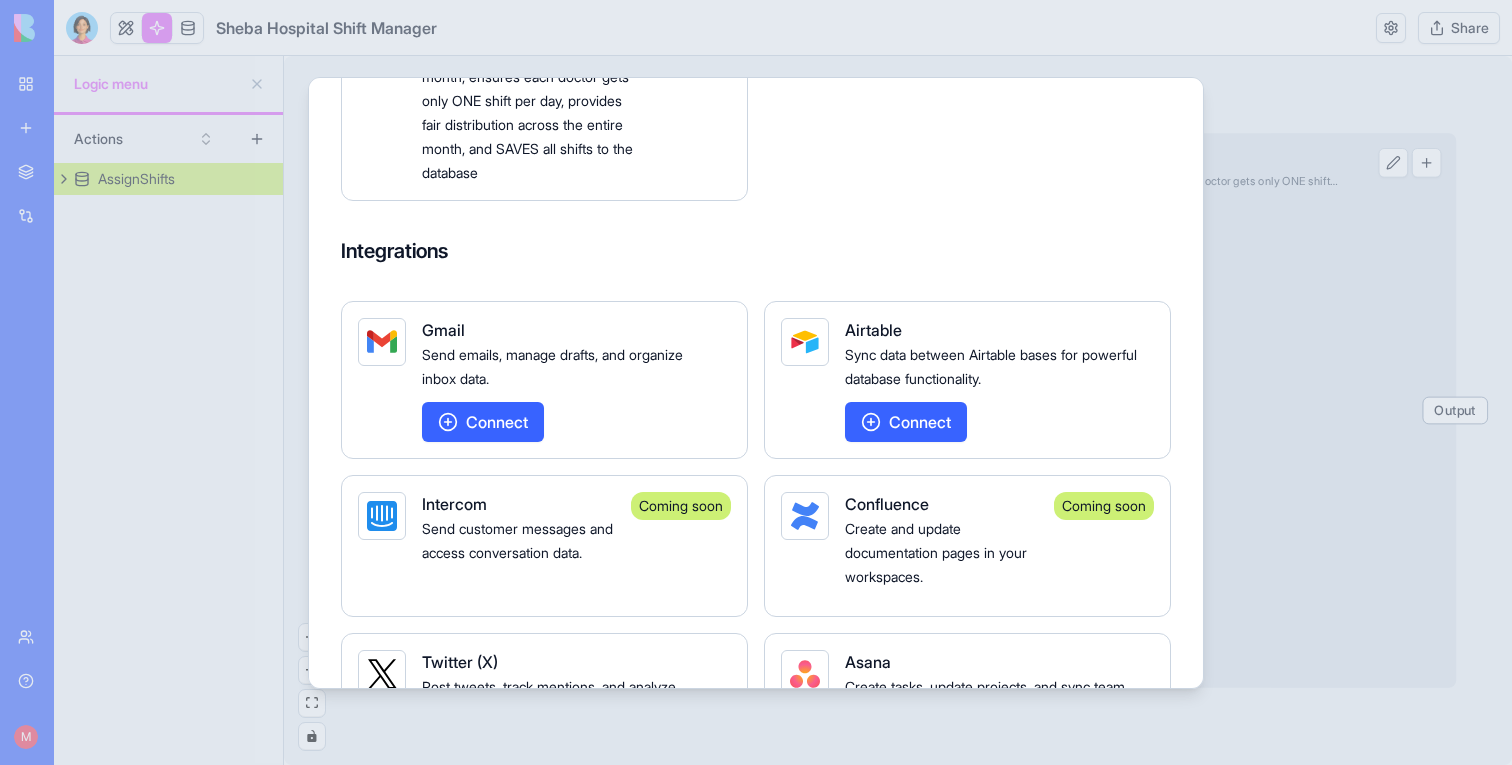 scroll, scrollTop: 384, scrollLeft: 0, axis: vertical 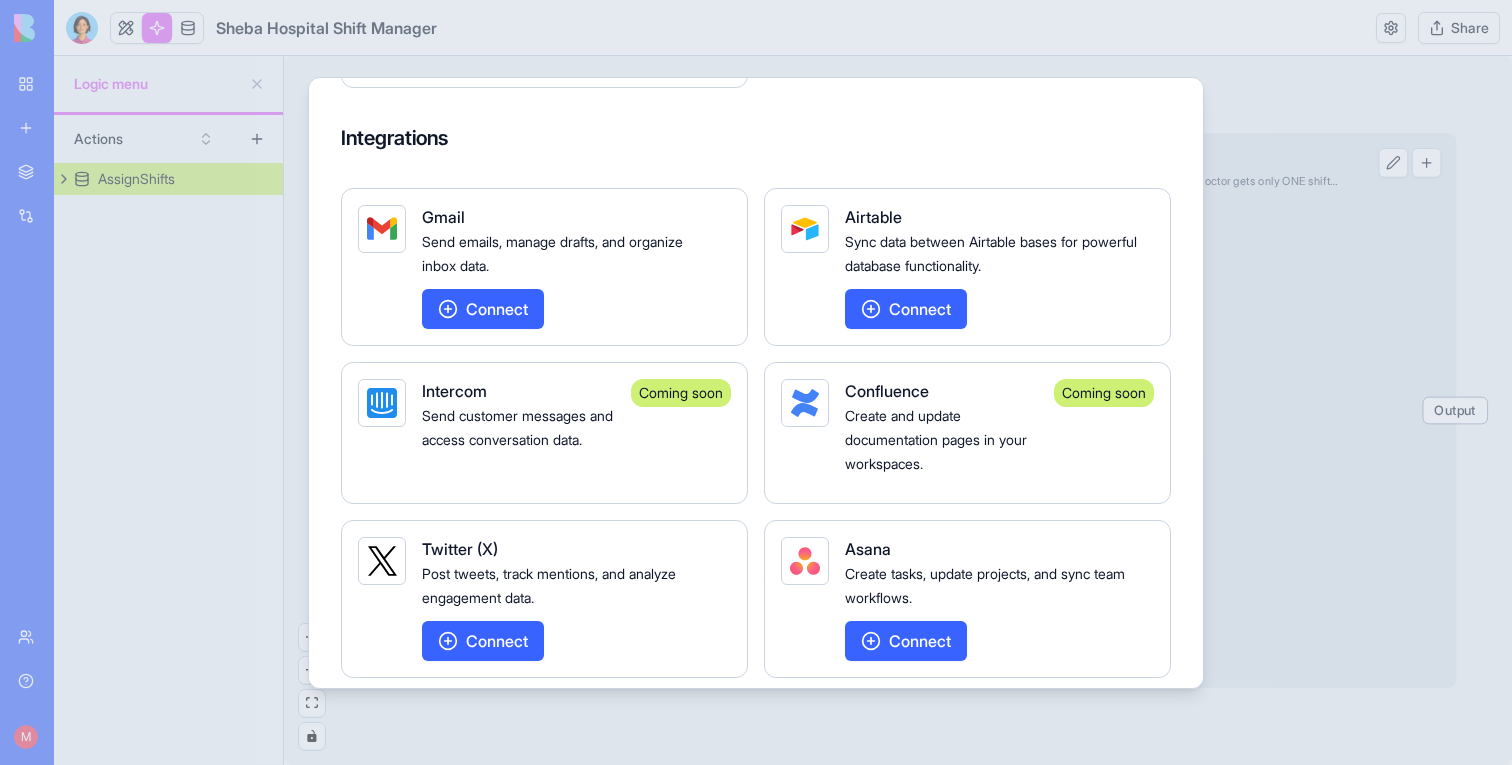 click at bounding box center [756, 382] 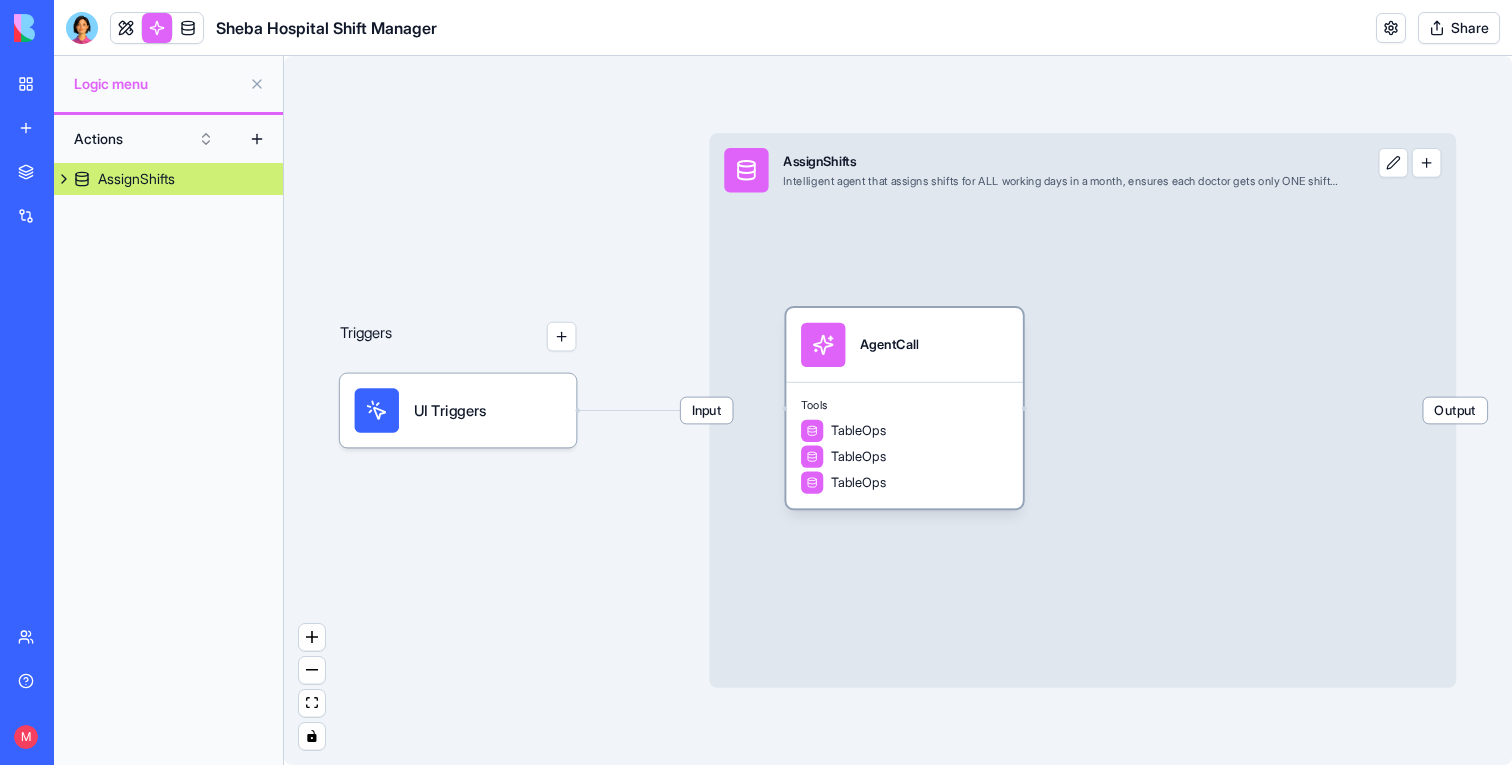 click on "TableOps" at bounding box center (904, 457) 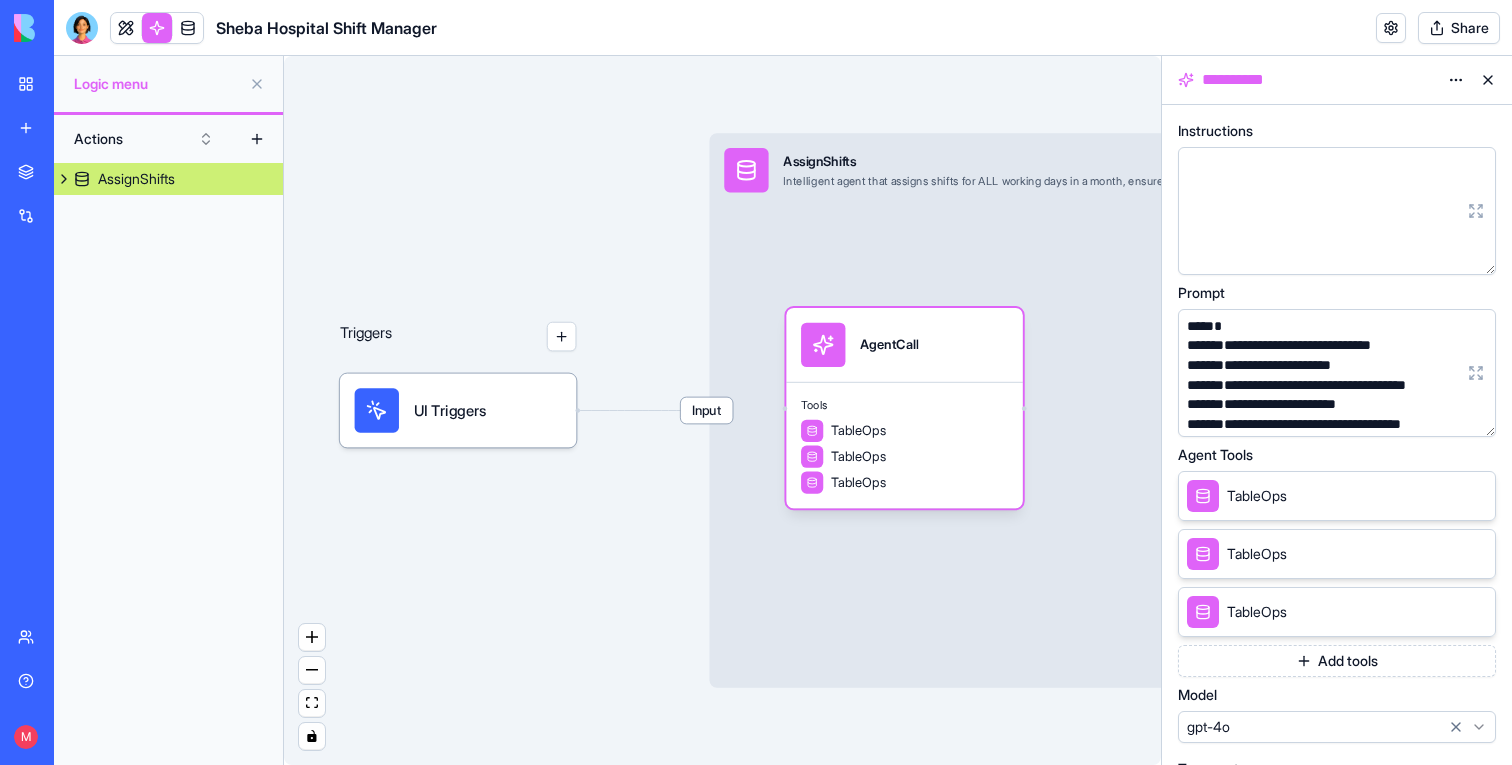 scroll, scrollTop: 2090, scrollLeft: 0, axis: vertical 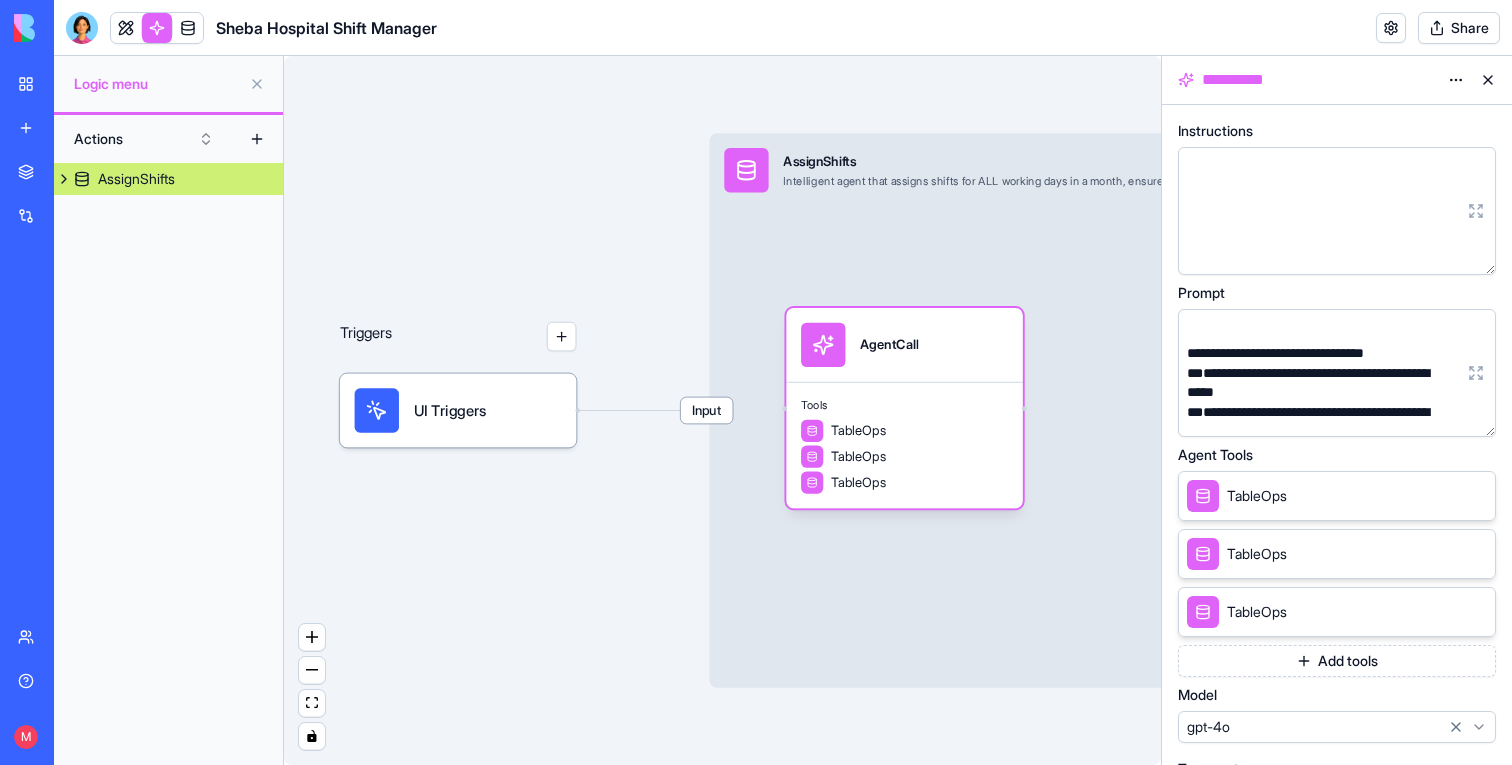 click at bounding box center [1476, 373] 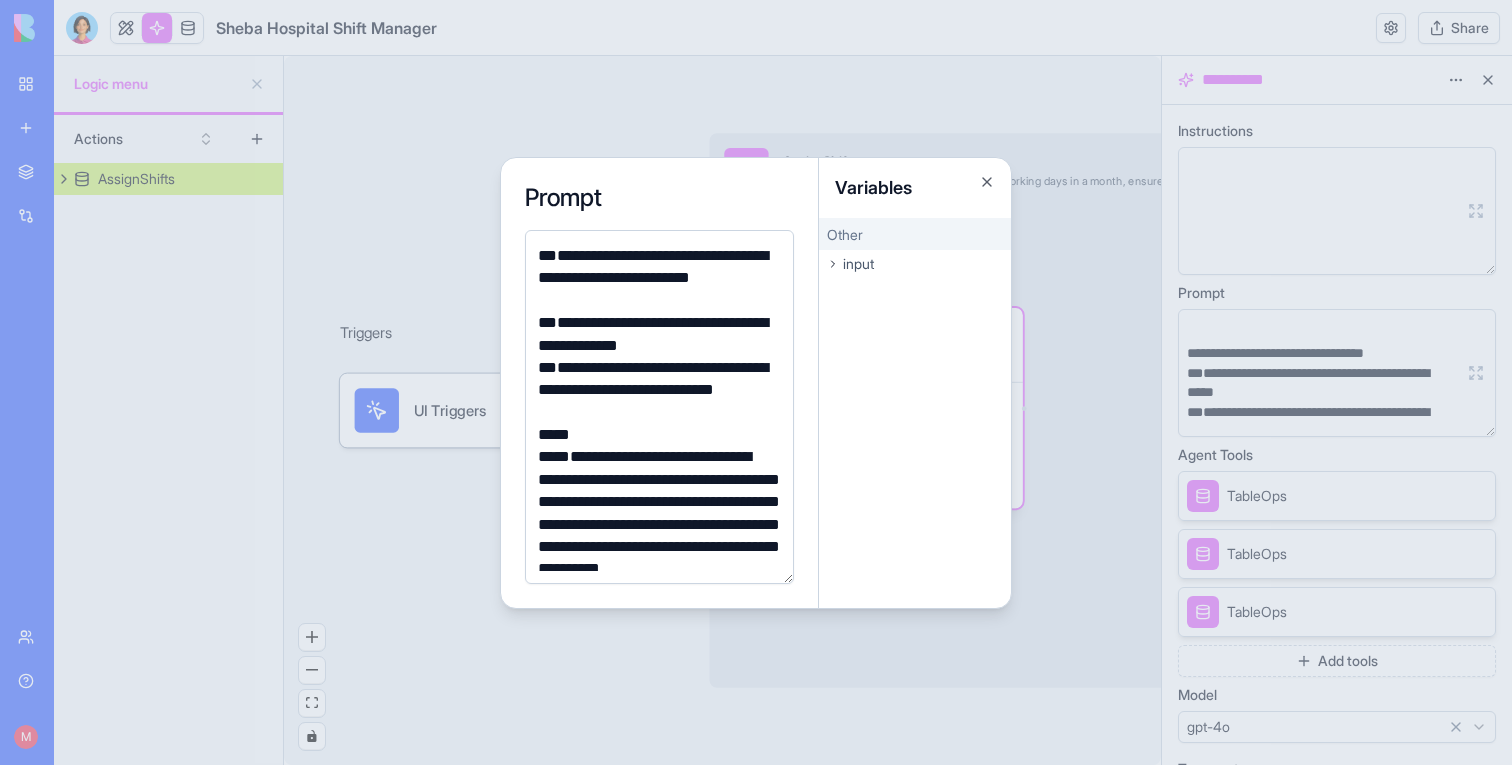 scroll, scrollTop: 1321, scrollLeft: 0, axis: vertical 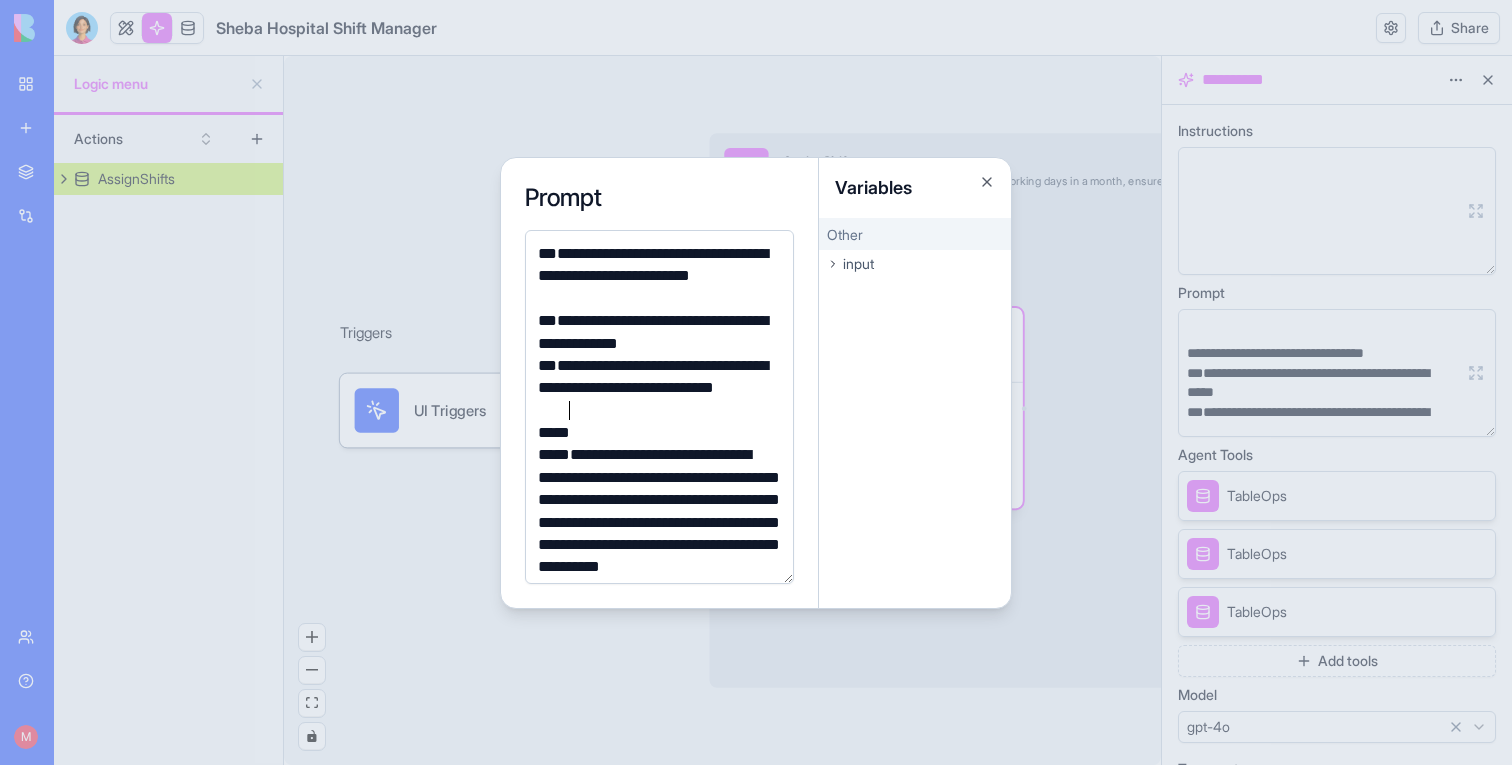 click on "**********" at bounding box center [656, 388] 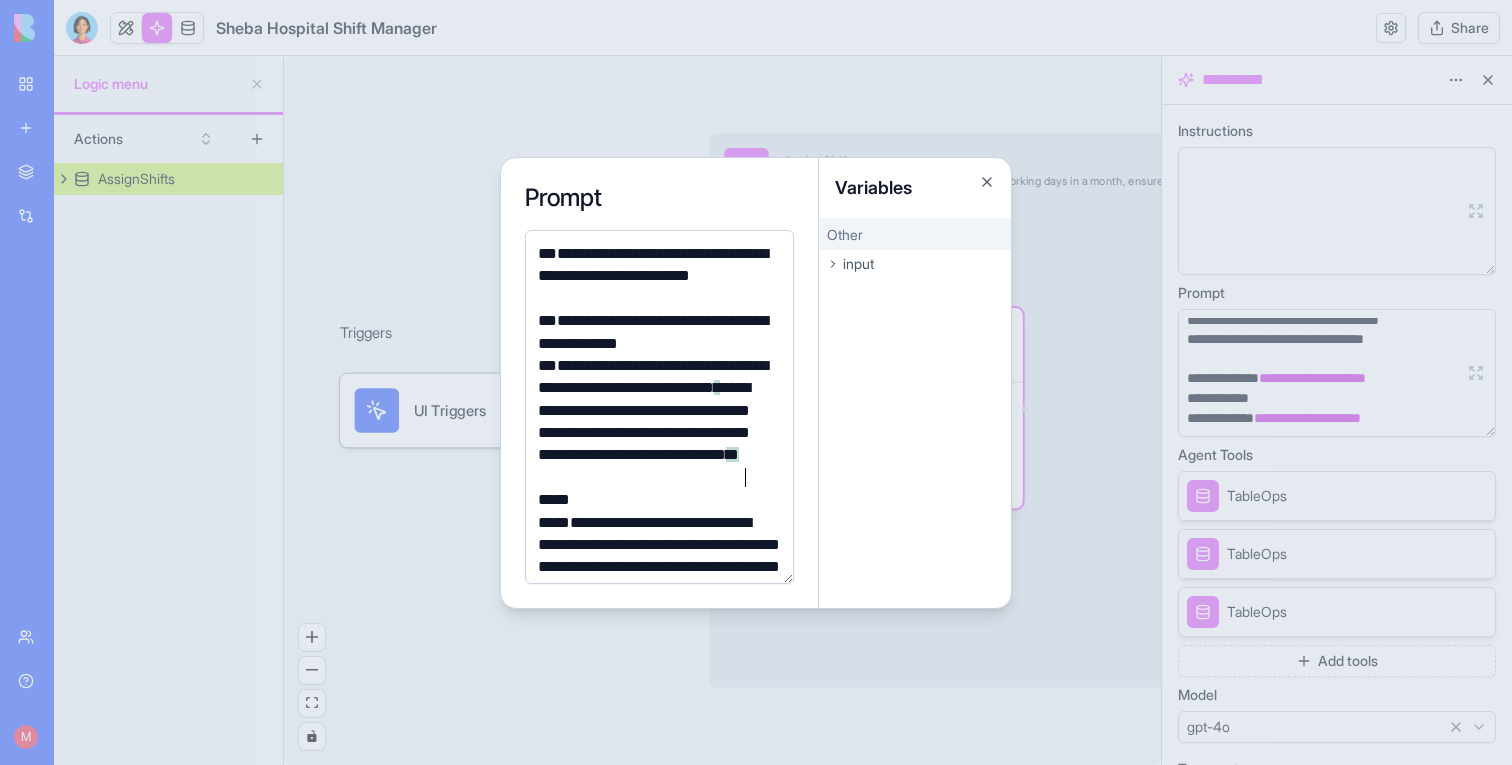 scroll, scrollTop: 2084, scrollLeft: 0, axis: vertical 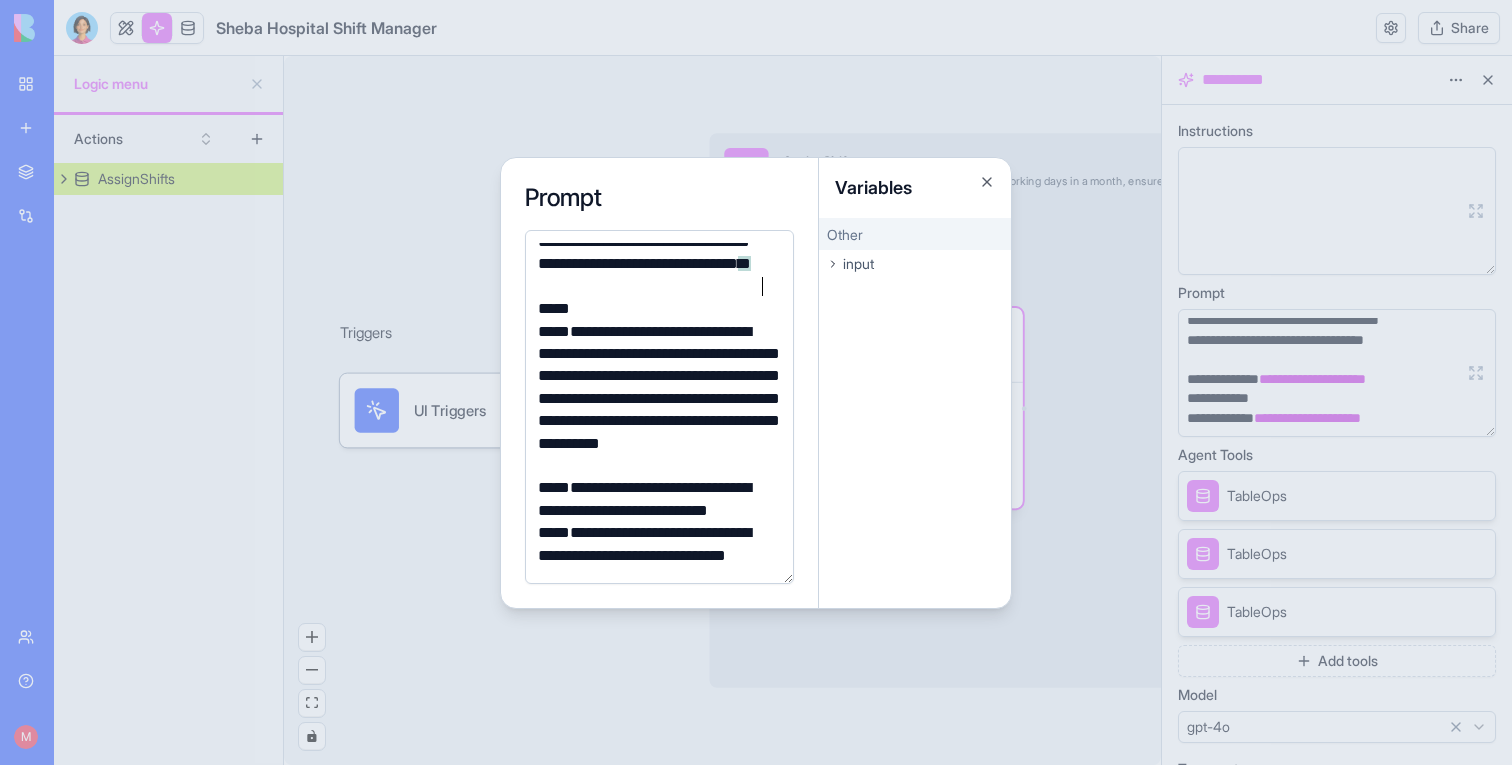 click on "**********" at bounding box center [656, 399] 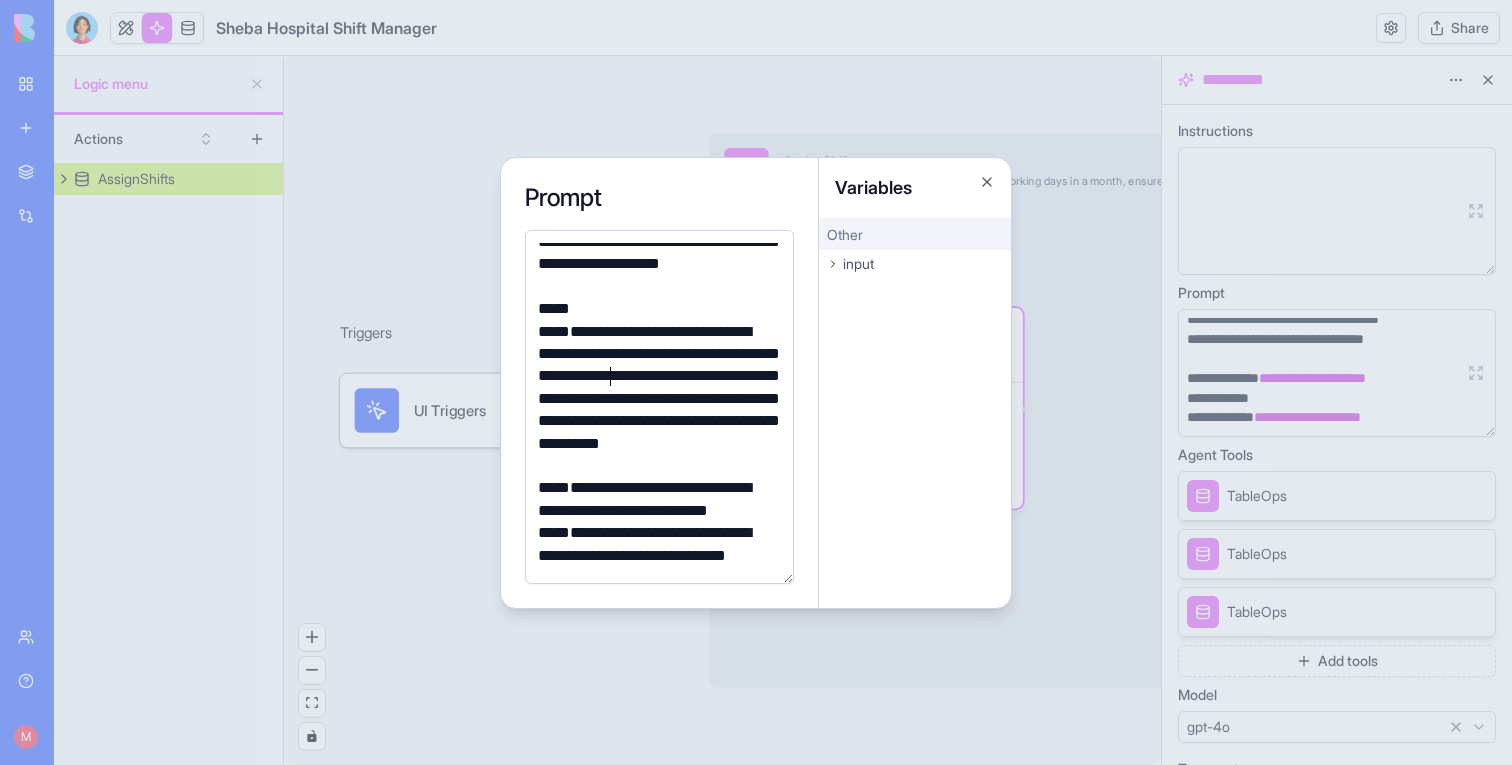 scroll, scrollTop: 1869, scrollLeft: 0, axis: vertical 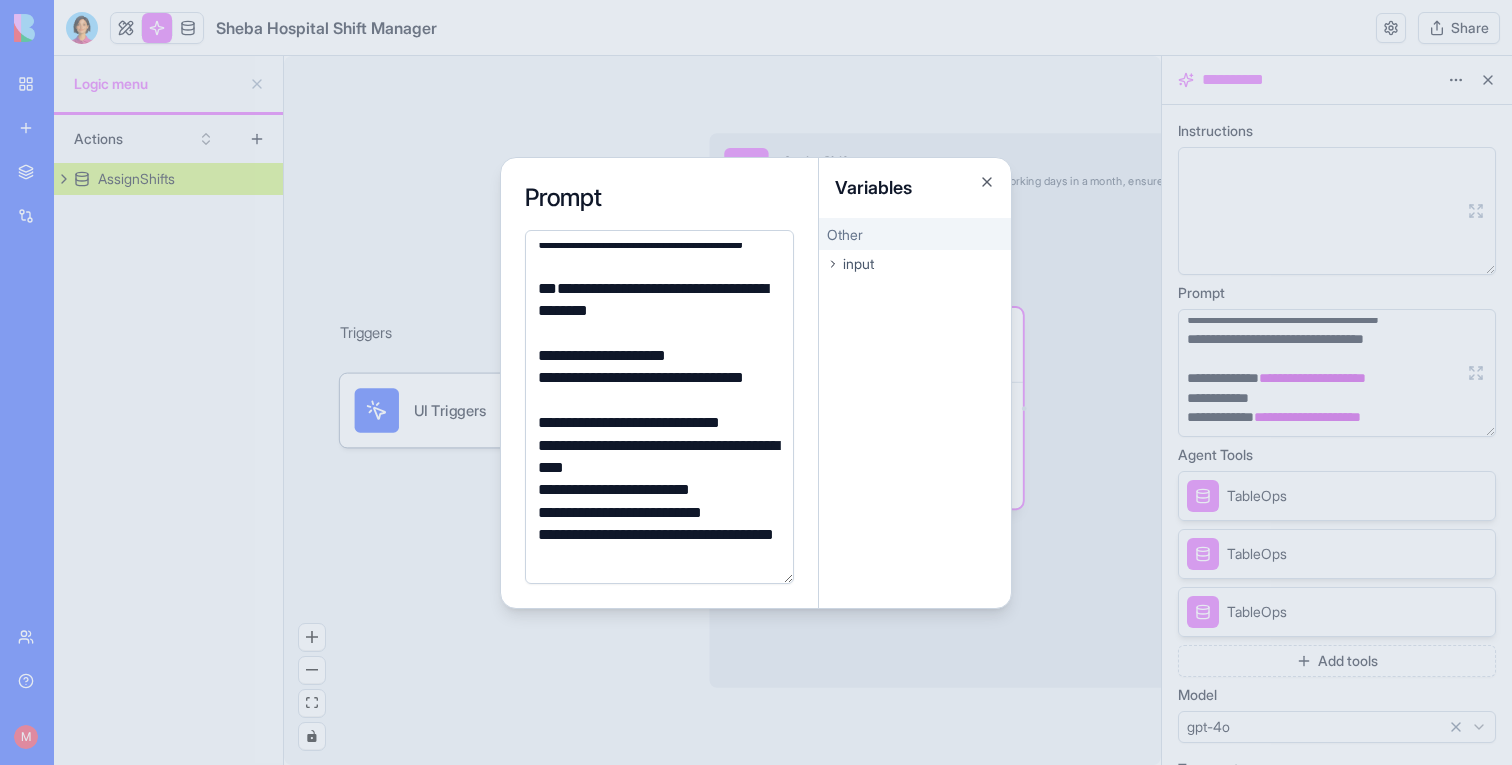 click at bounding box center [756, 382] 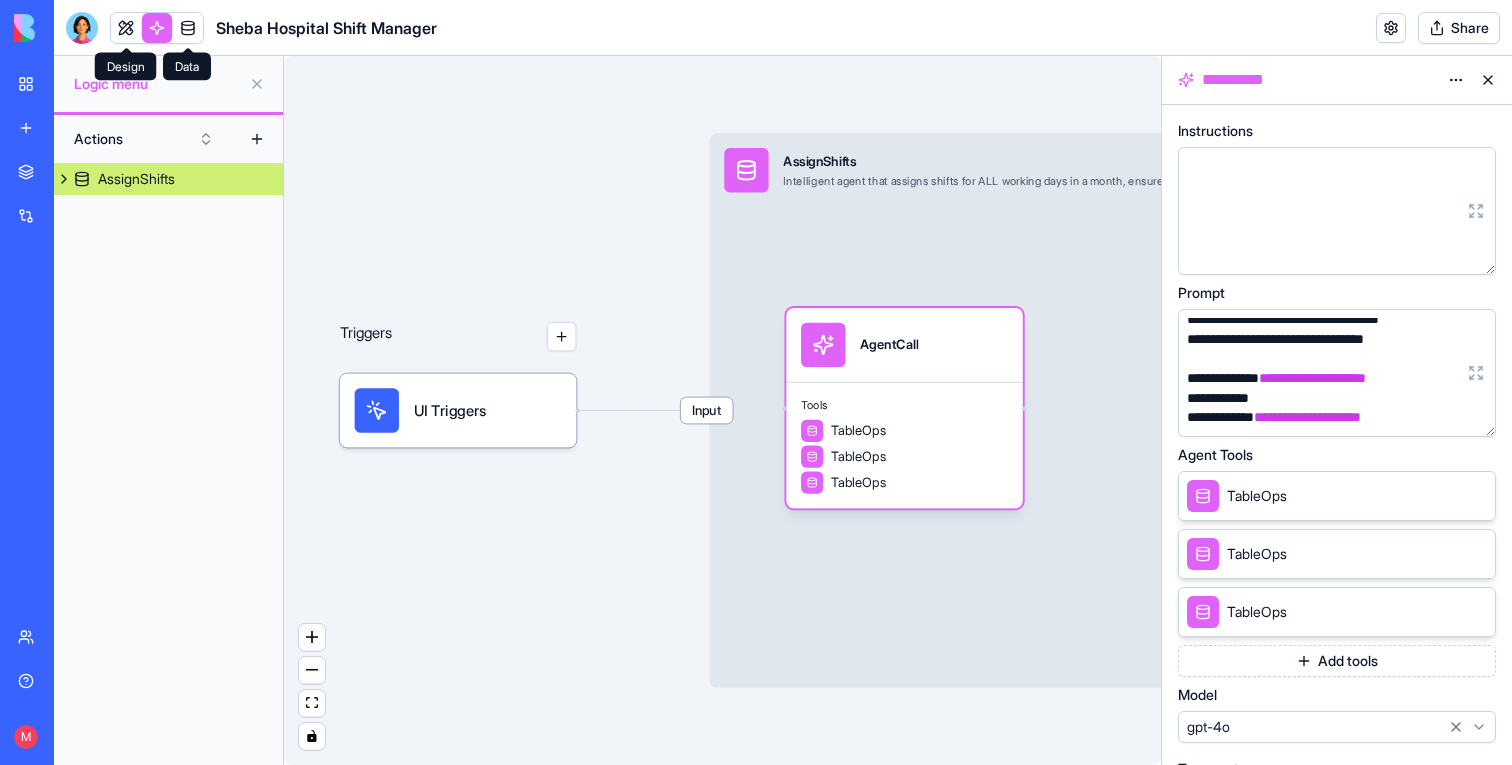 click at bounding box center (188, 28) 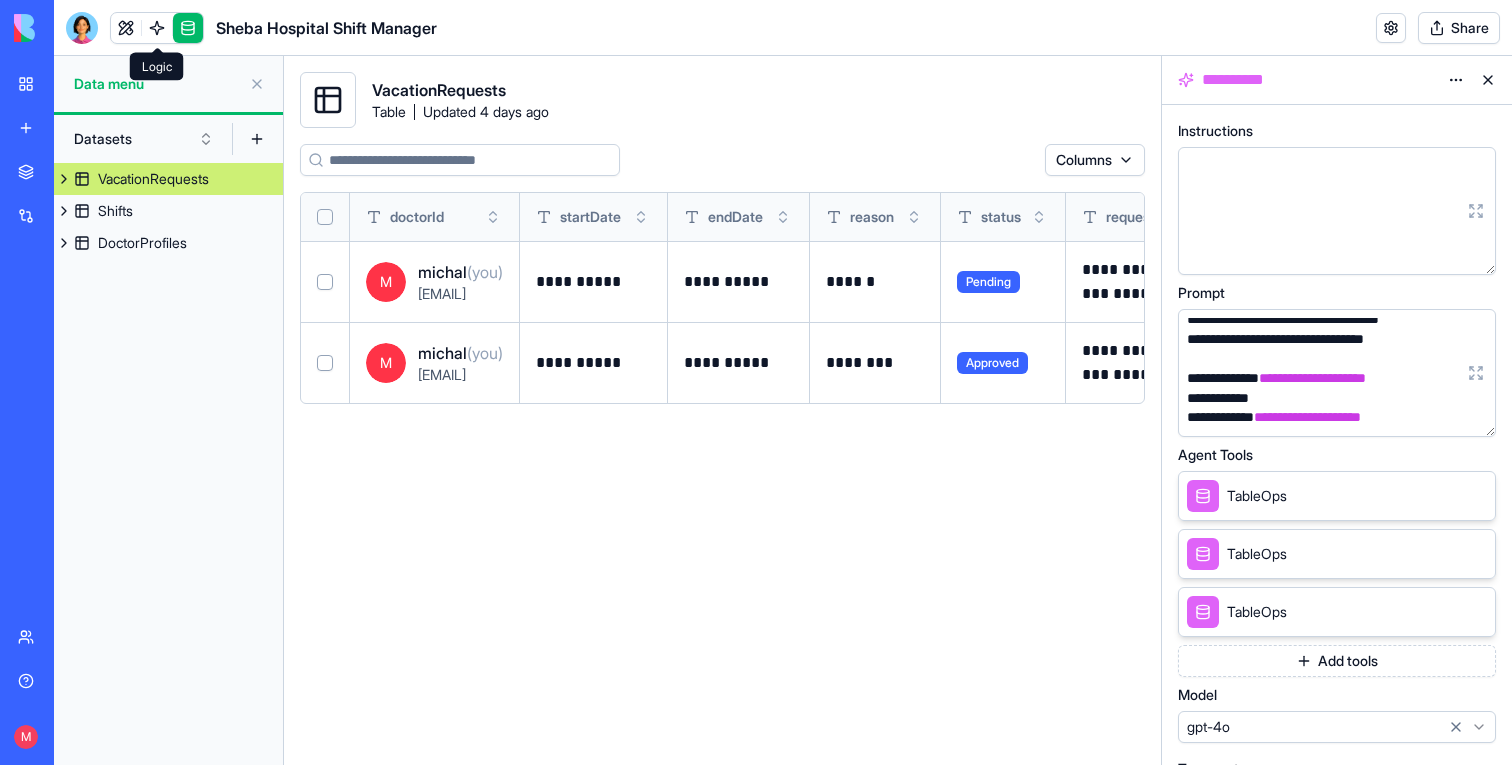 click at bounding box center [157, 28] 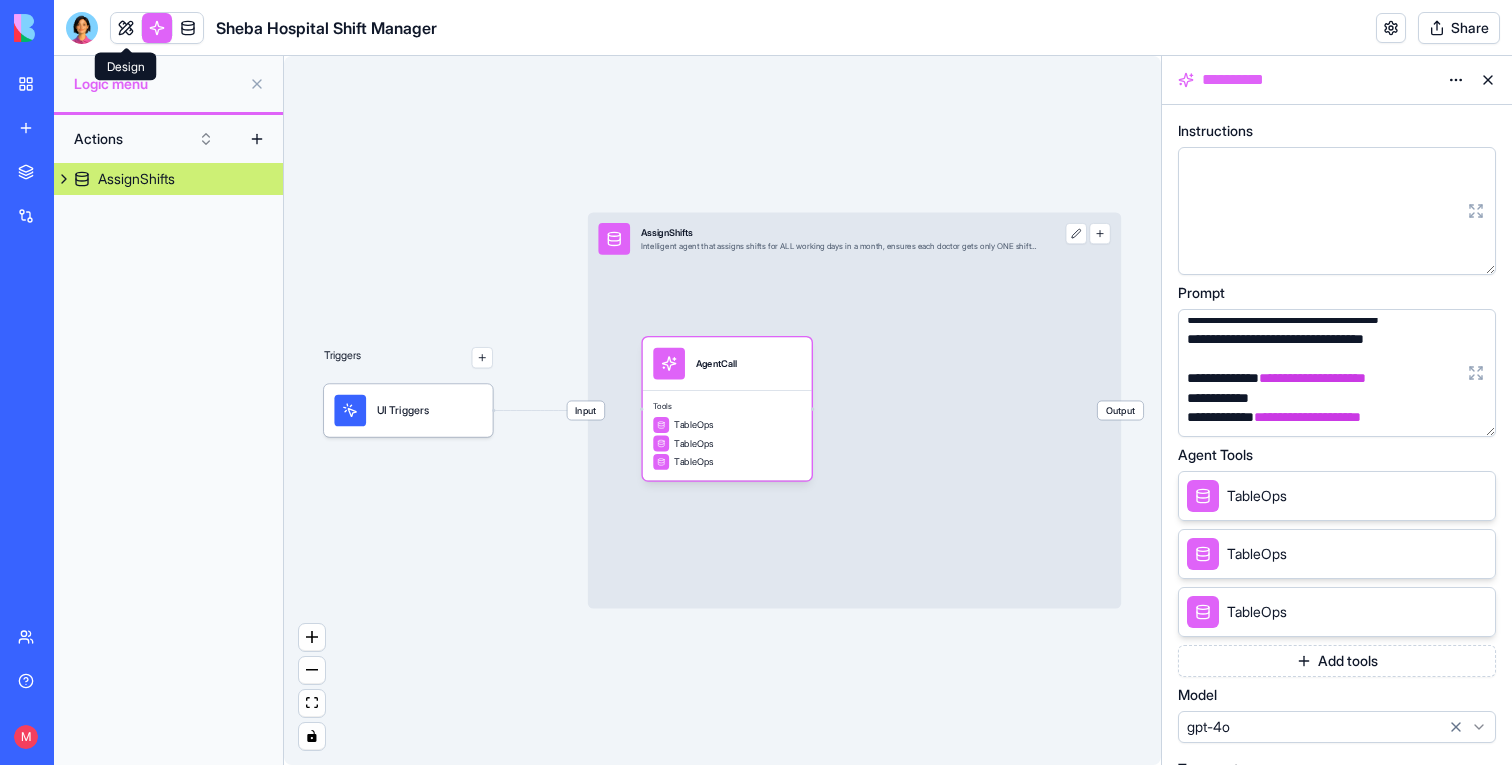 click at bounding box center [126, 28] 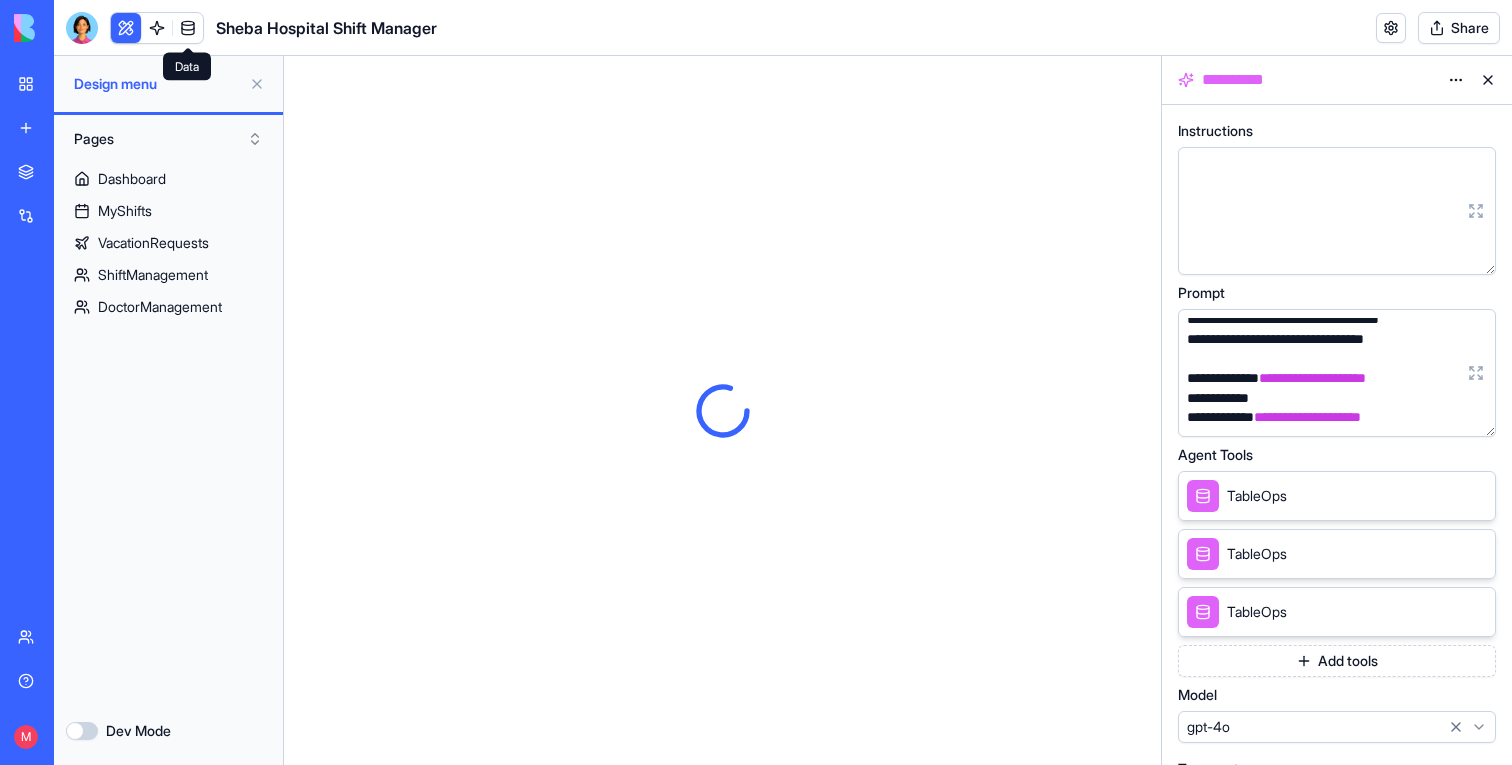click at bounding box center (188, 28) 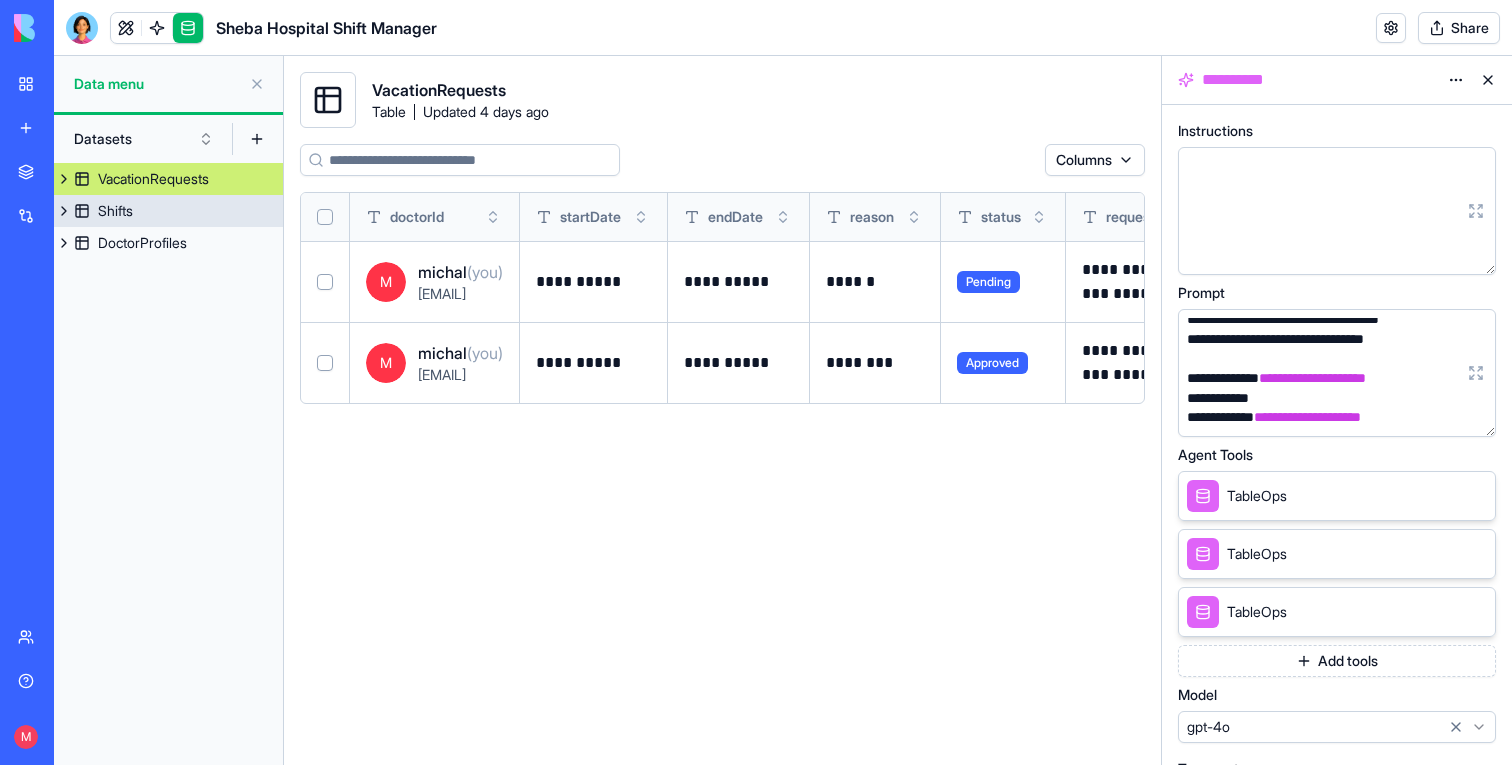click on "Shifts" at bounding box center [168, 211] 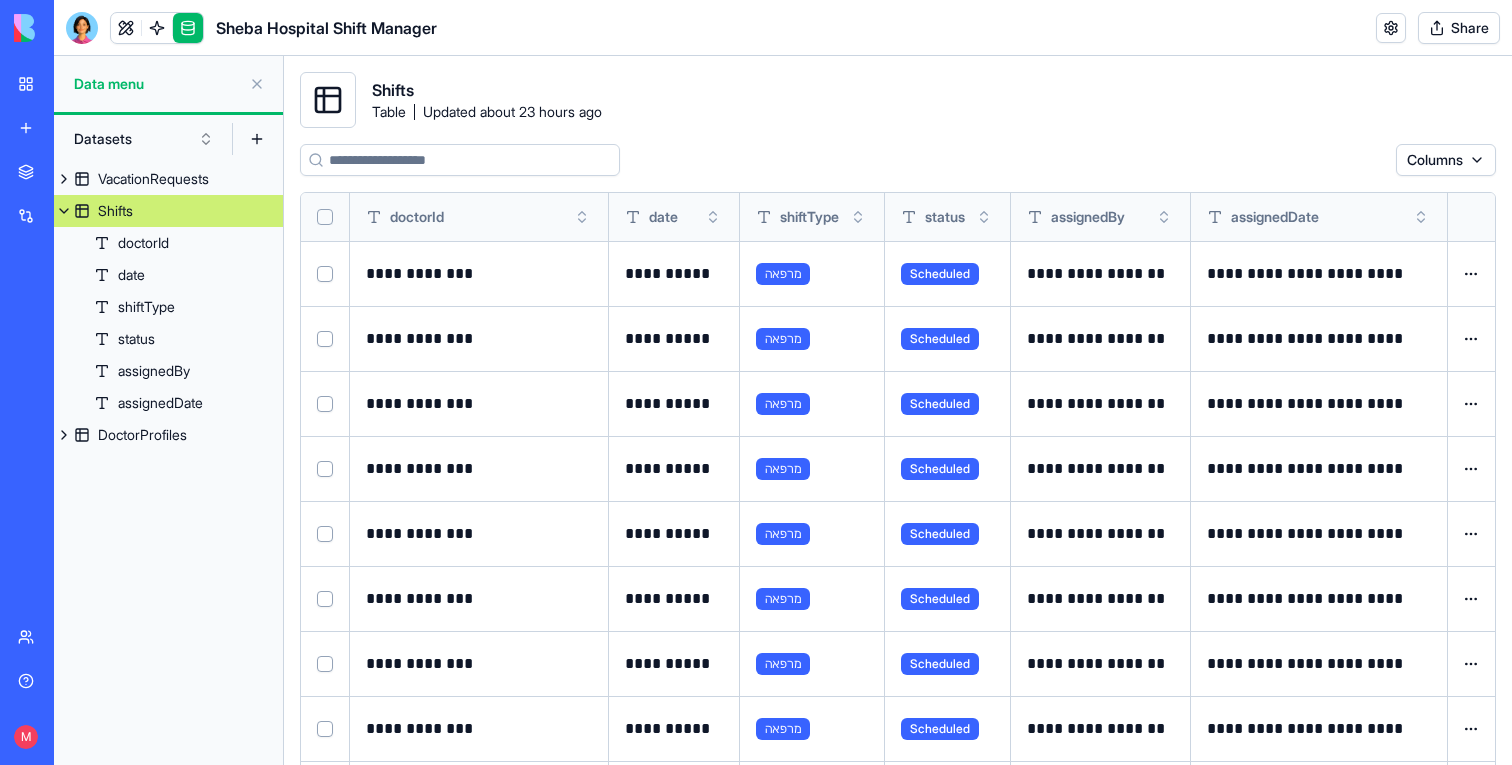 click at bounding box center [325, 217] 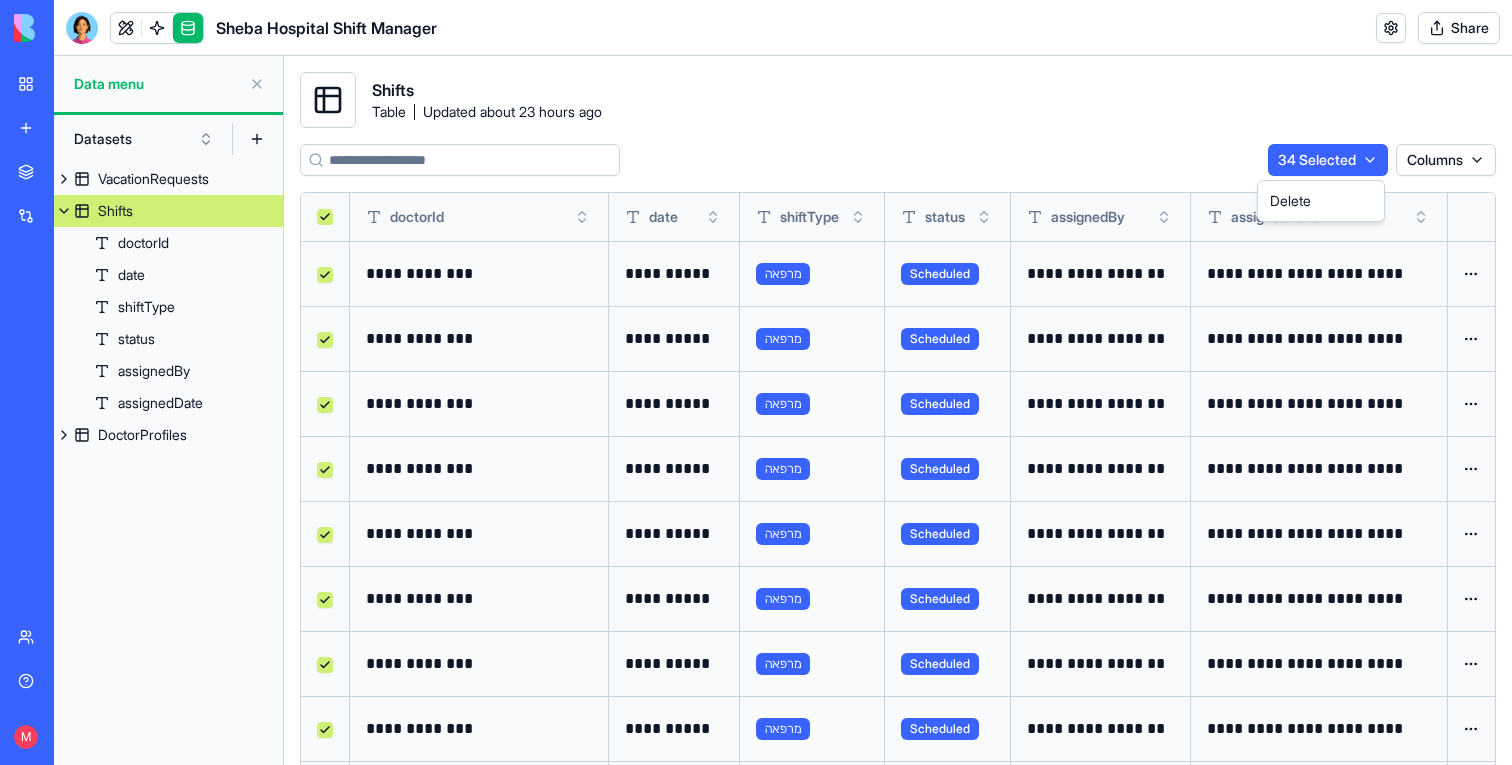 click on "**********" at bounding box center [756, 382] 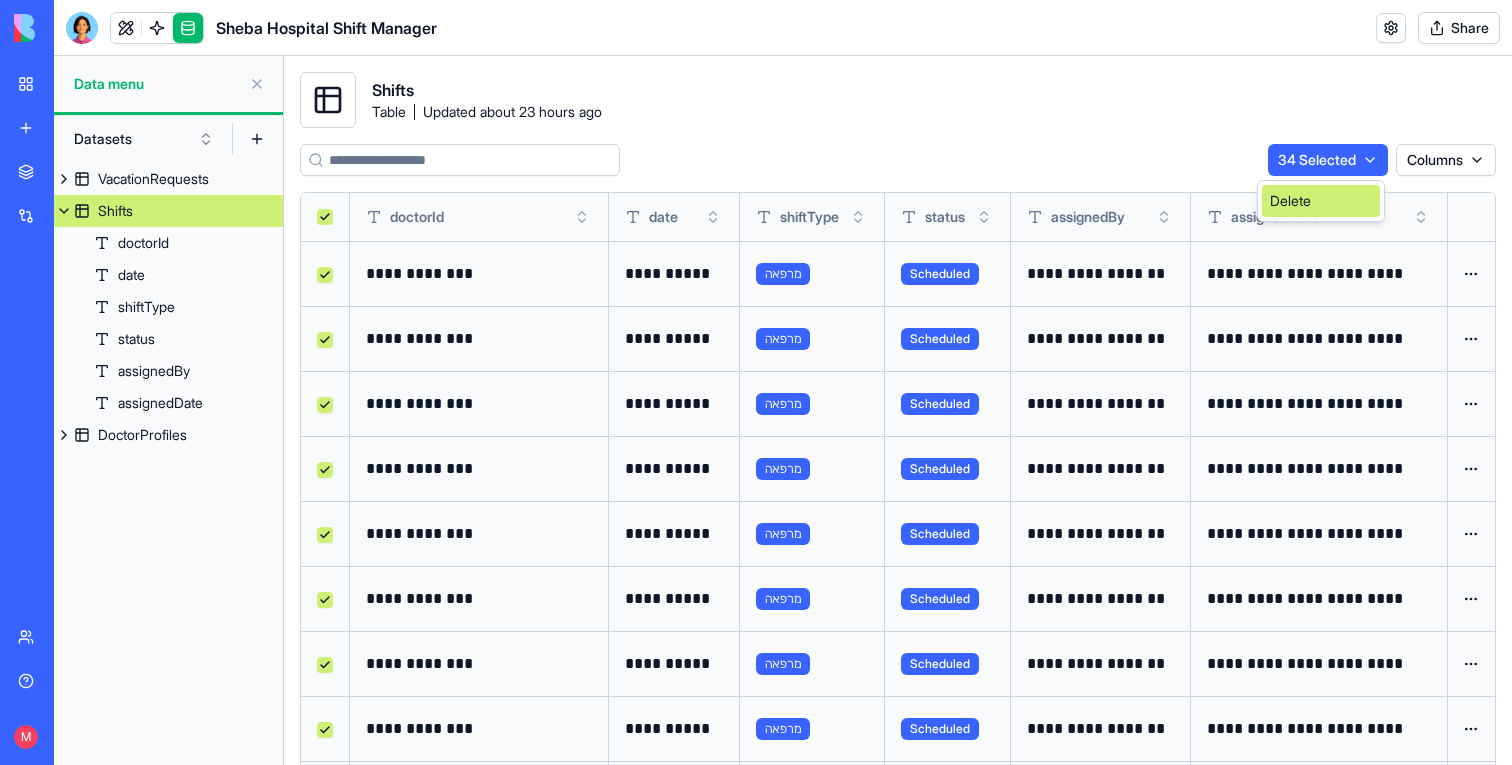 click on "Delete" at bounding box center (1321, 201) 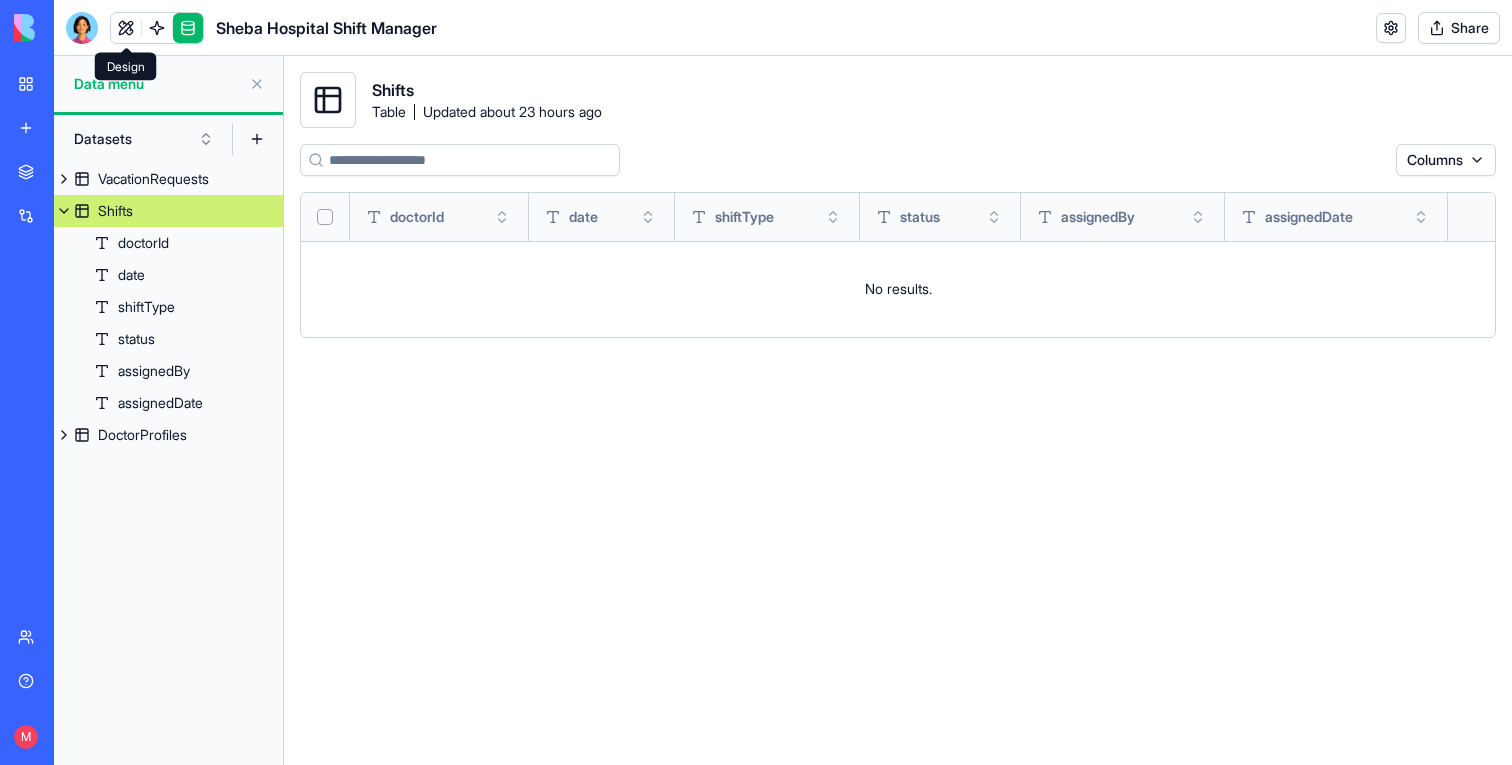 click at bounding box center [126, 28] 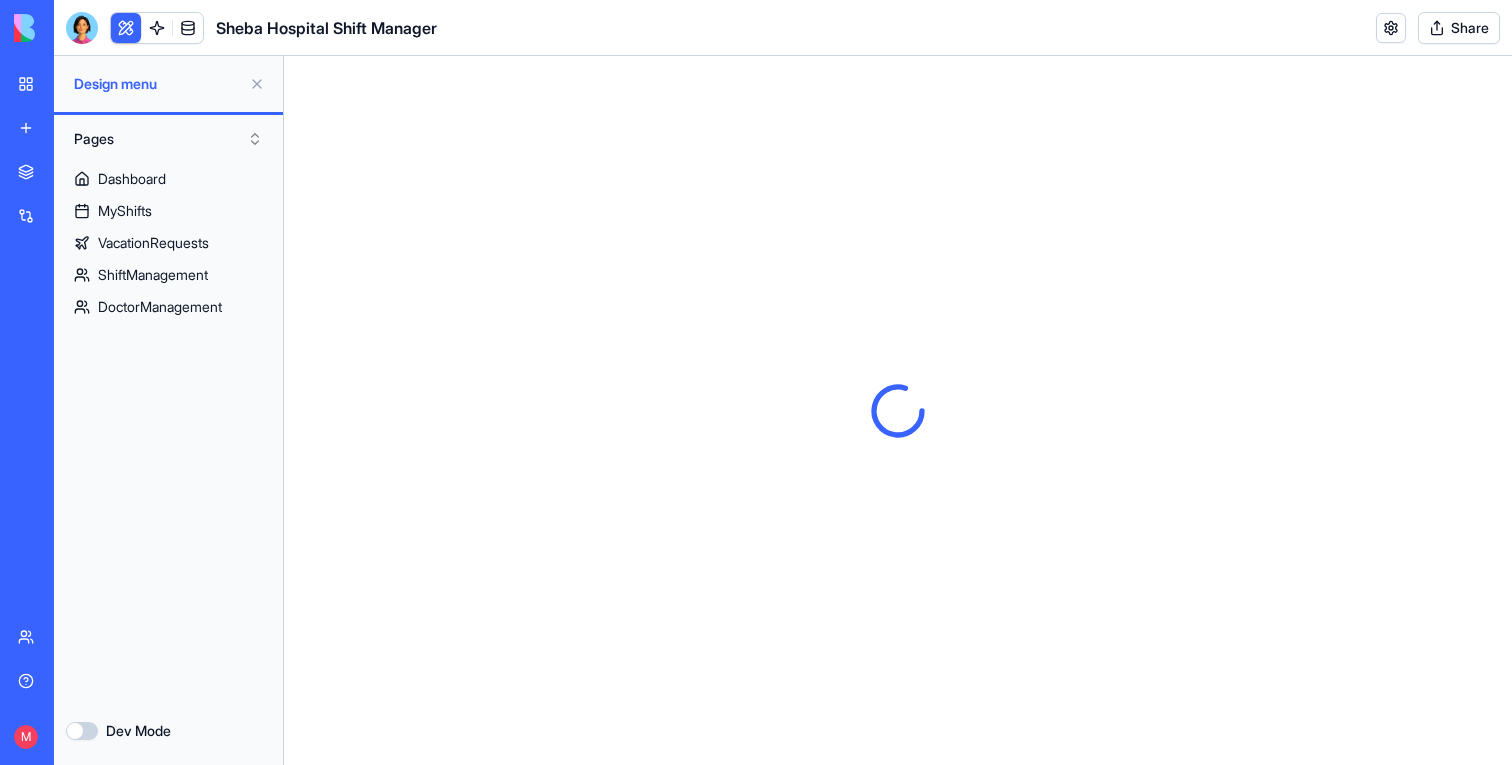 scroll, scrollTop: 0, scrollLeft: 0, axis: both 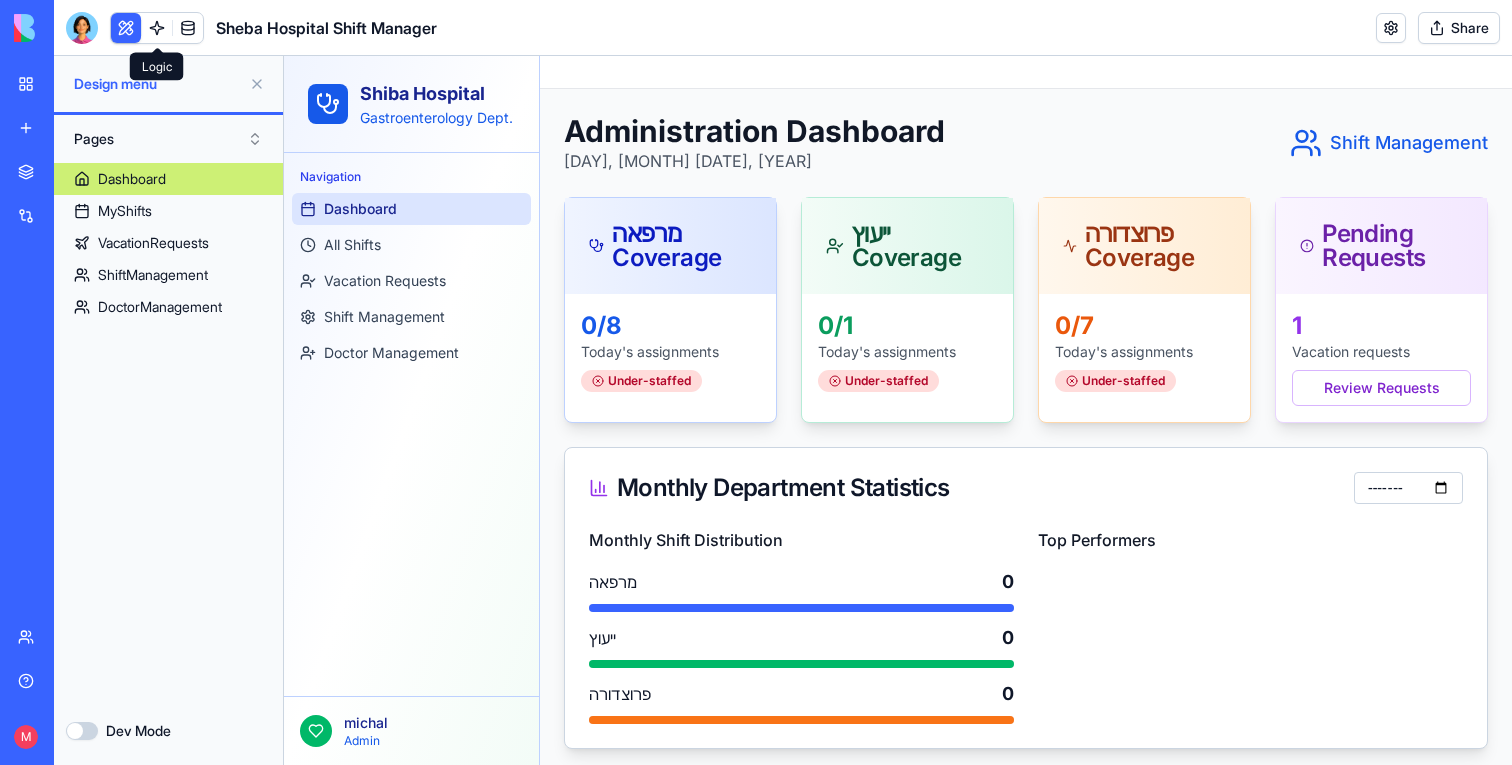 click at bounding box center [157, 28] 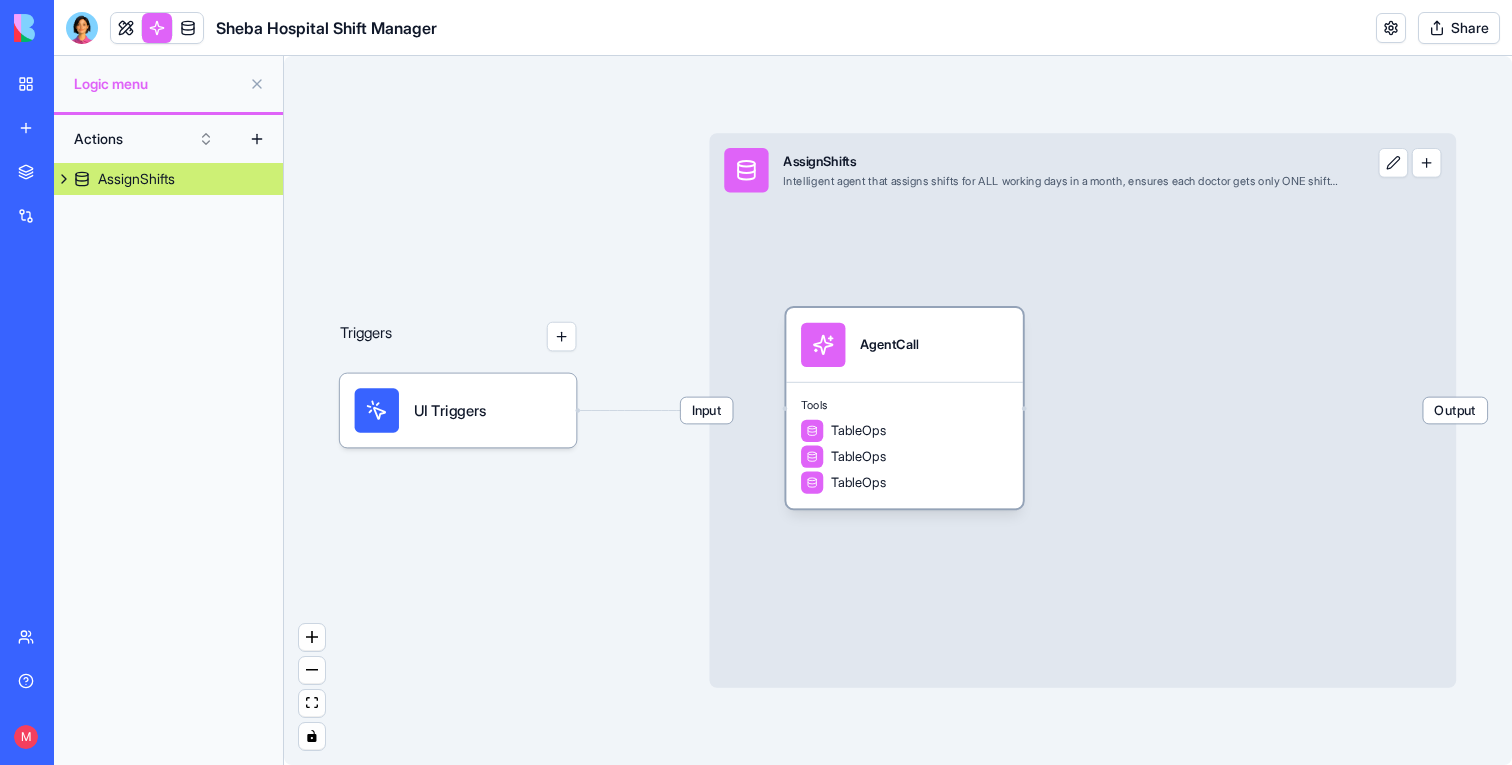 click on "TableOps" at bounding box center (904, 457) 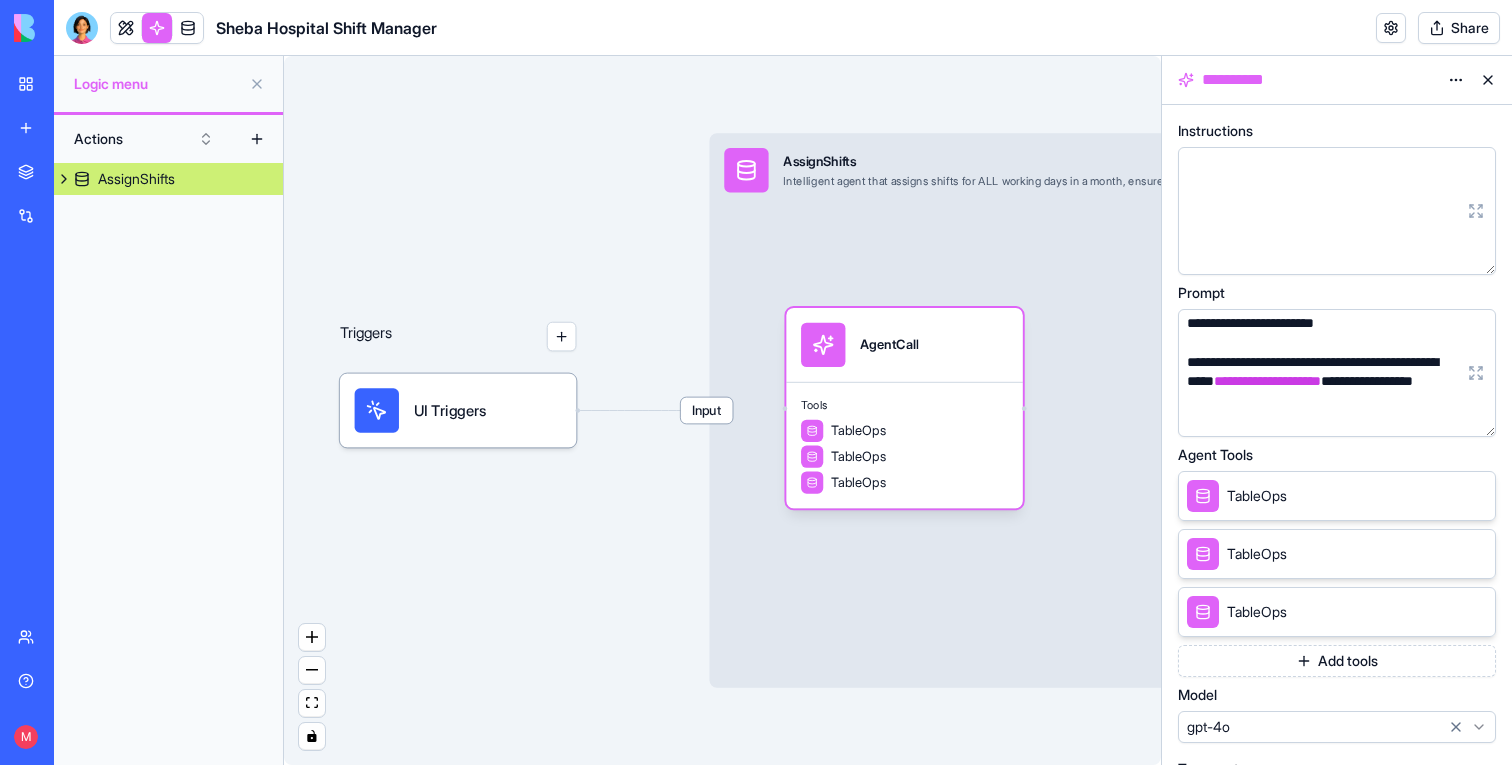 scroll, scrollTop: 309, scrollLeft: 0, axis: vertical 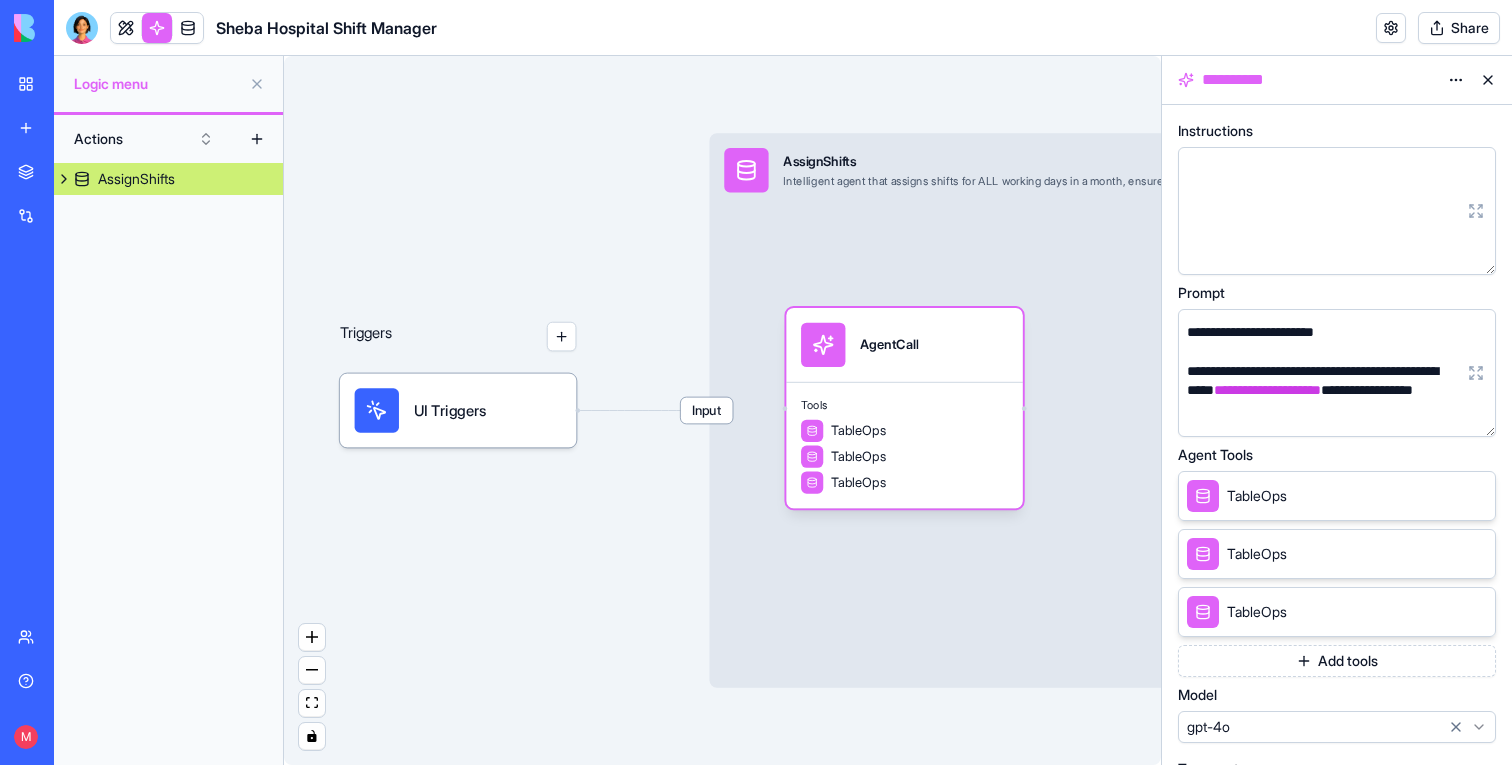 click at bounding box center [1476, 373] 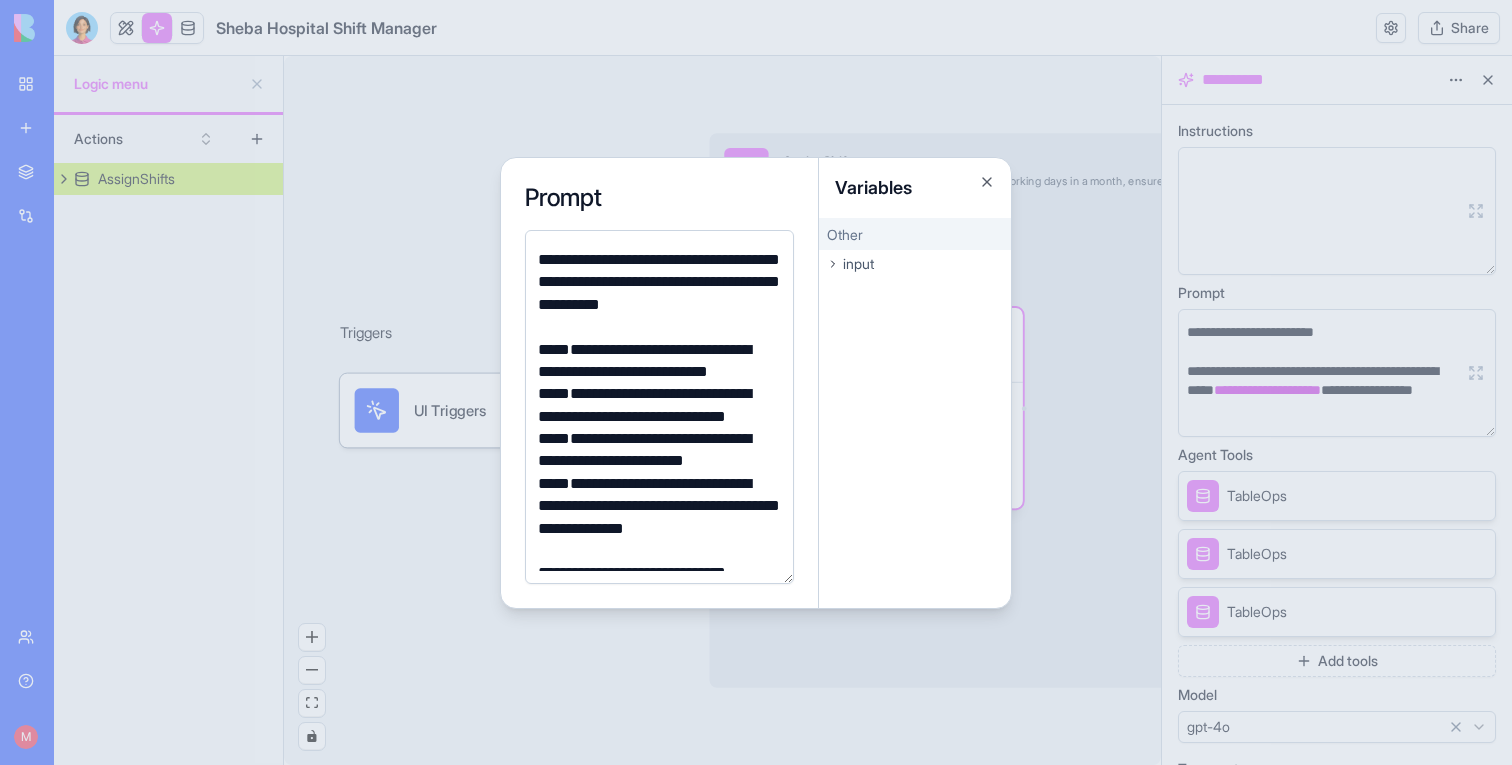 scroll, scrollTop: 1653, scrollLeft: 0, axis: vertical 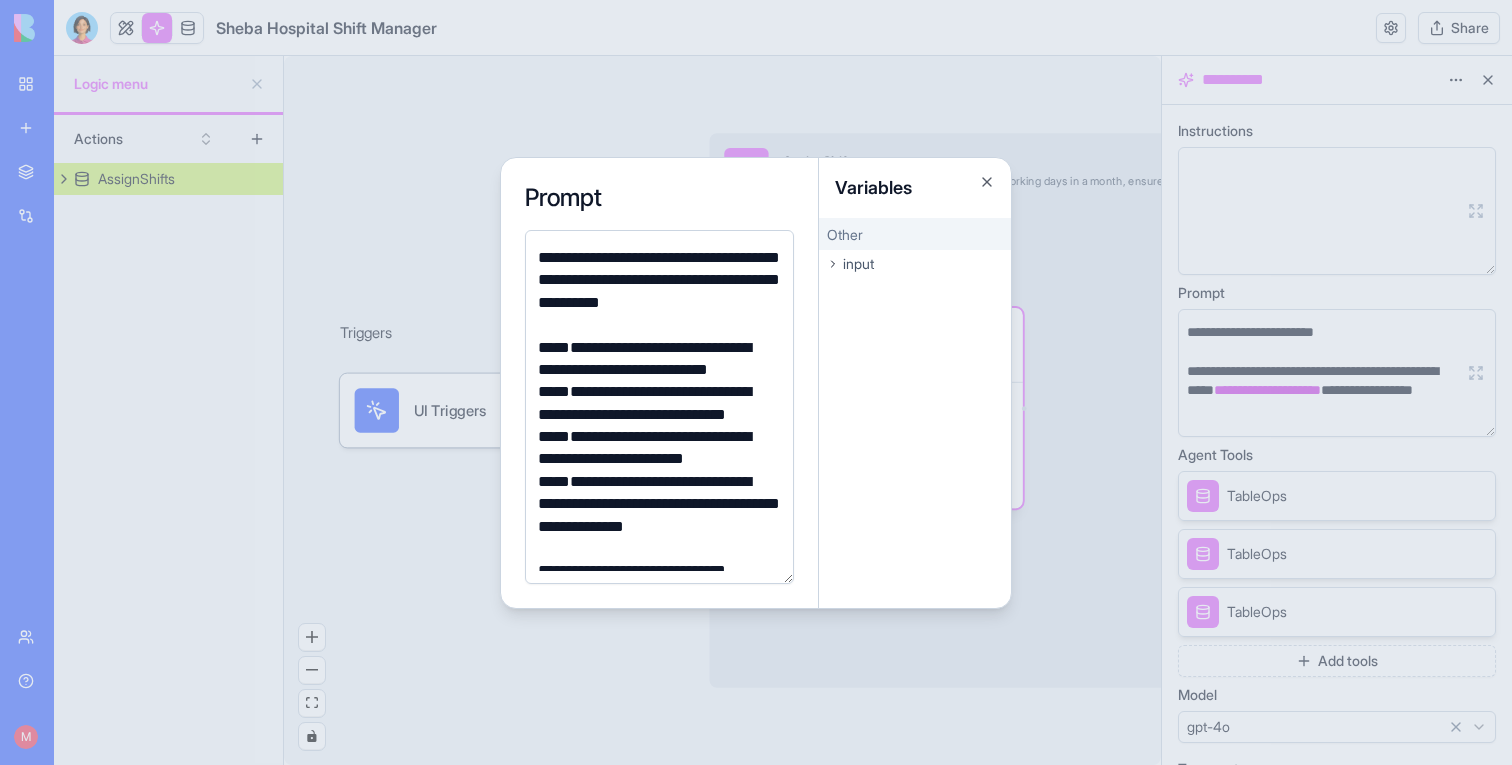 click on "**********" at bounding box center (656, 258) 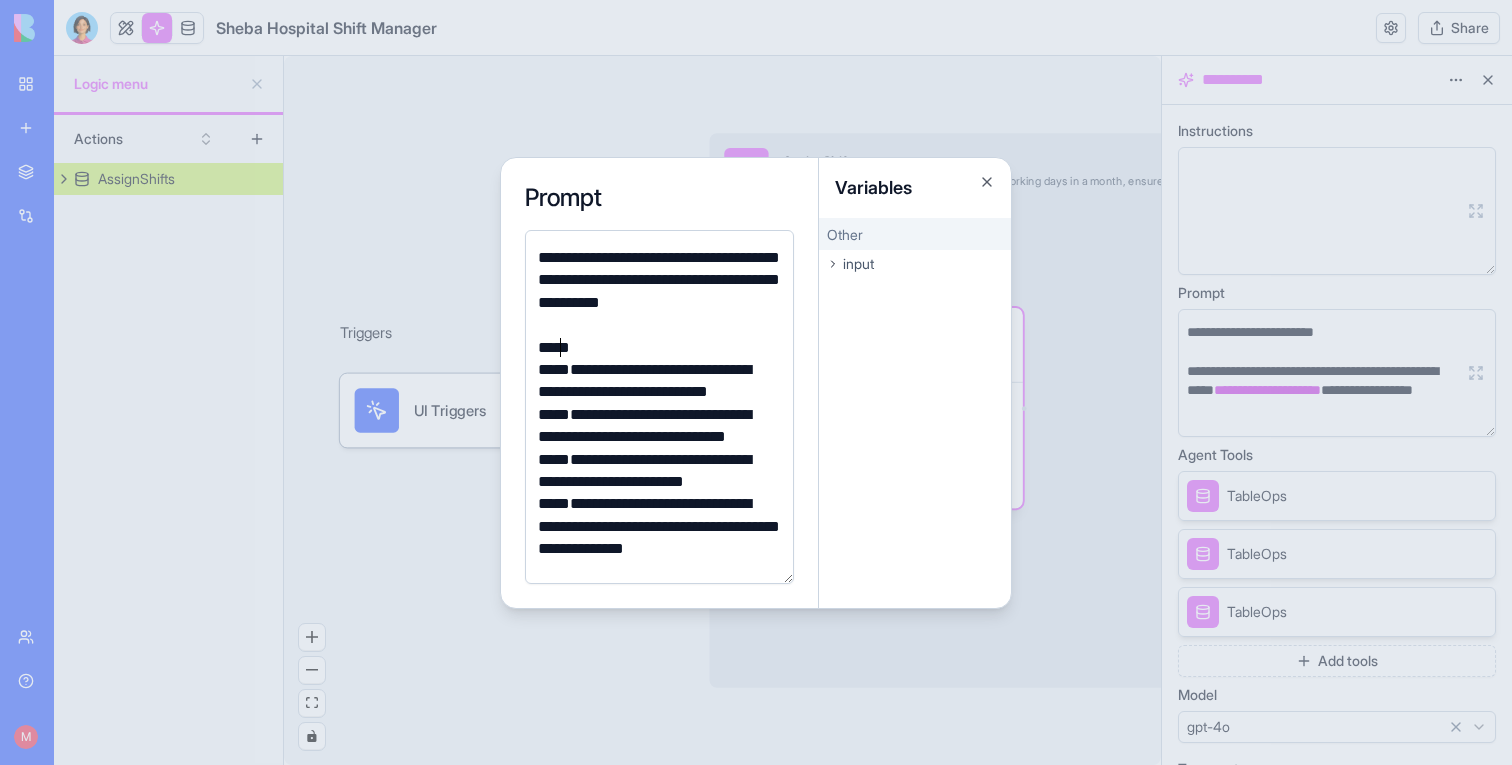 scroll, scrollTop: 0, scrollLeft: 0, axis: both 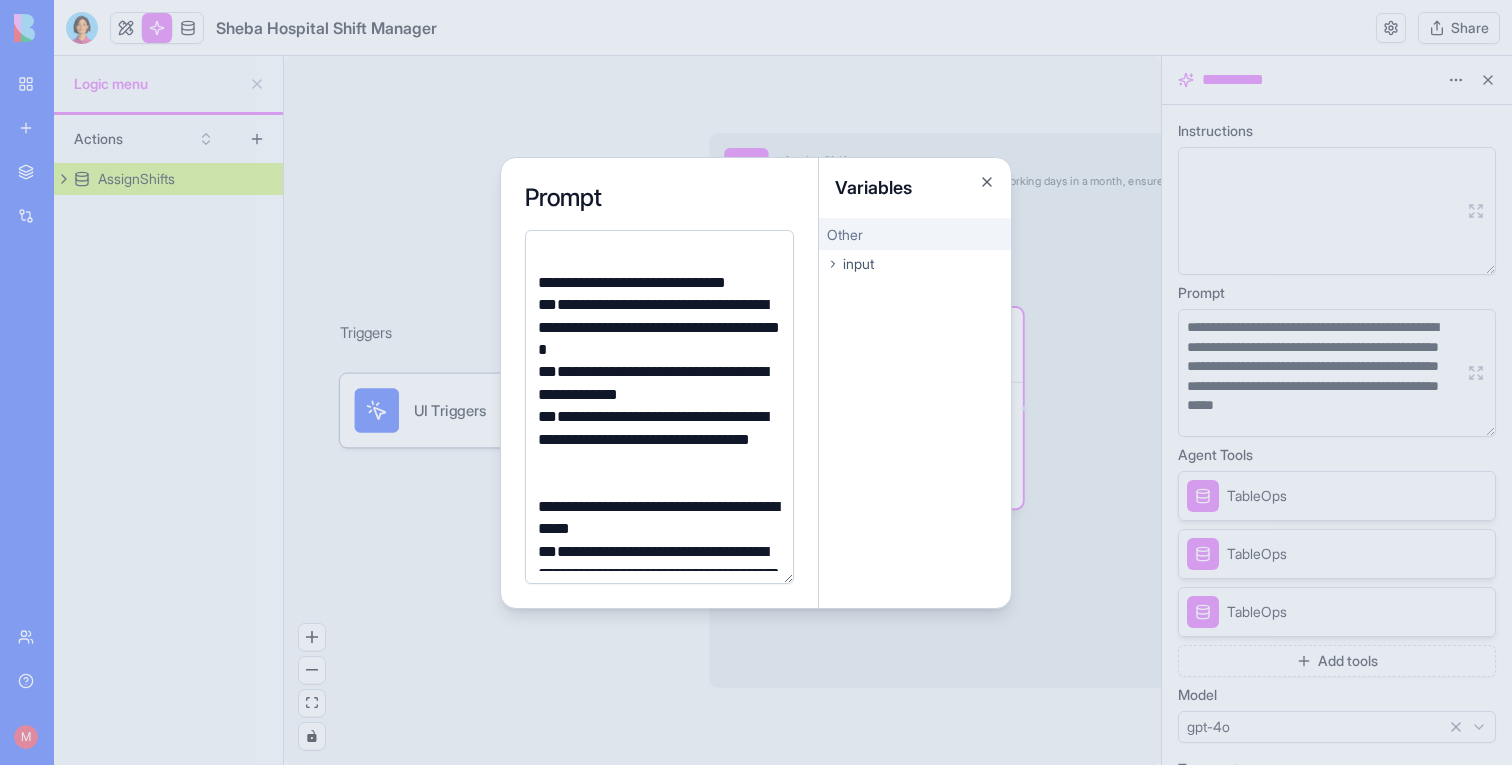 click at bounding box center [756, 382] 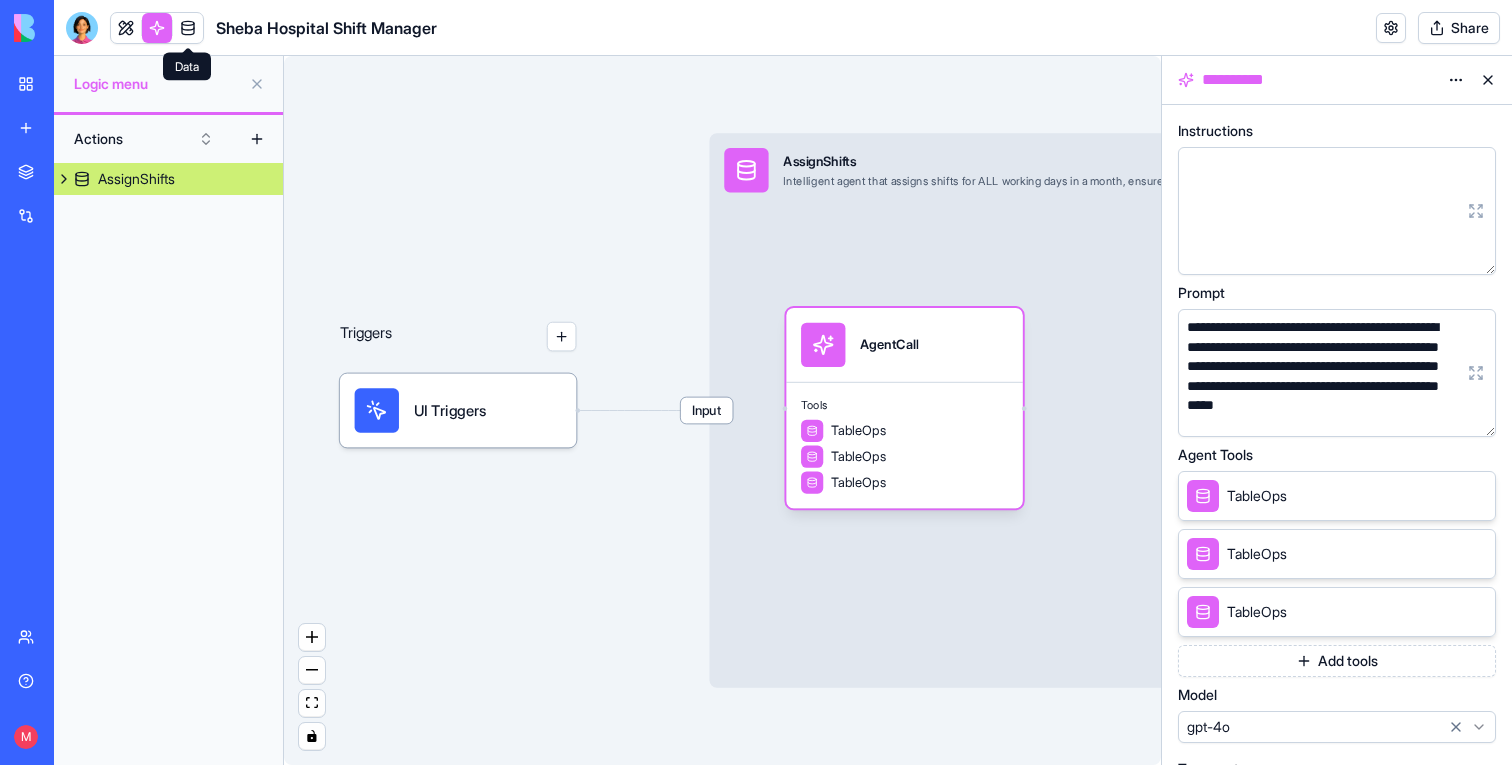 click at bounding box center (188, 28) 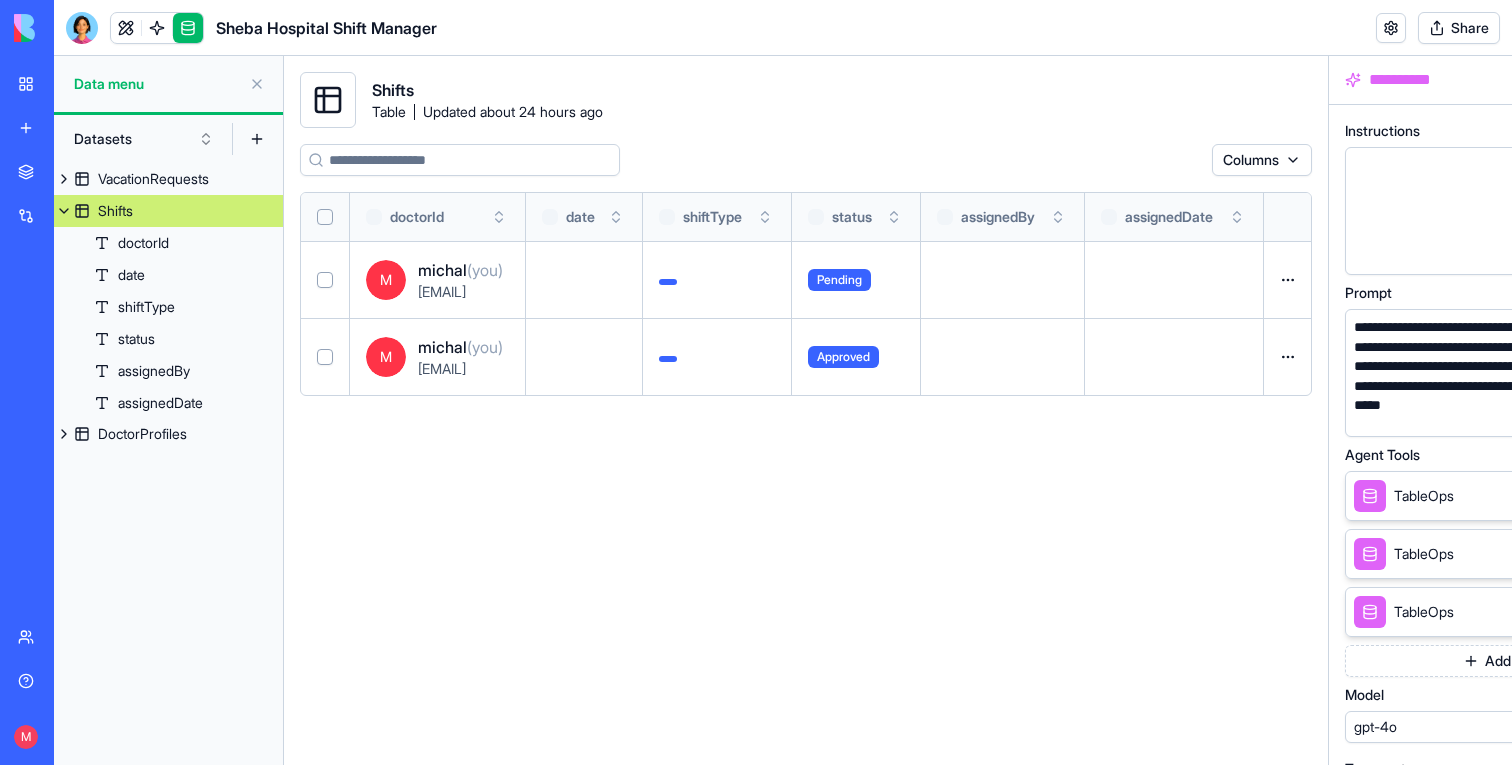 click on "Shifts" at bounding box center (168, 211) 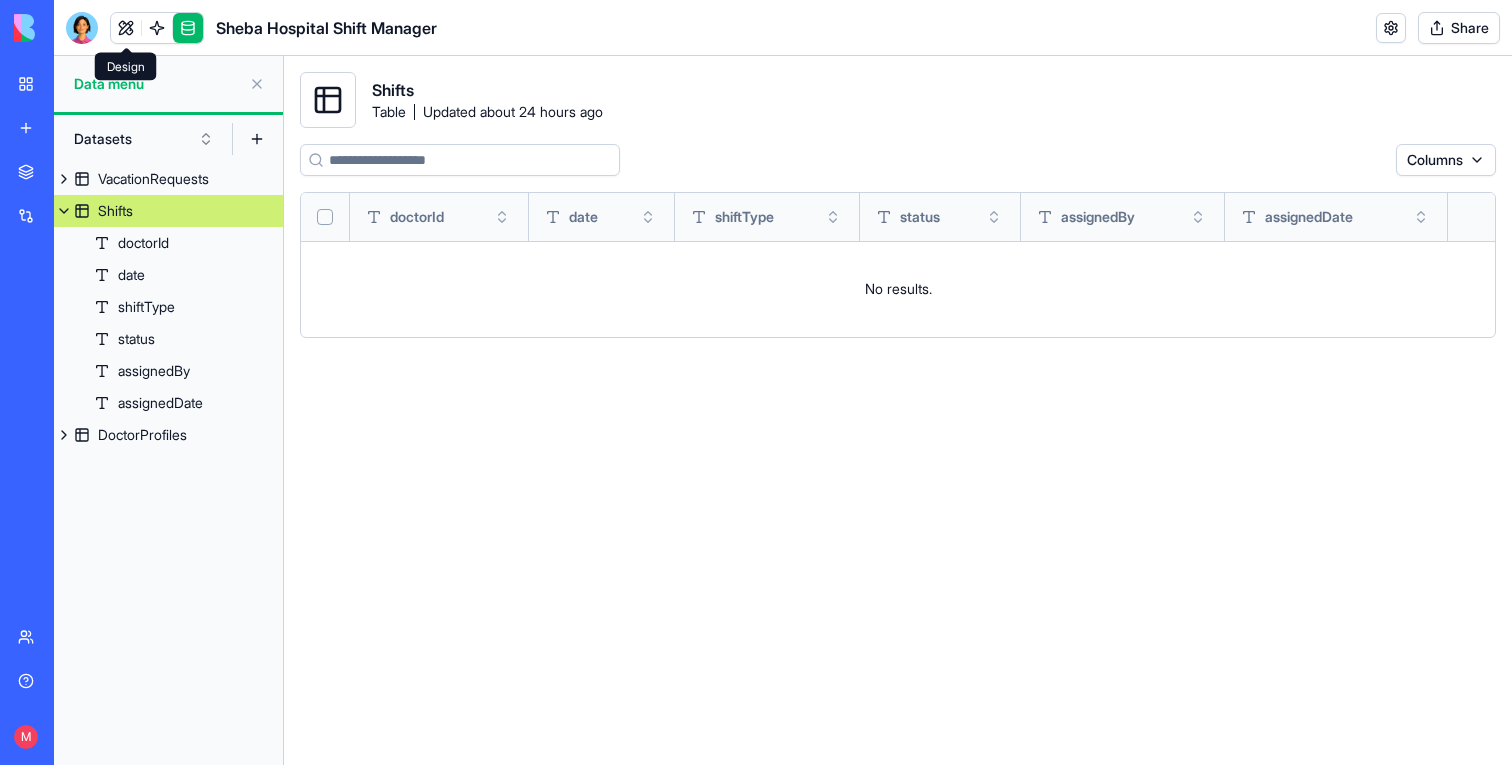click at bounding box center (126, 28) 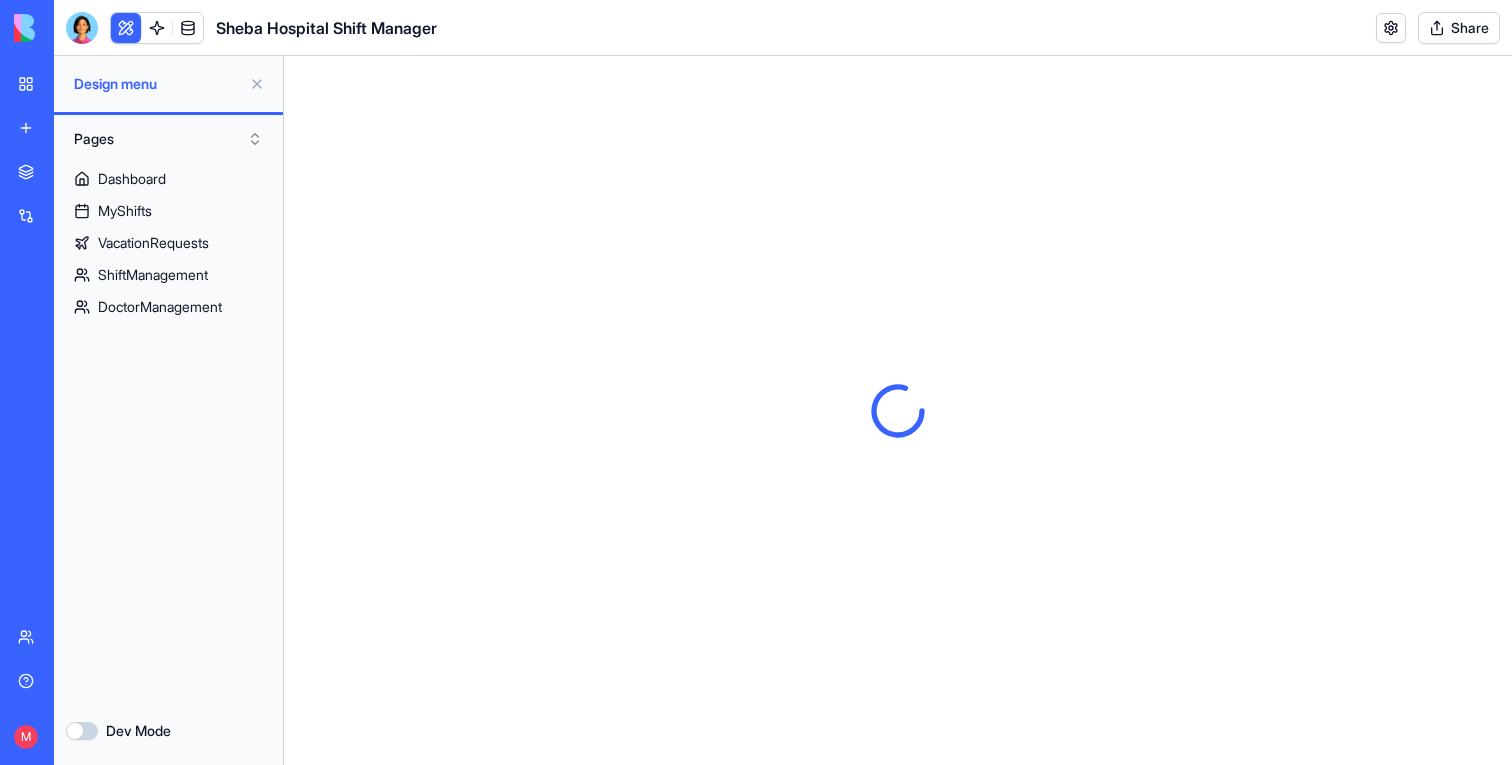 scroll, scrollTop: 0, scrollLeft: 0, axis: both 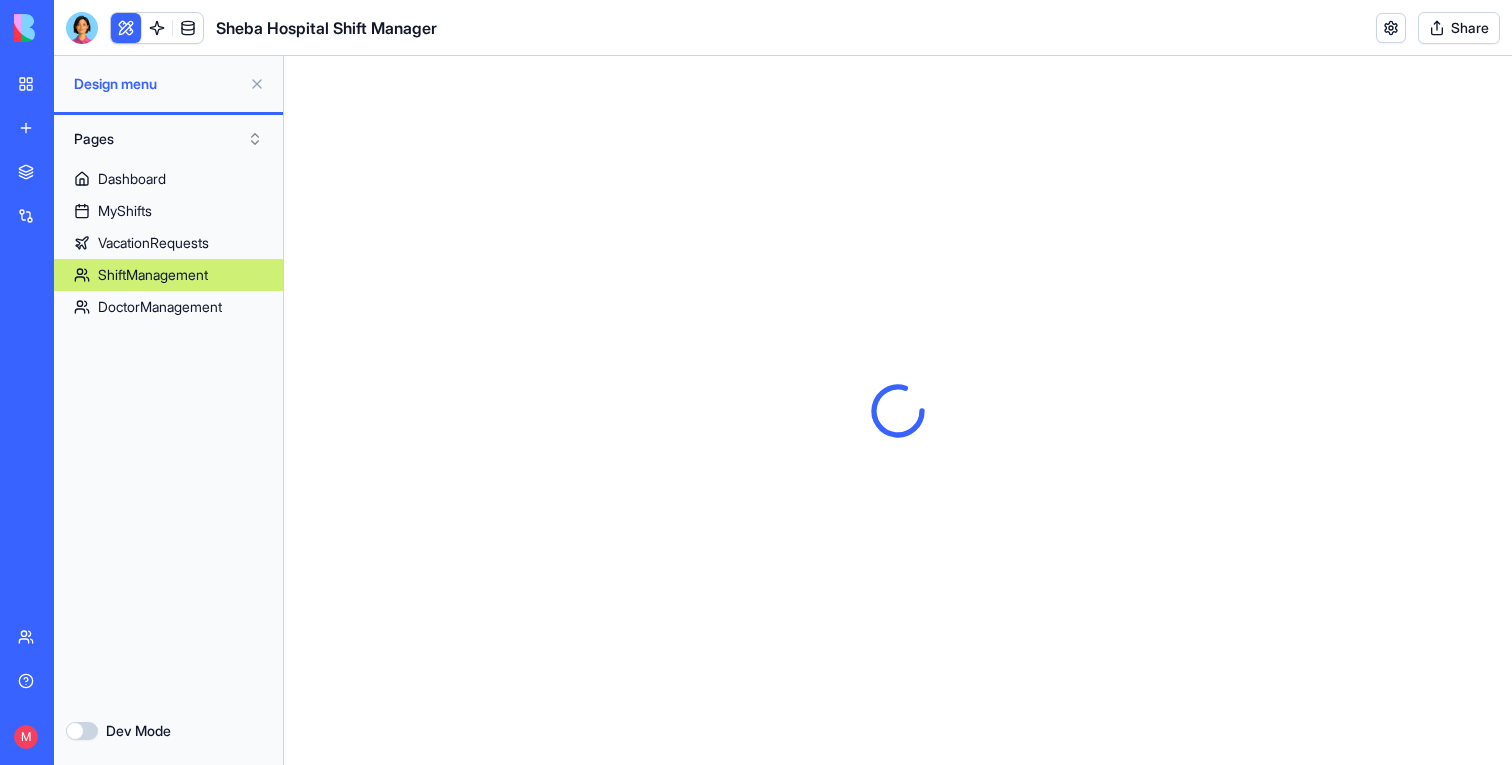 click on "ShiftManagement" at bounding box center [153, 275] 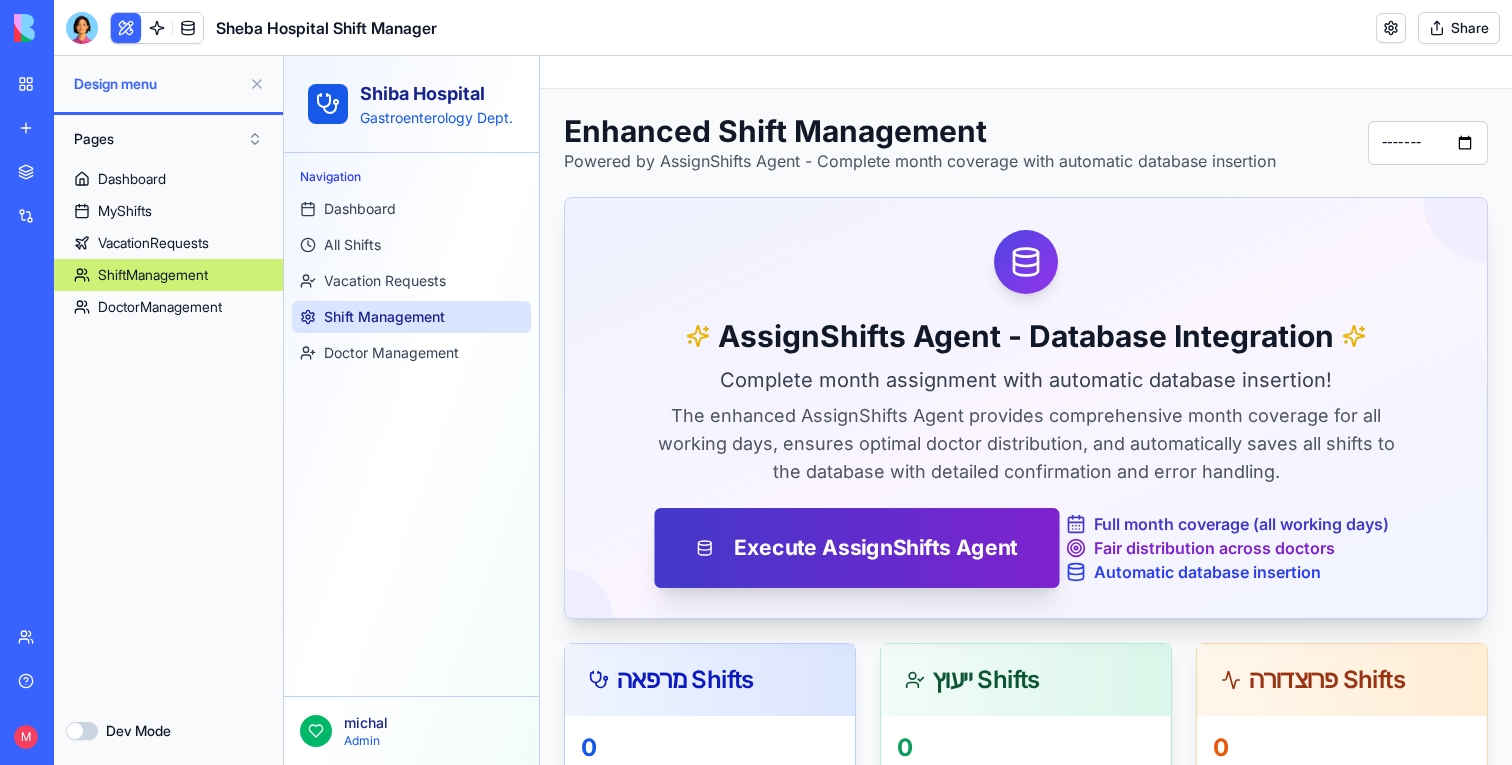 click on "Execute AssignShifts Agent" at bounding box center (856, 548) 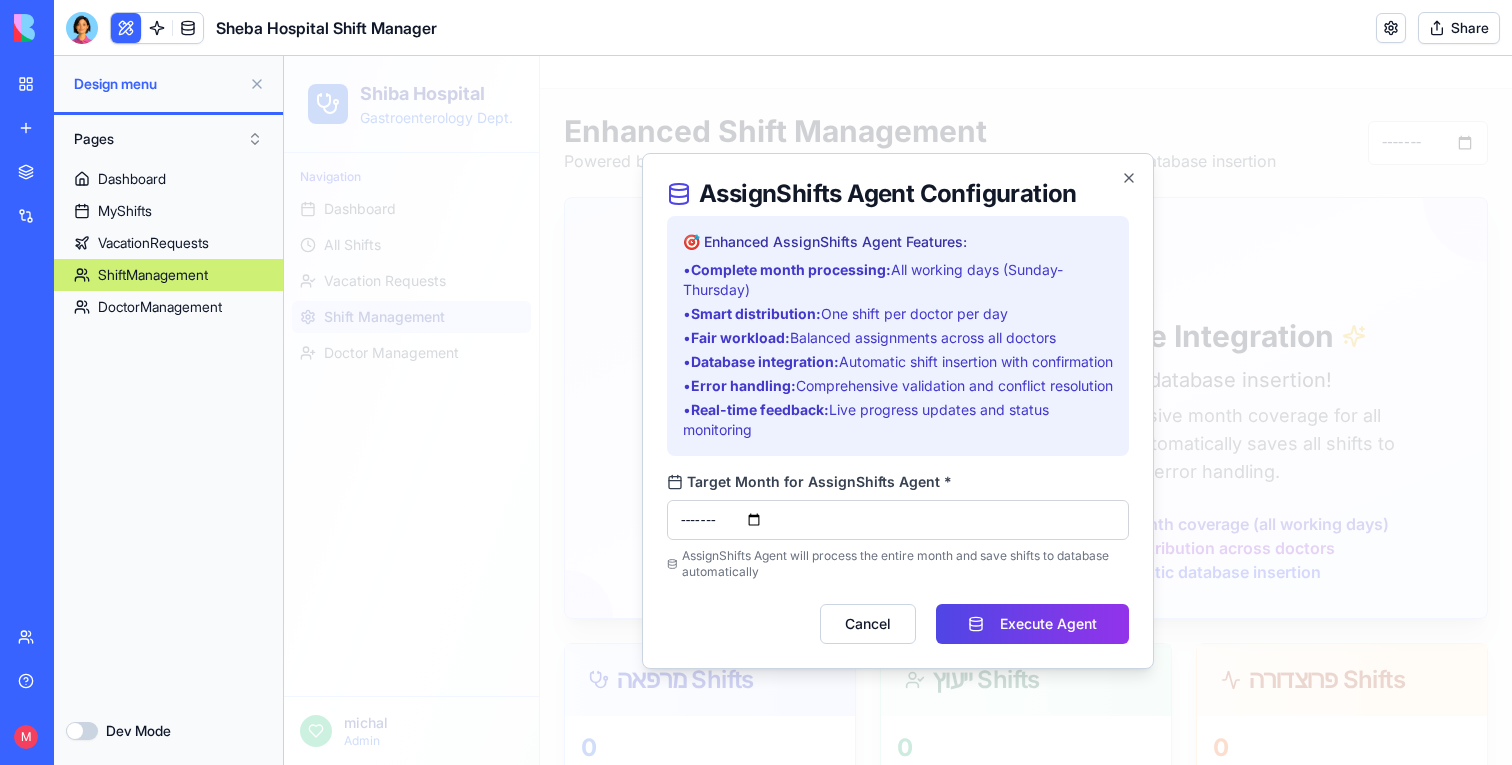 click on "*******" at bounding box center (898, 520) 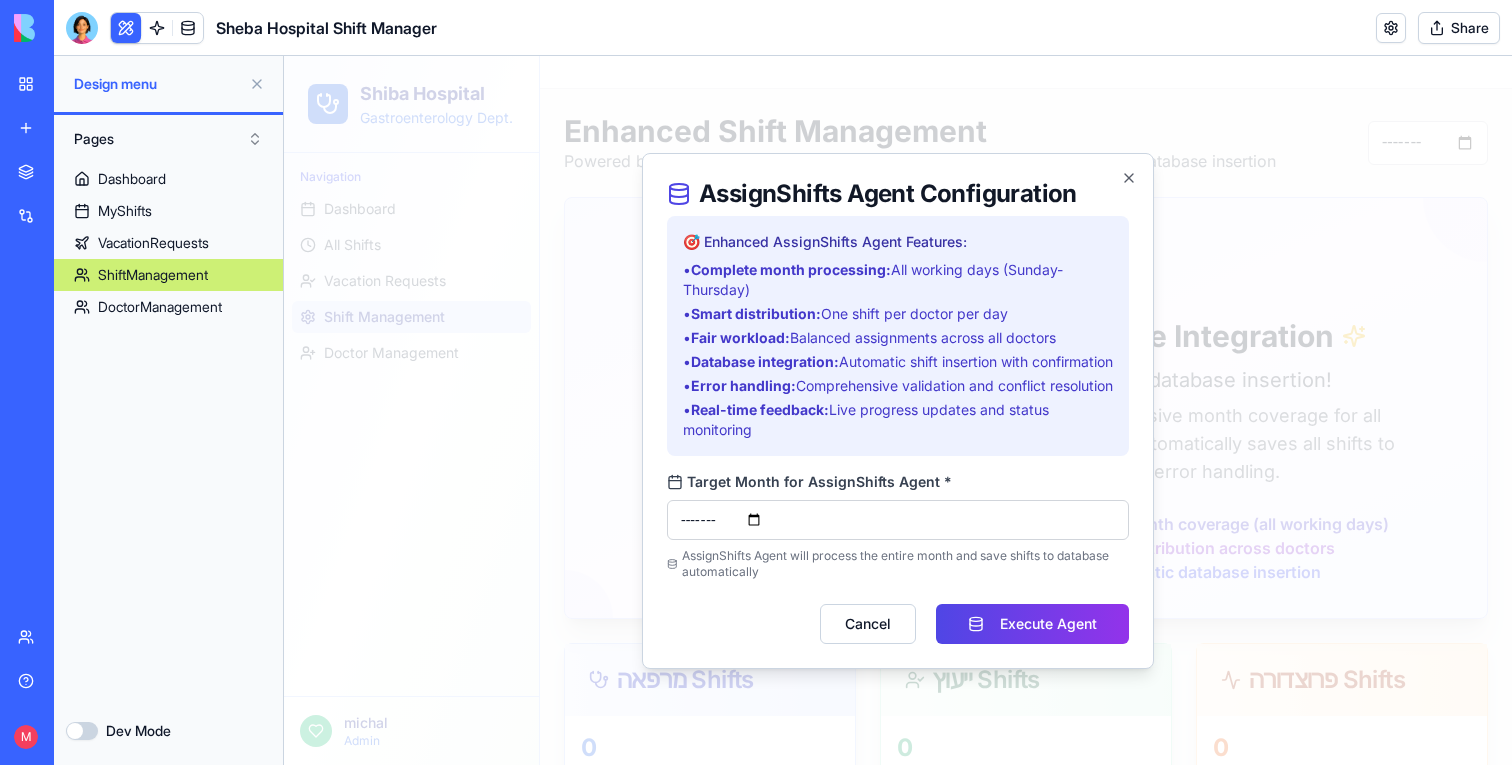 type on "*******" 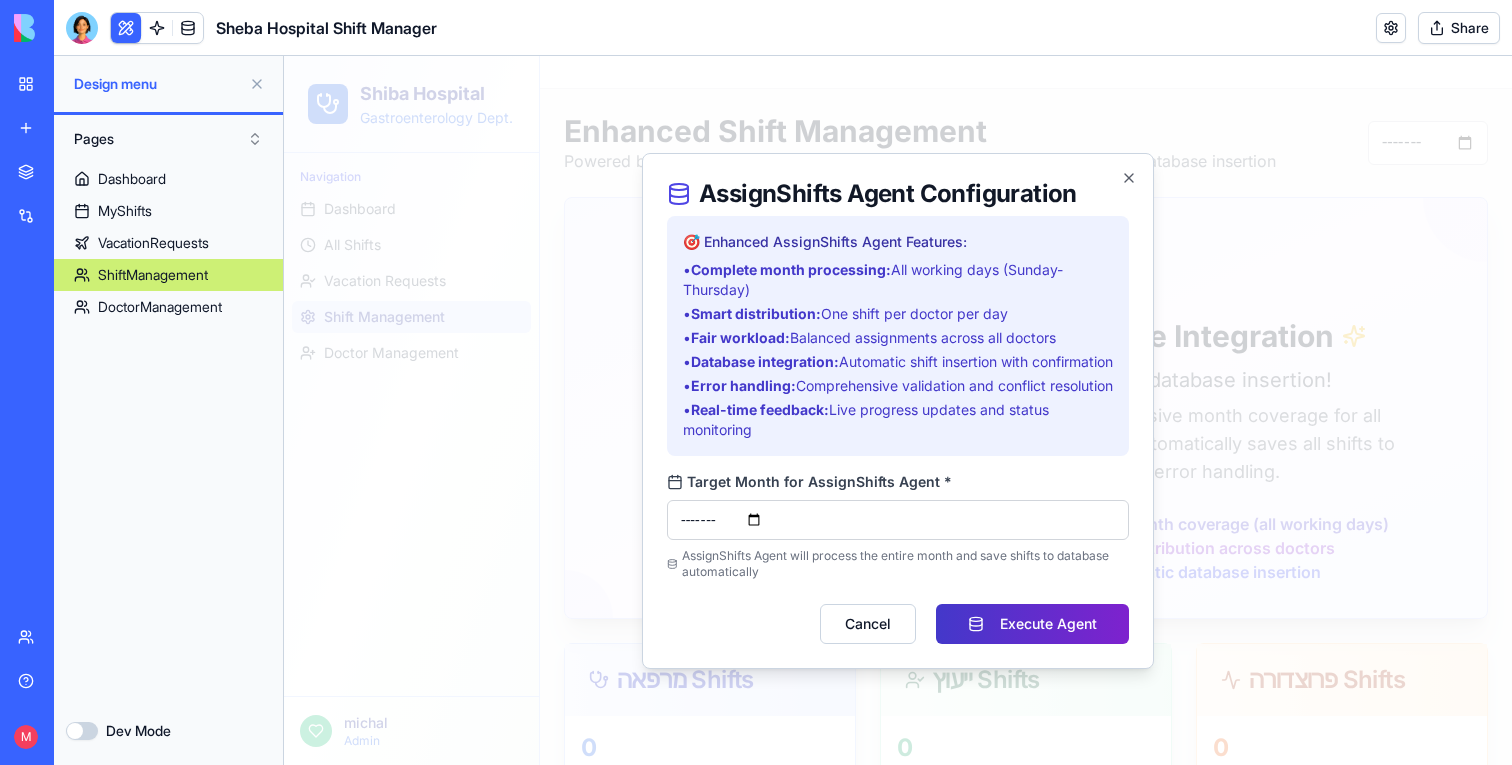click on "Execute Agent" at bounding box center (1032, 624) 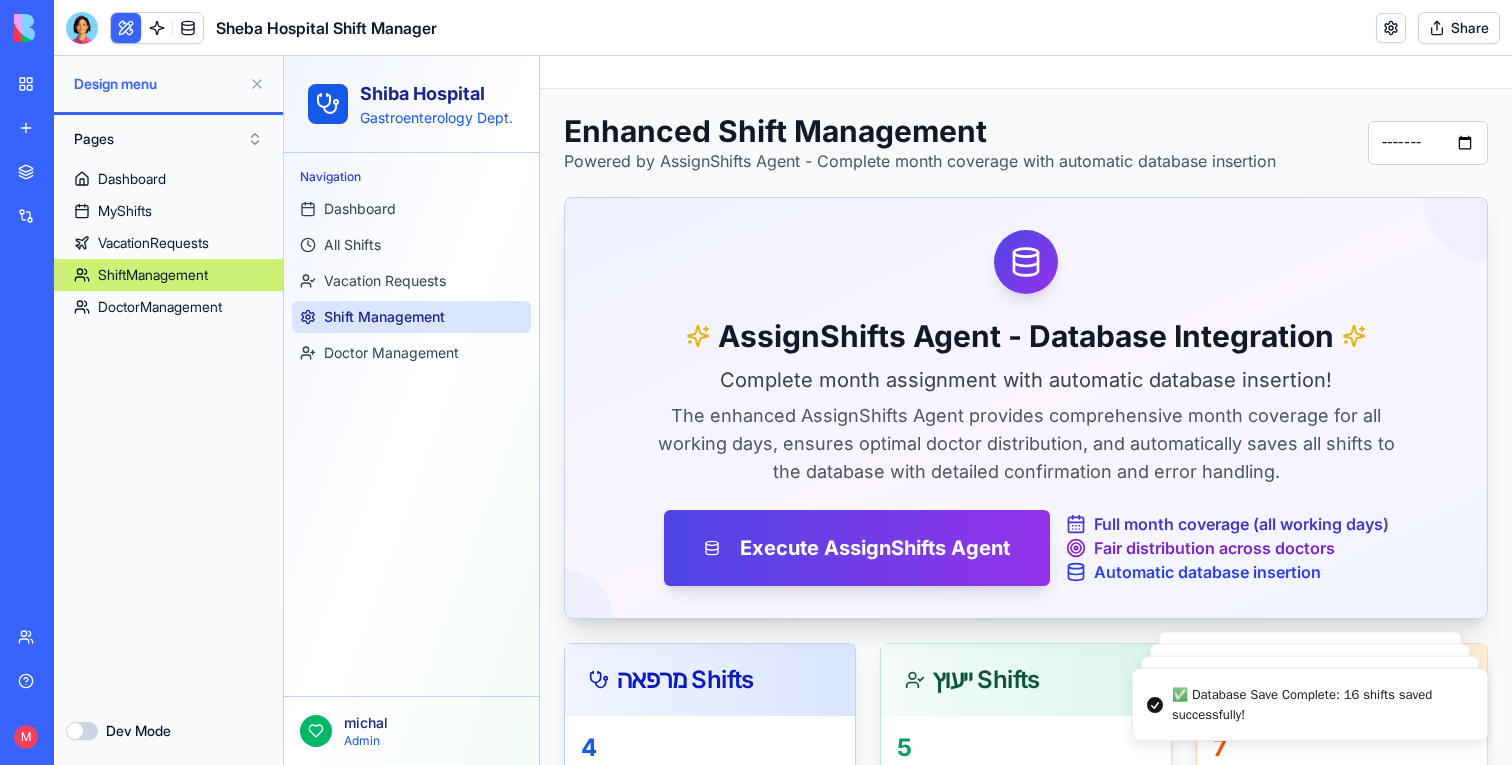 scroll, scrollTop: 0, scrollLeft: 0, axis: both 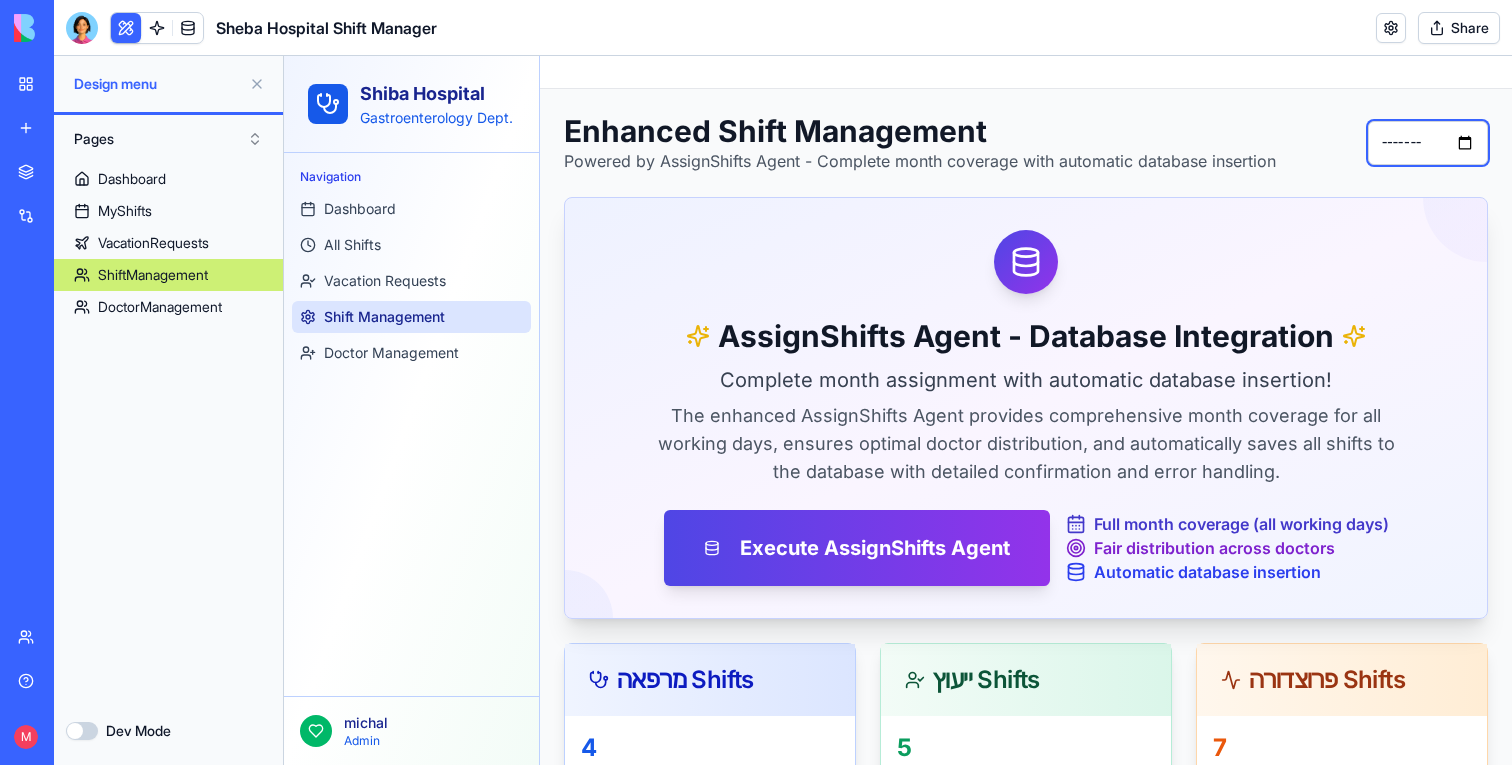 click on "*******" at bounding box center [1428, 143] 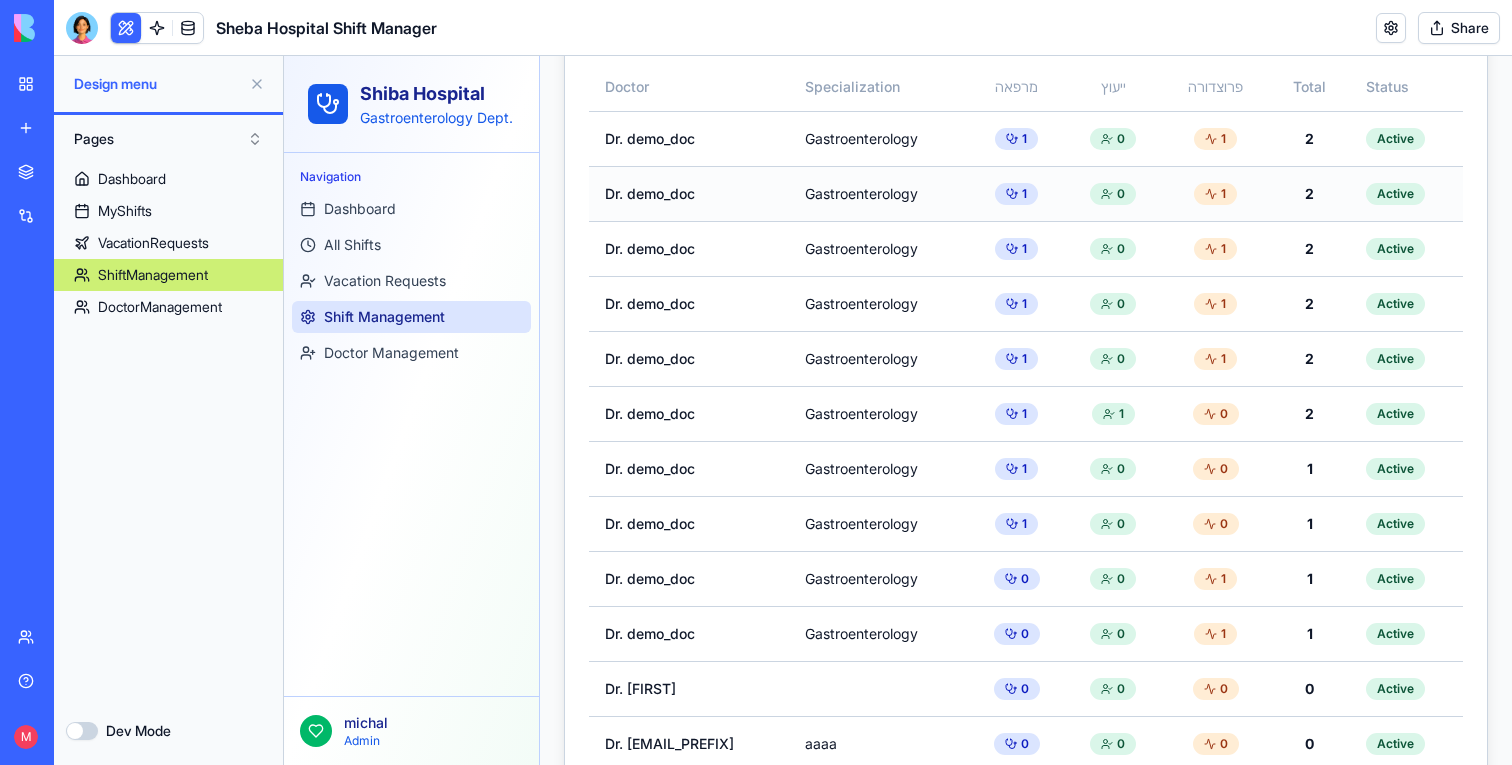 scroll, scrollTop: 1428, scrollLeft: 0, axis: vertical 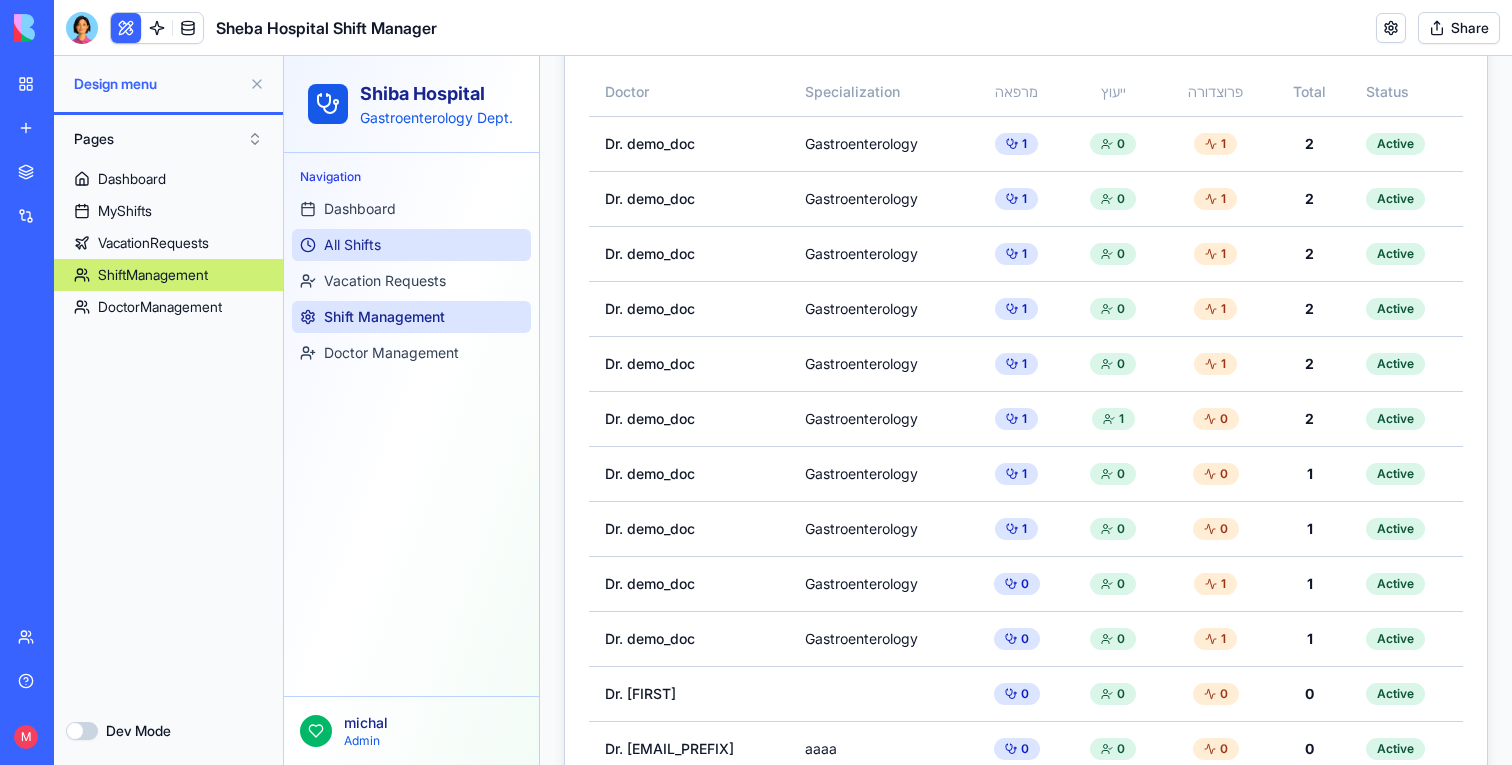 click on "All Shifts" at bounding box center (411, 245) 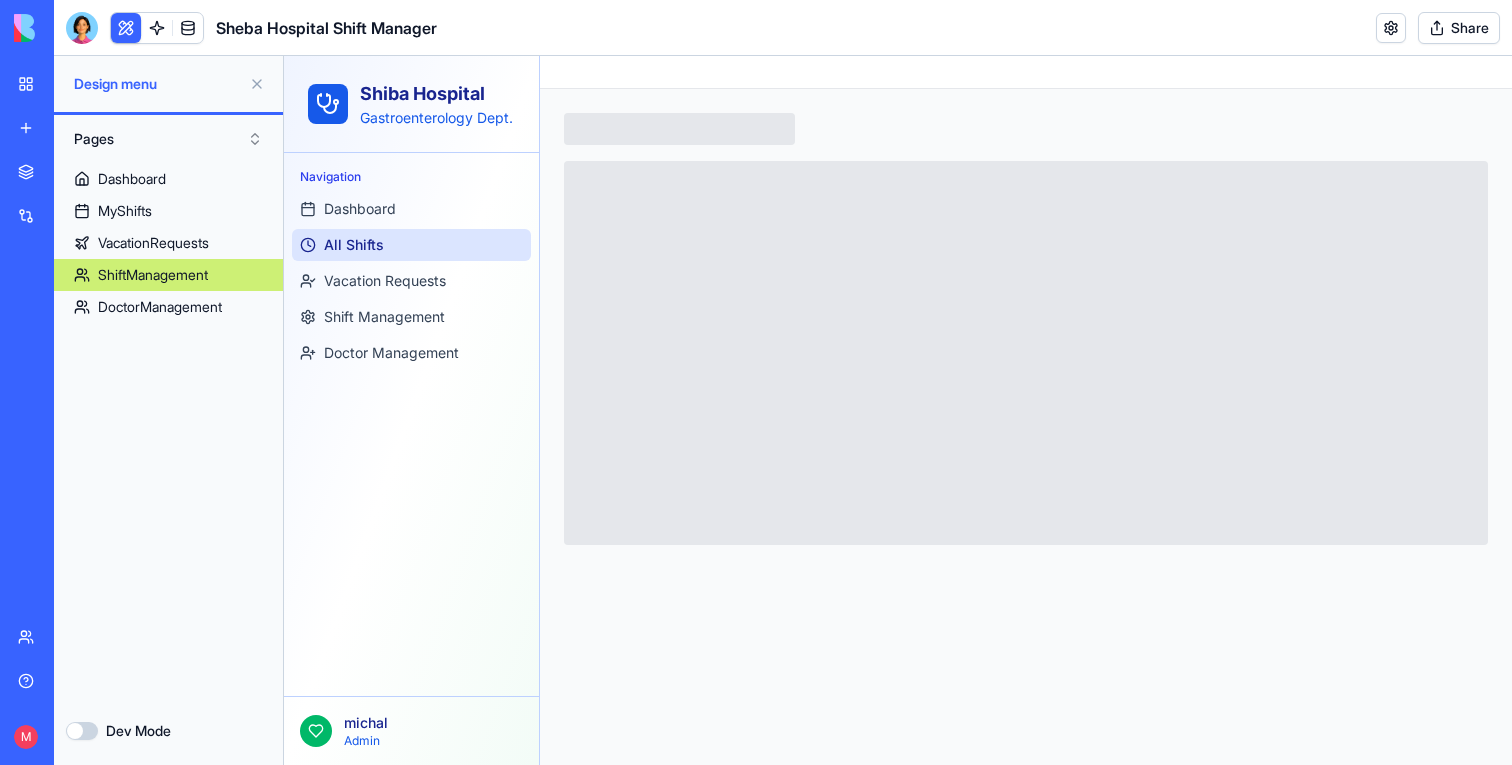 scroll, scrollTop: 0, scrollLeft: 0, axis: both 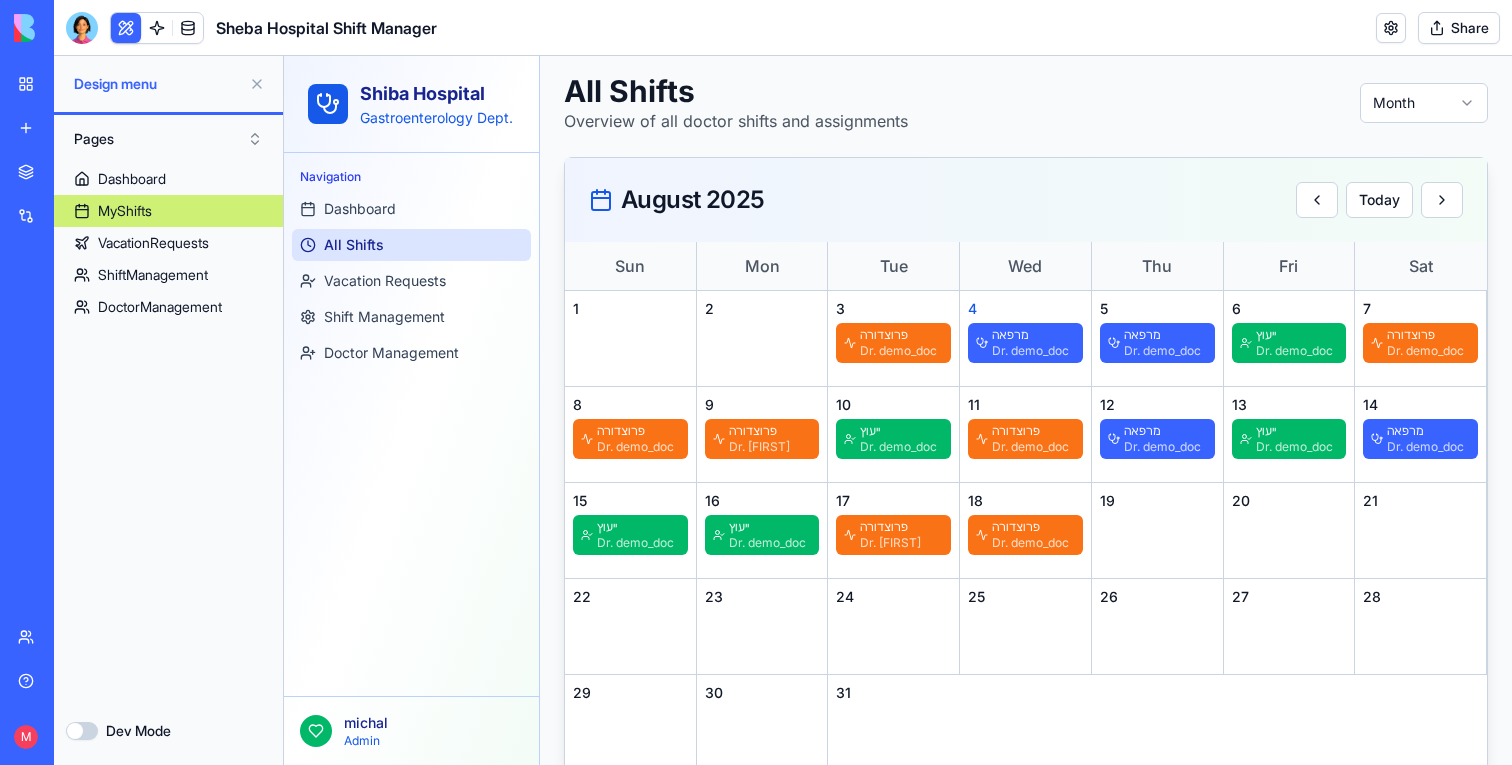 click on "Dr. demo_doc" at bounding box center [898, 351] 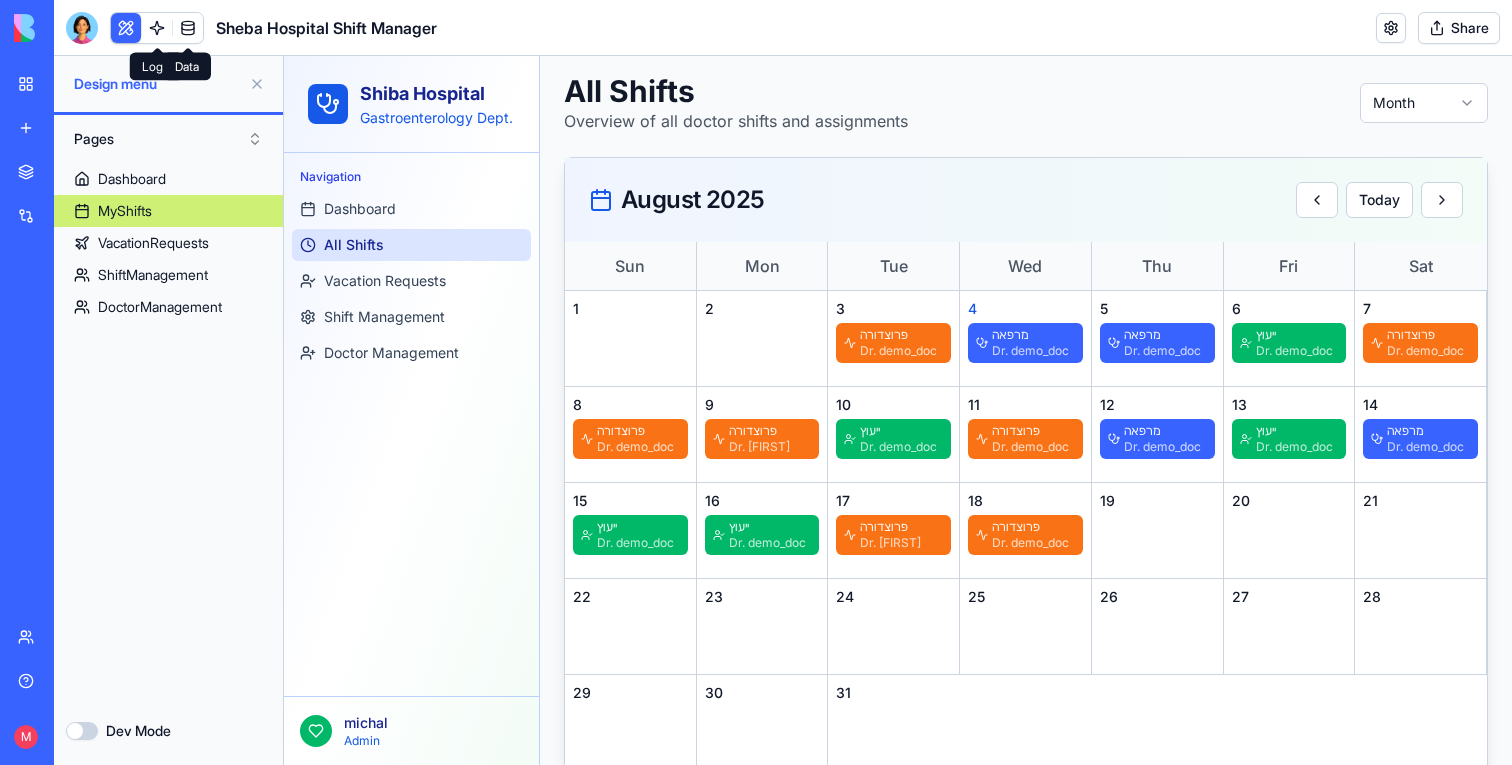 click at bounding box center (188, 28) 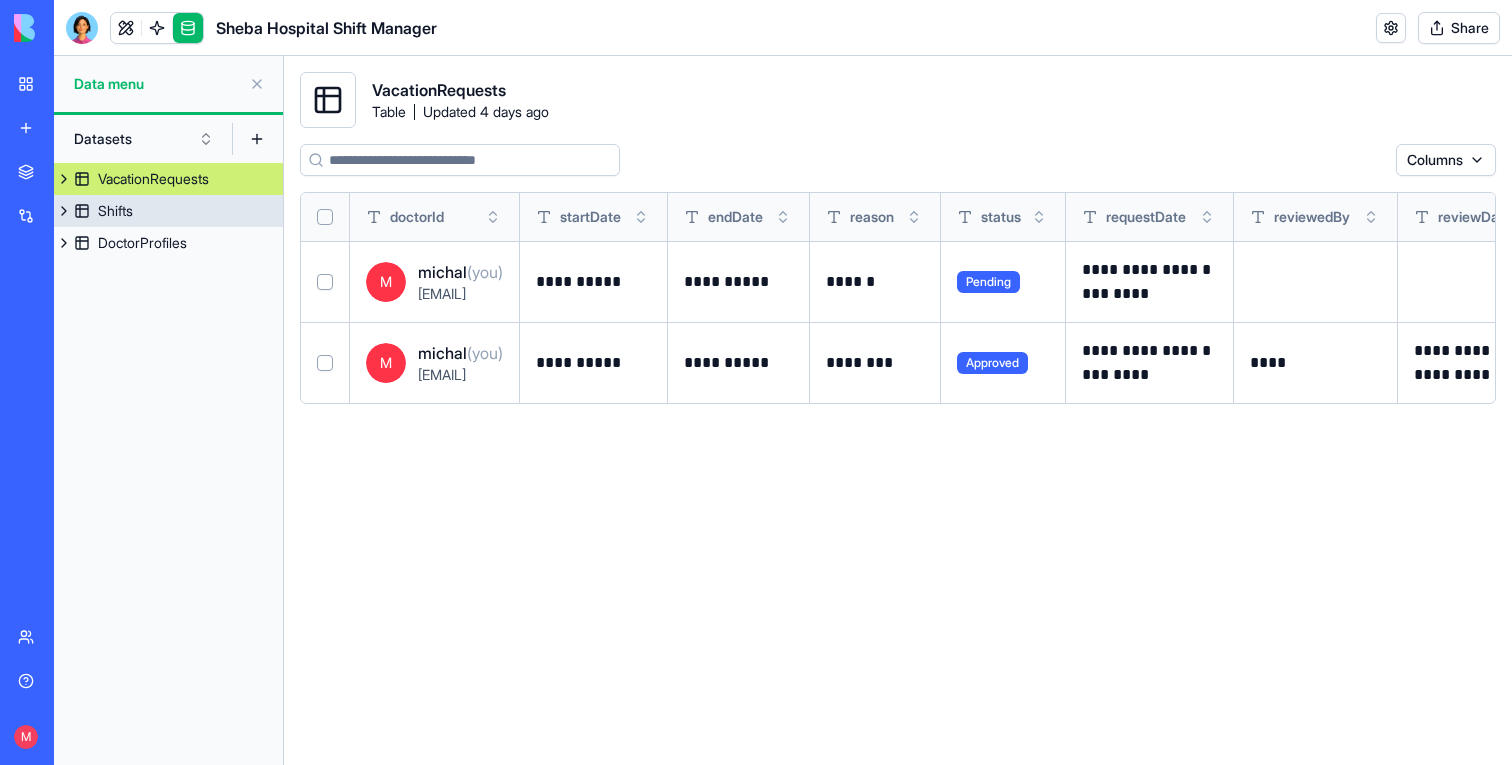 click on "Shifts" at bounding box center (168, 211) 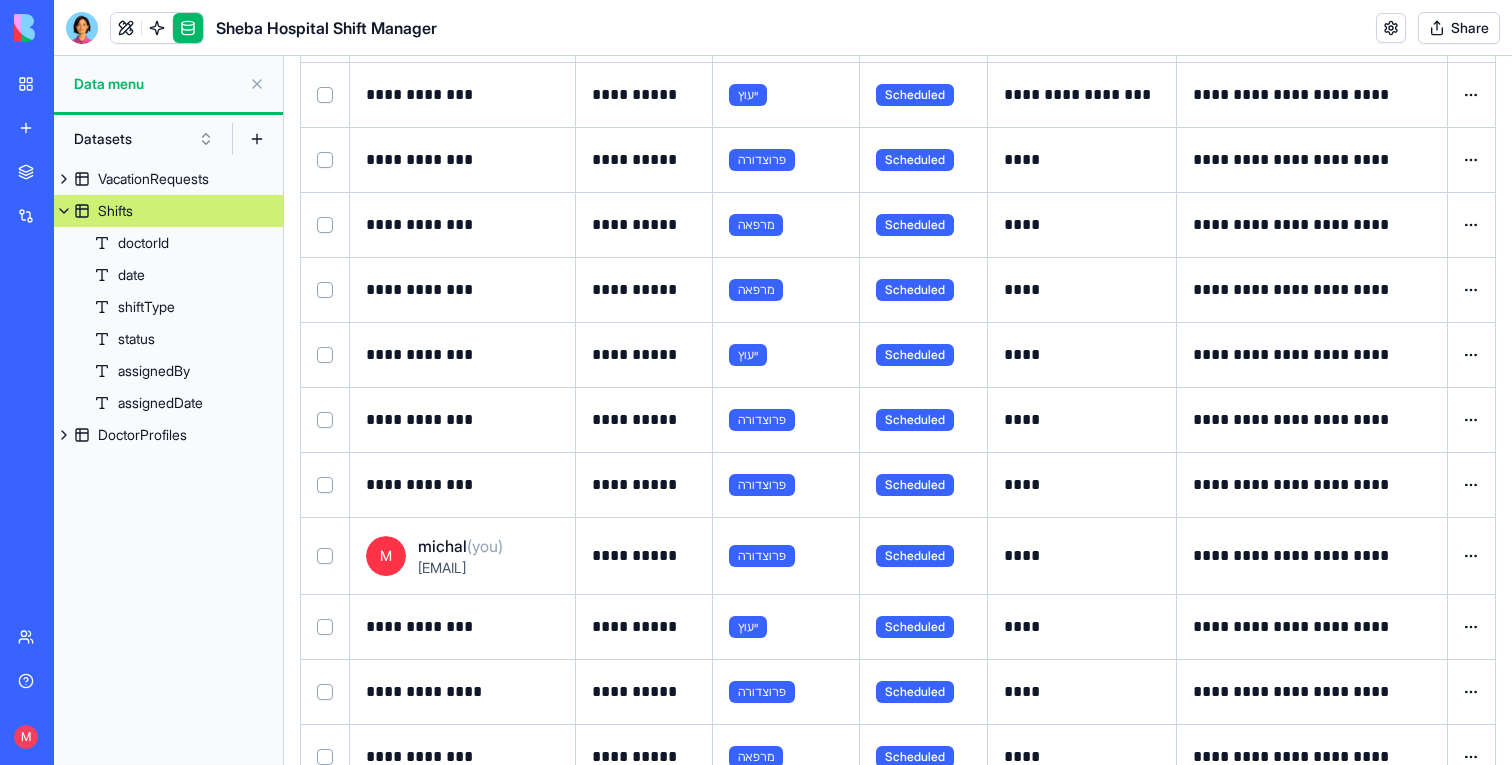 scroll, scrollTop: 1157, scrollLeft: 0, axis: vertical 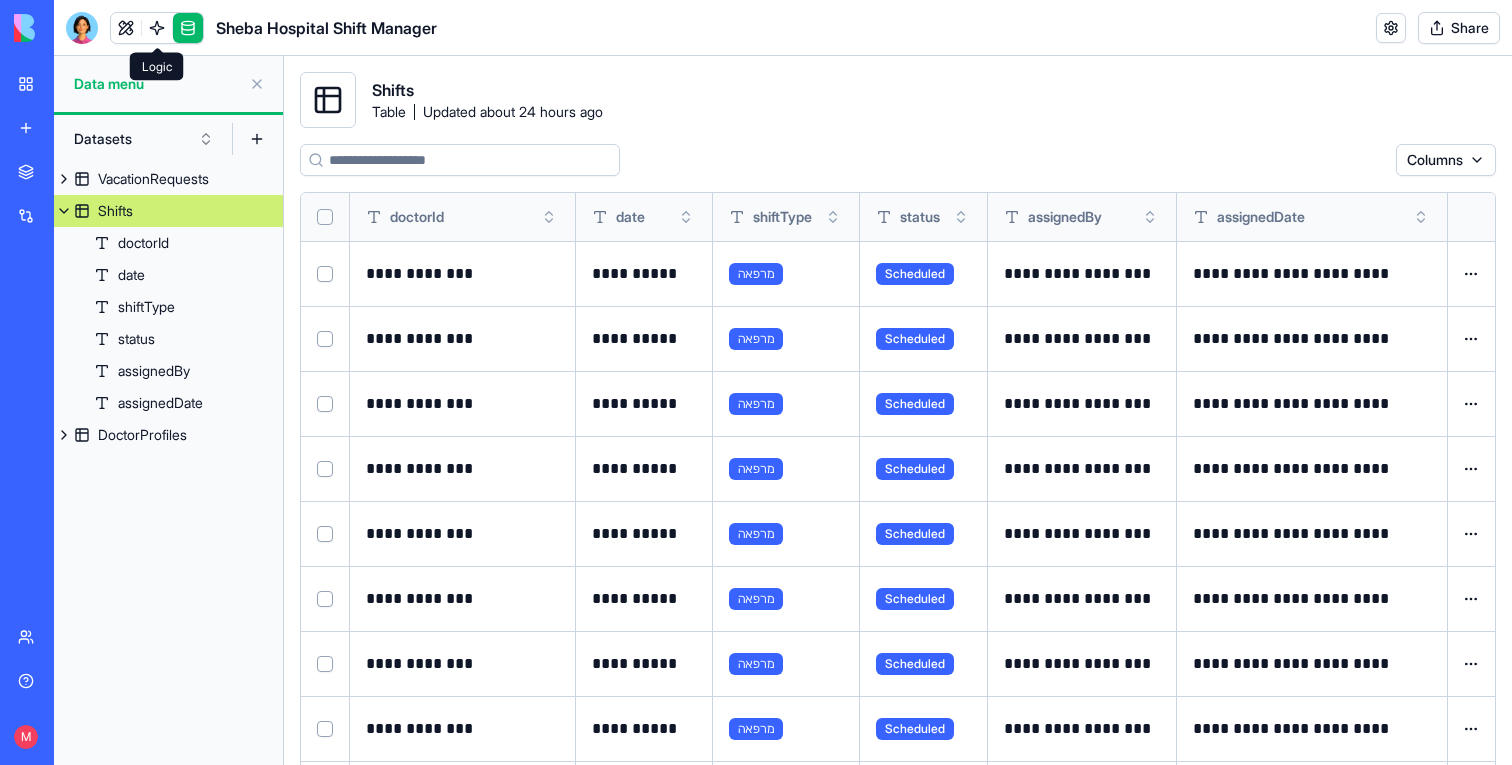 click at bounding box center (157, 28) 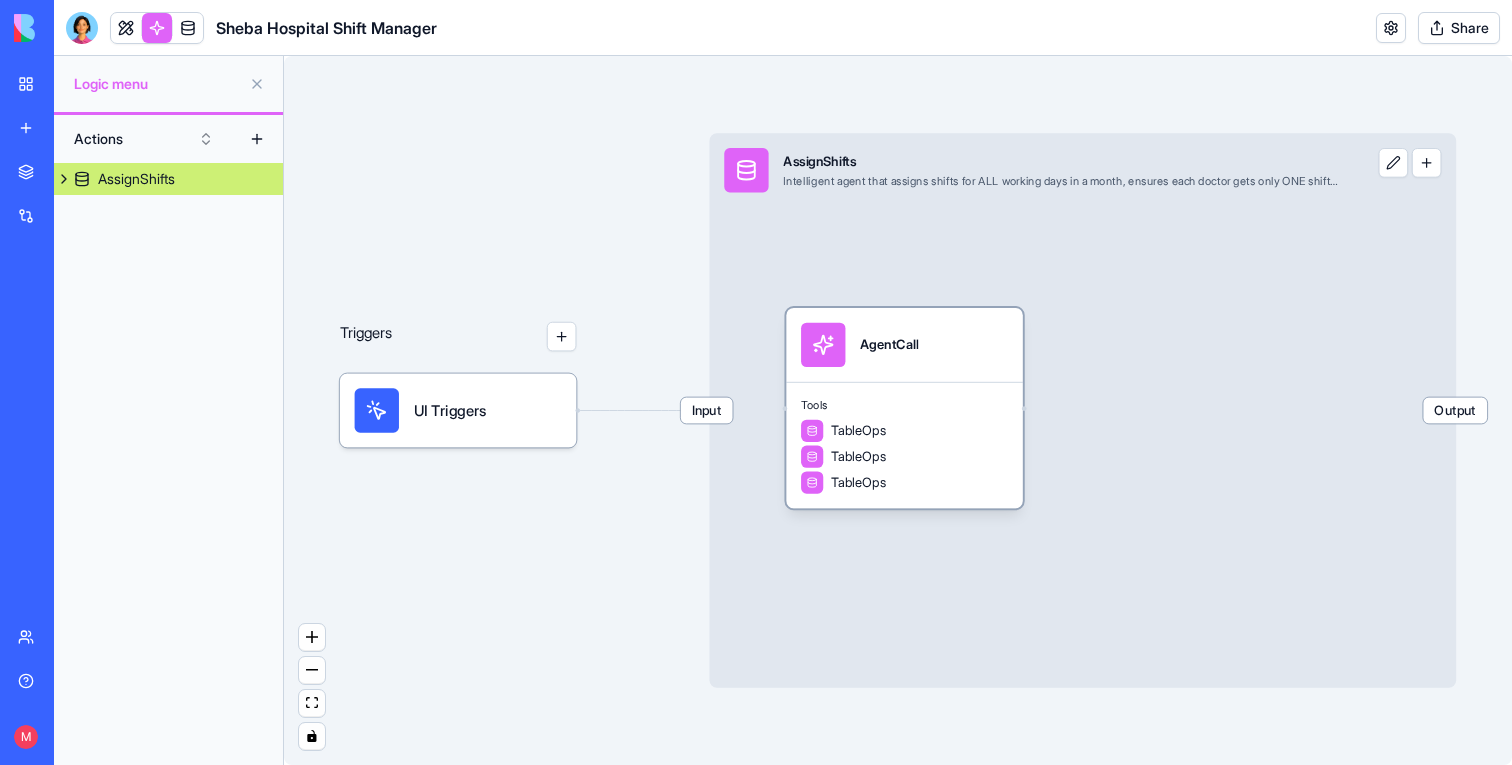 click on "Tools" at bounding box center (904, 405) 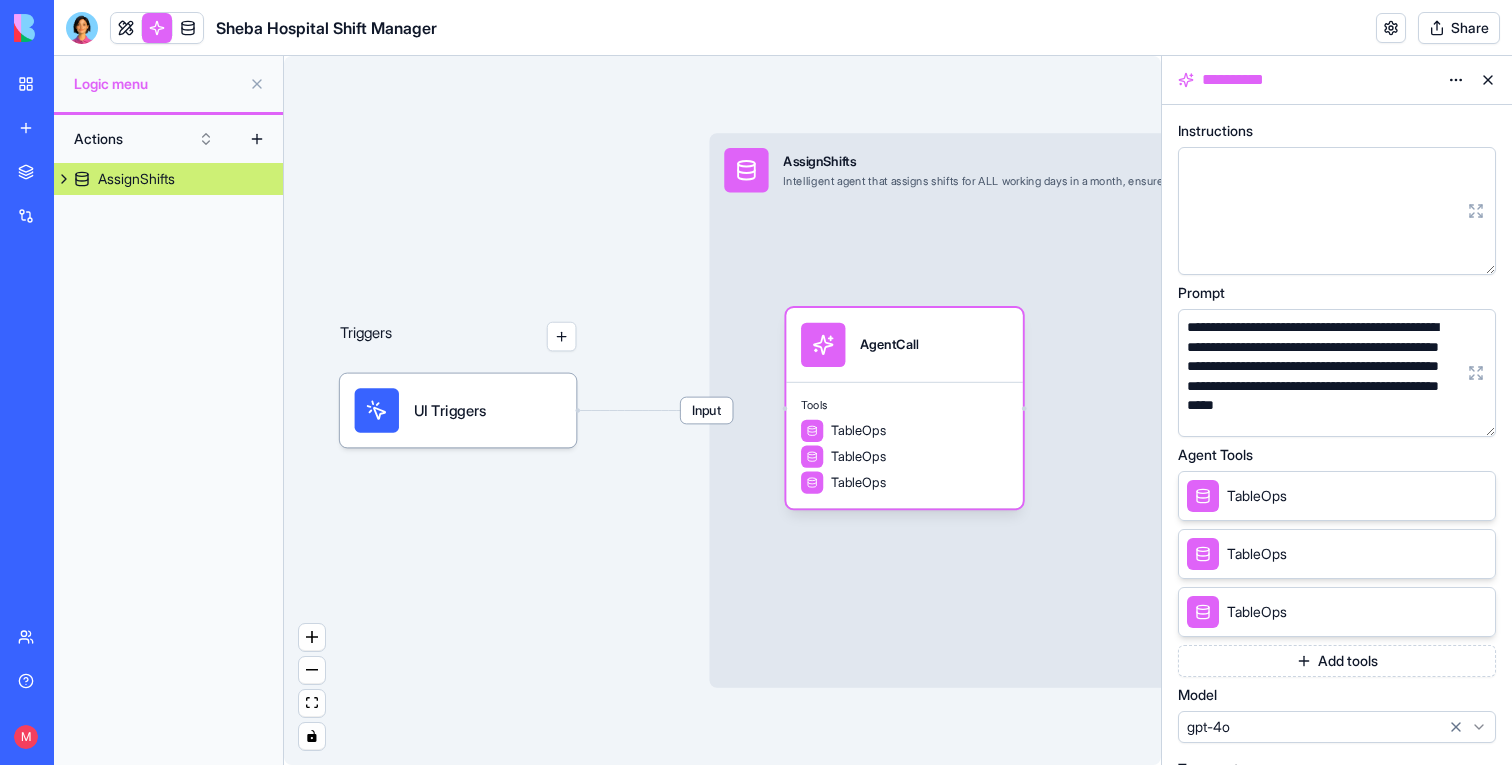 click on "**********" at bounding box center (1318, 386) 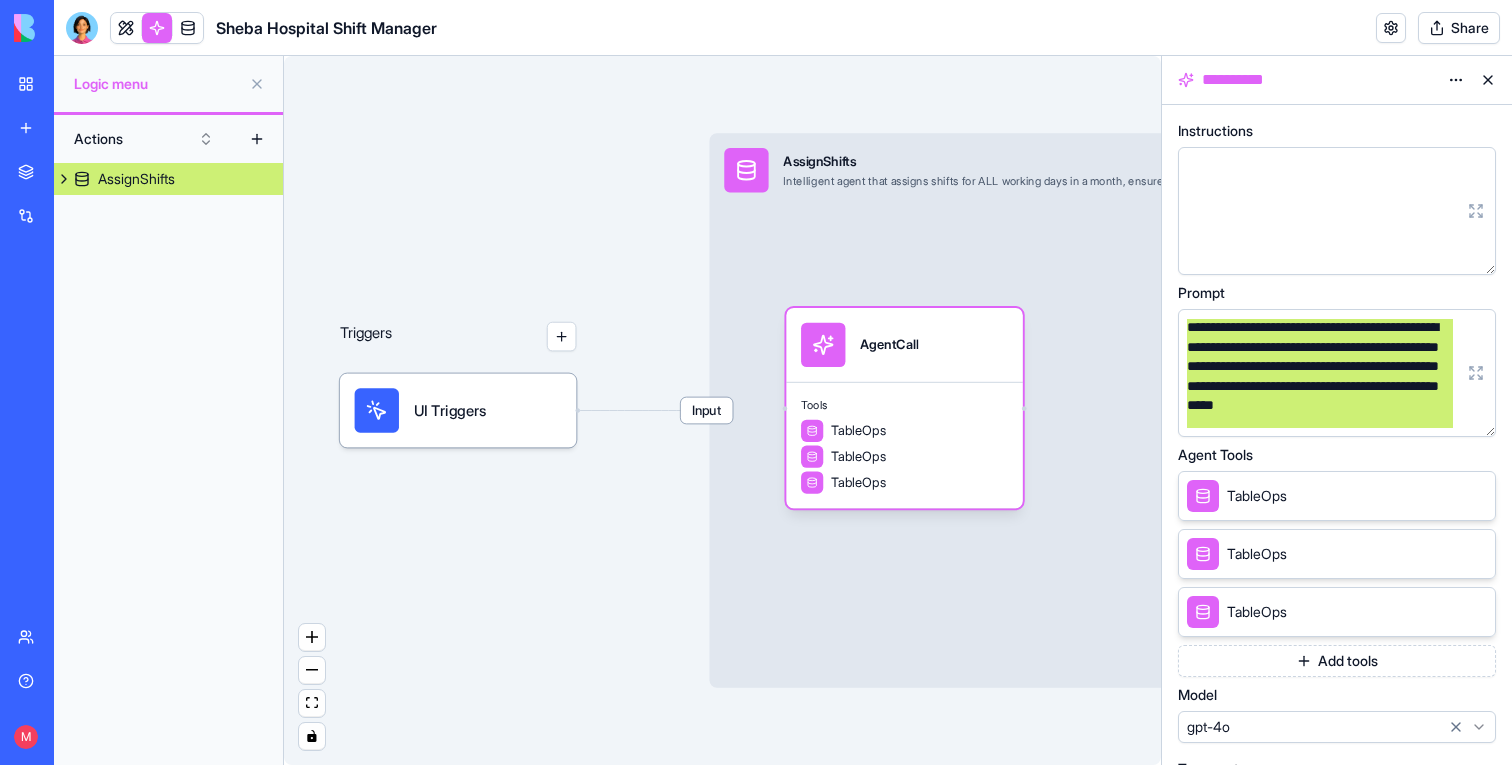 copy on "**********" 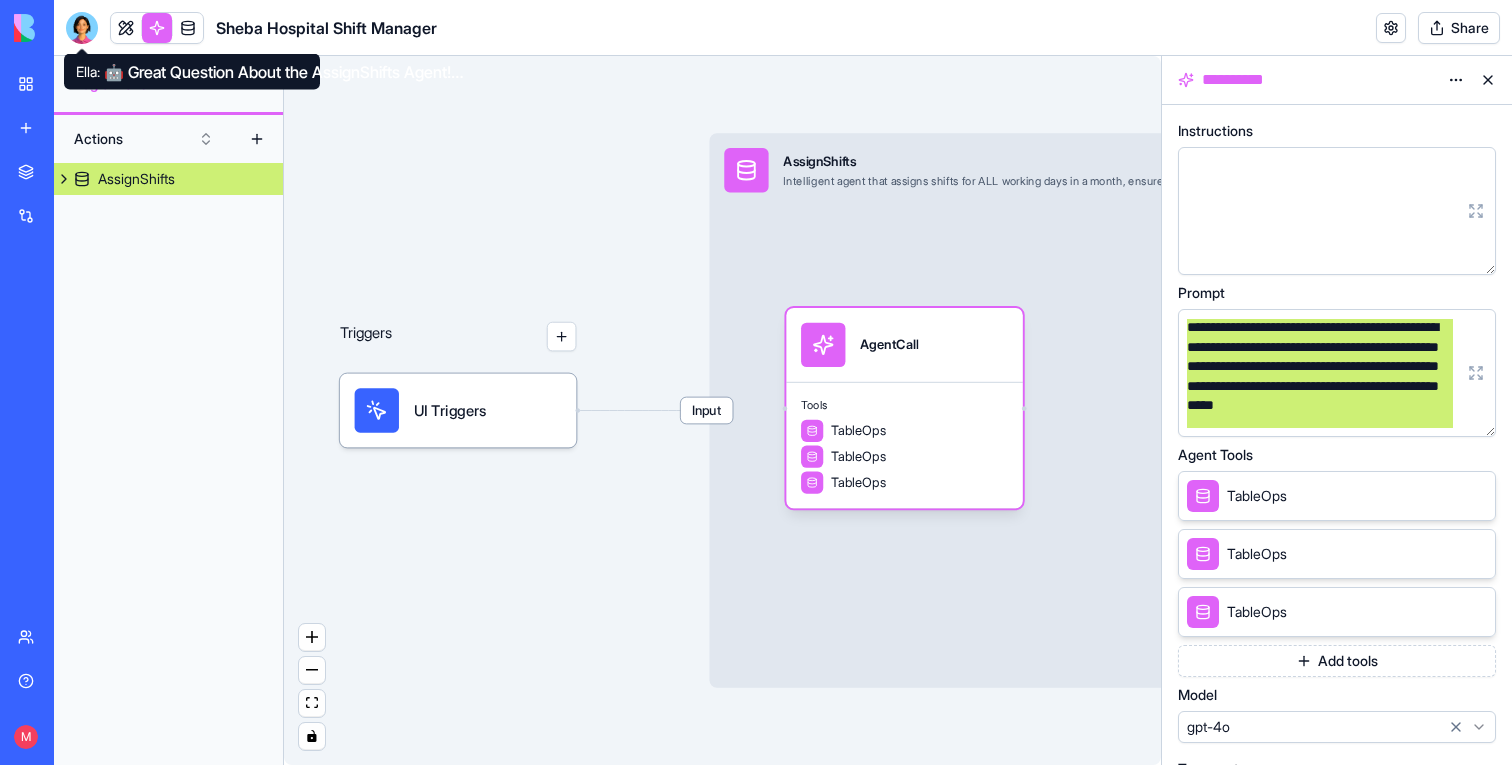 click at bounding box center (82, 28) 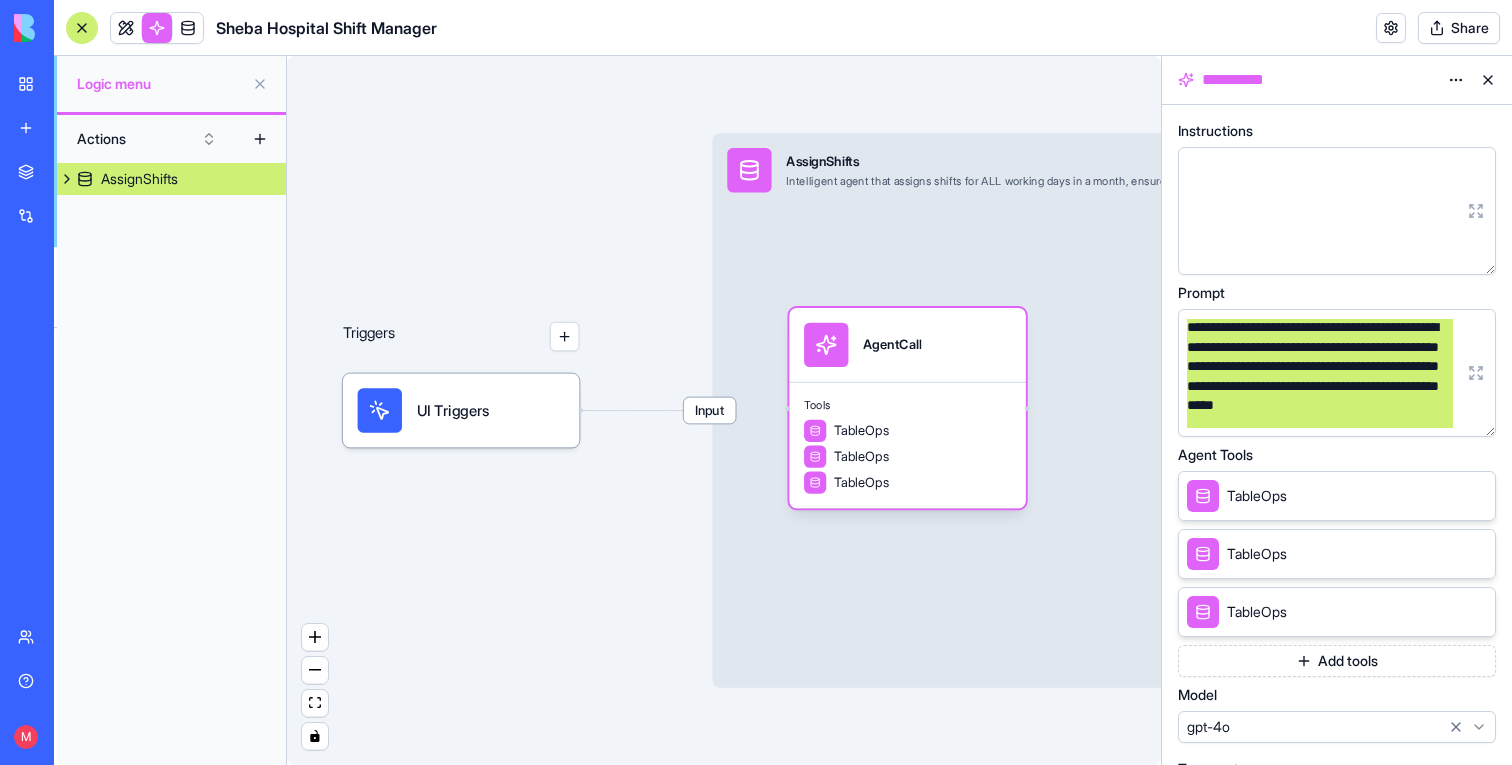 scroll, scrollTop: 34225, scrollLeft: 0, axis: vertical 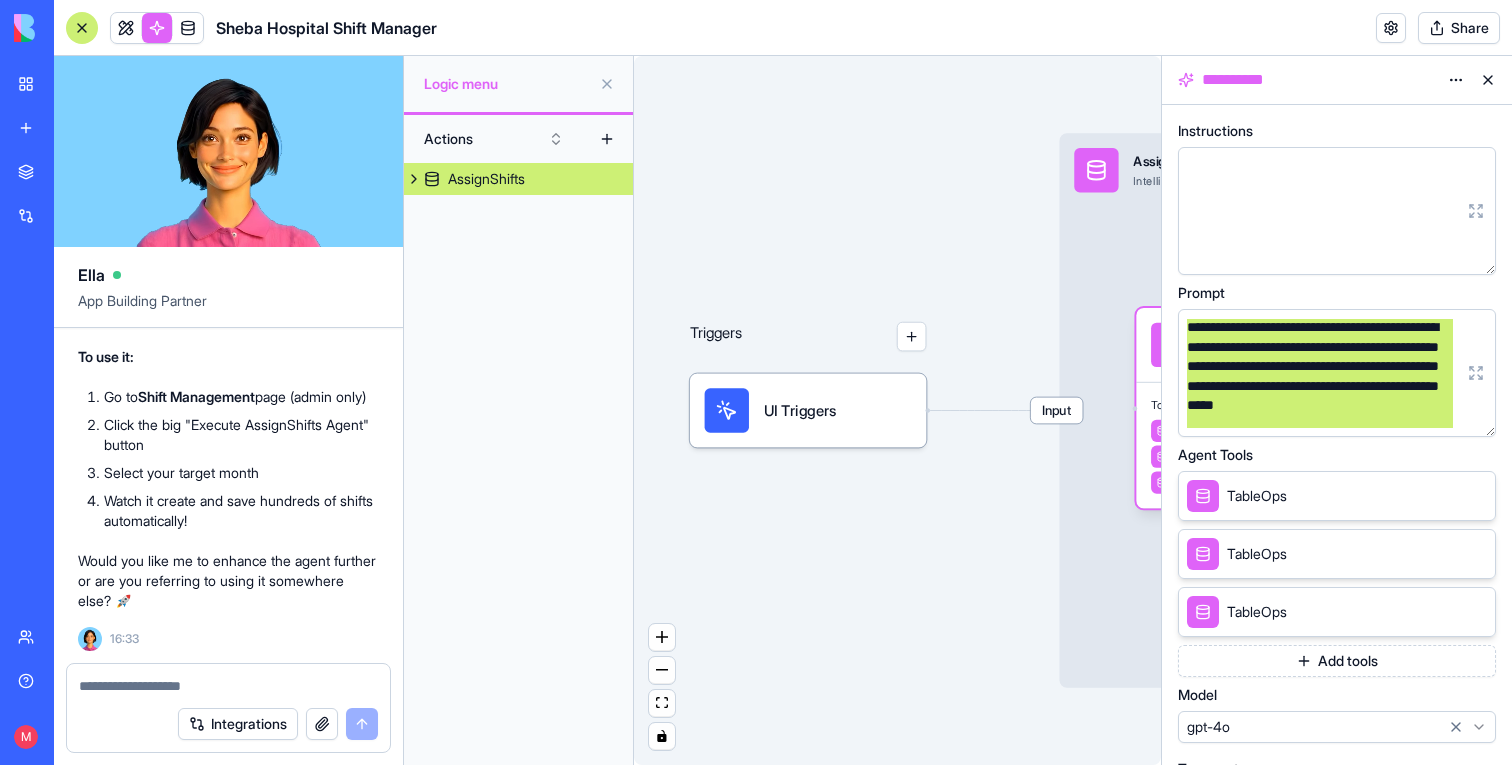 click at bounding box center [228, 680] 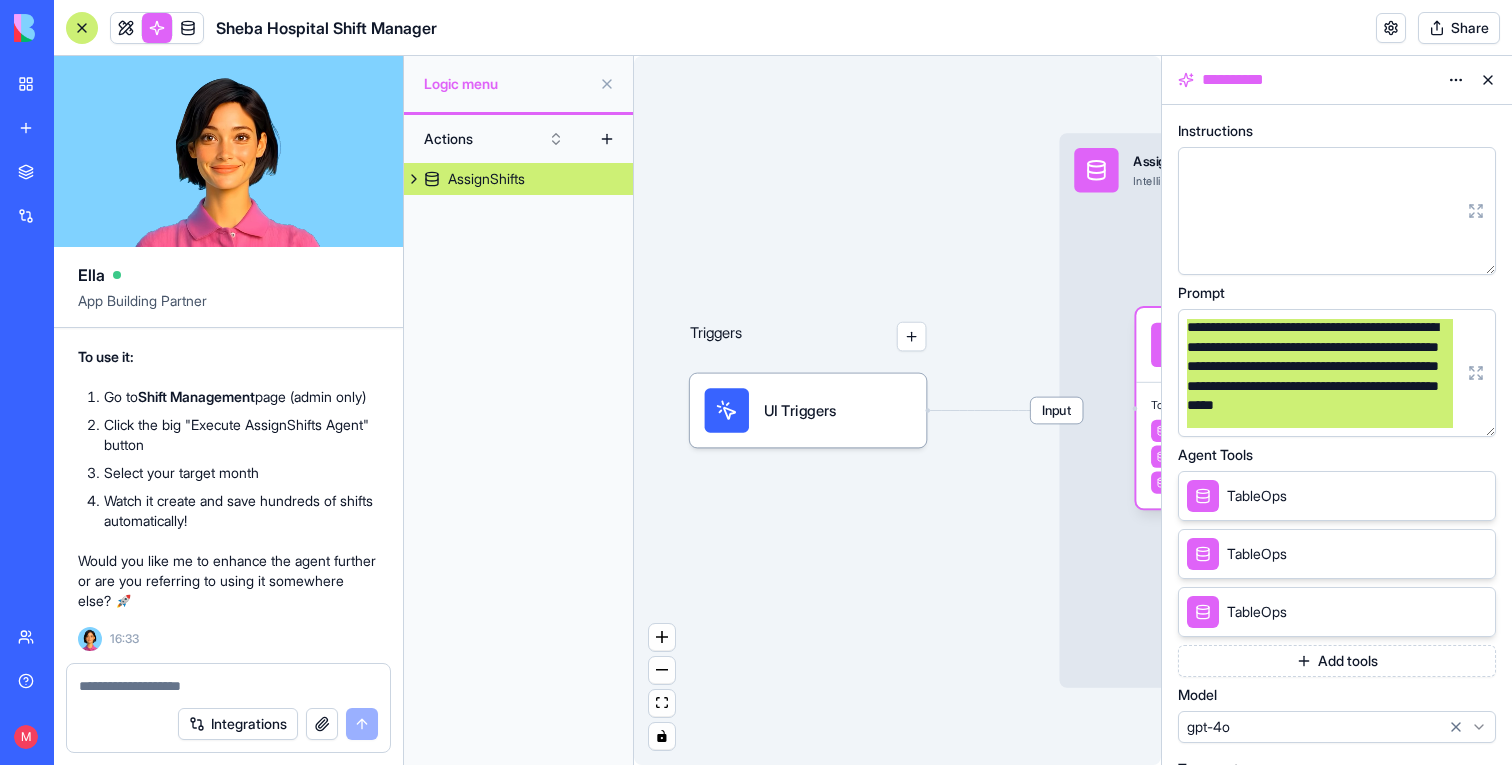 click at bounding box center [228, 686] 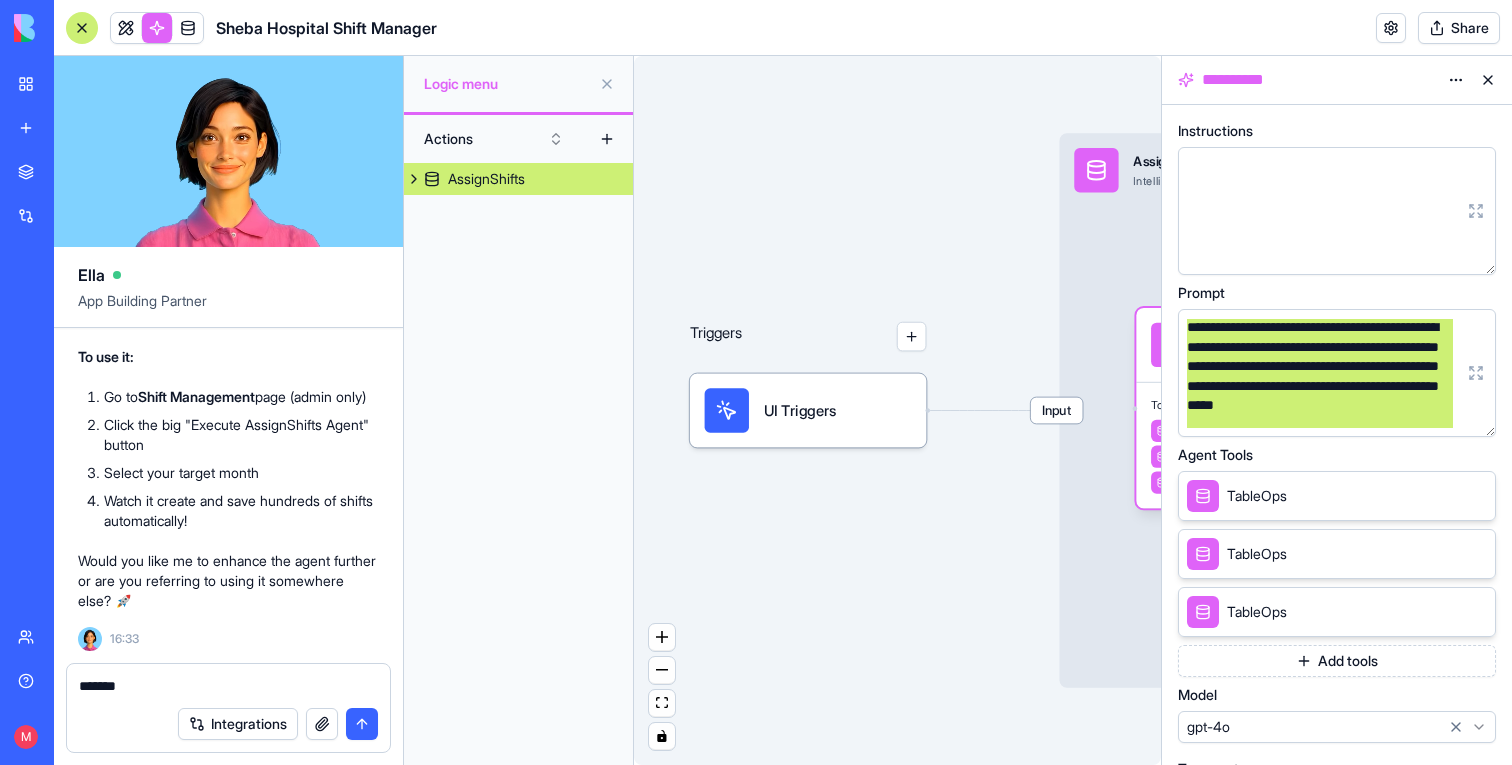 type on "*******" 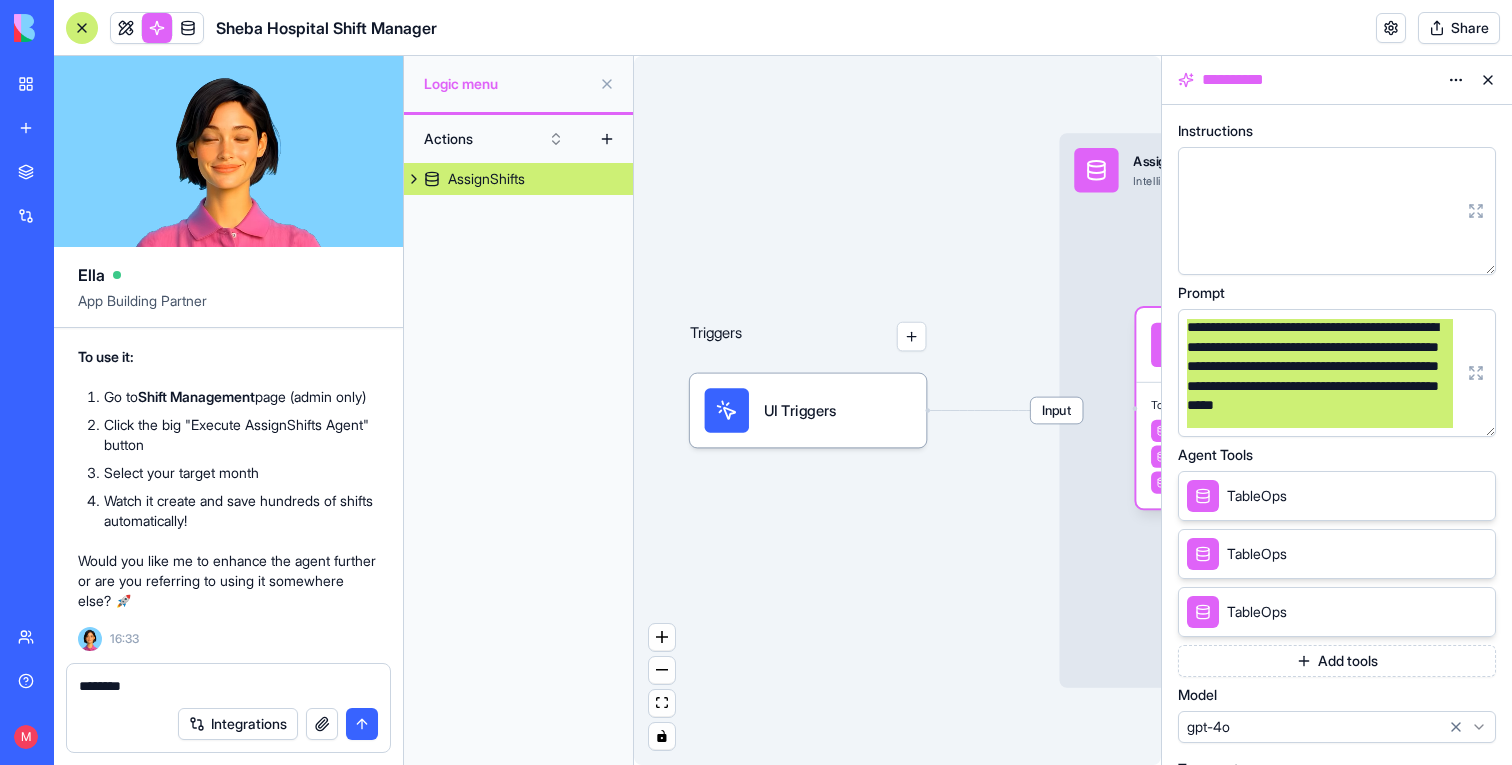 type 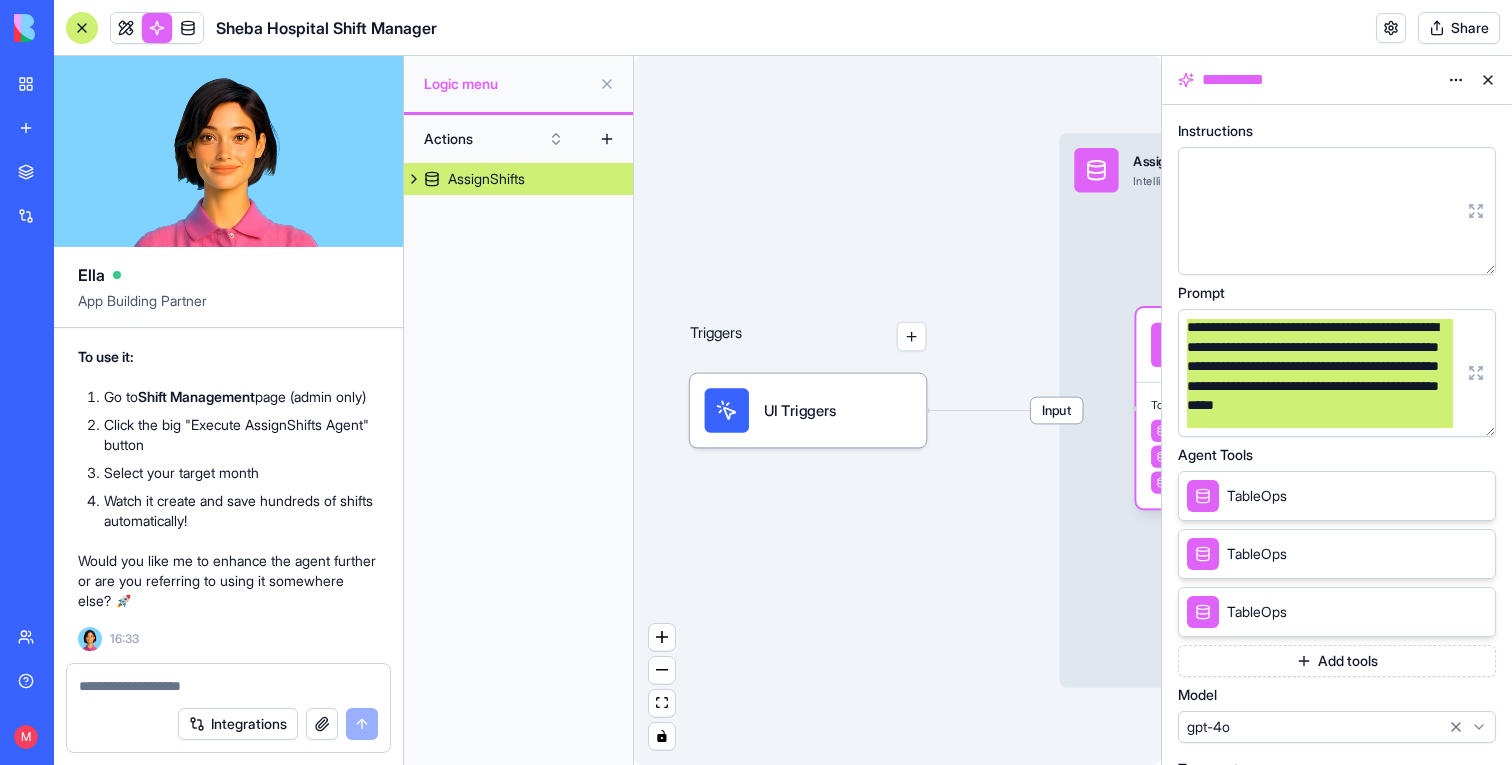 click at bounding box center [1476, 373] 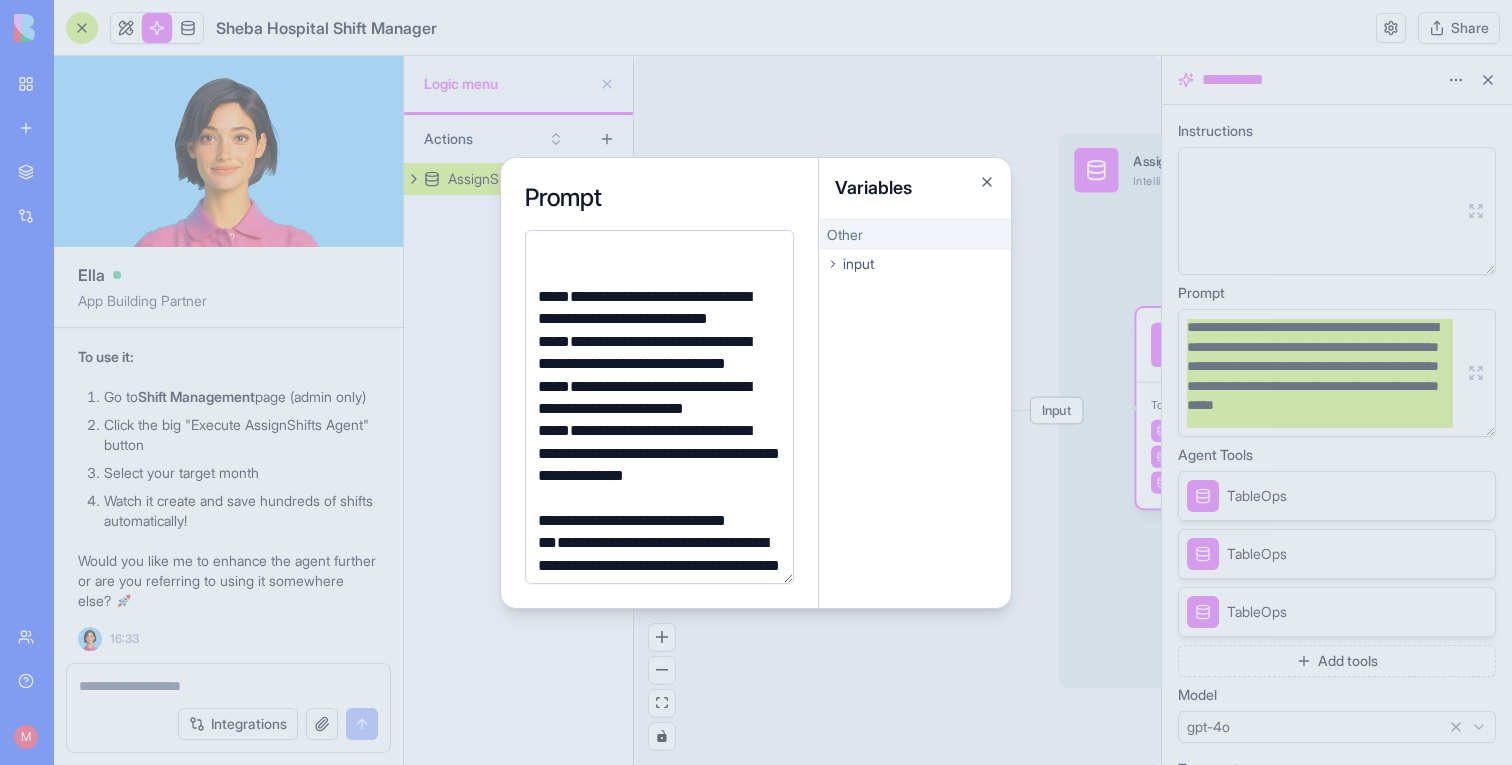 scroll, scrollTop: 1863, scrollLeft: 0, axis: vertical 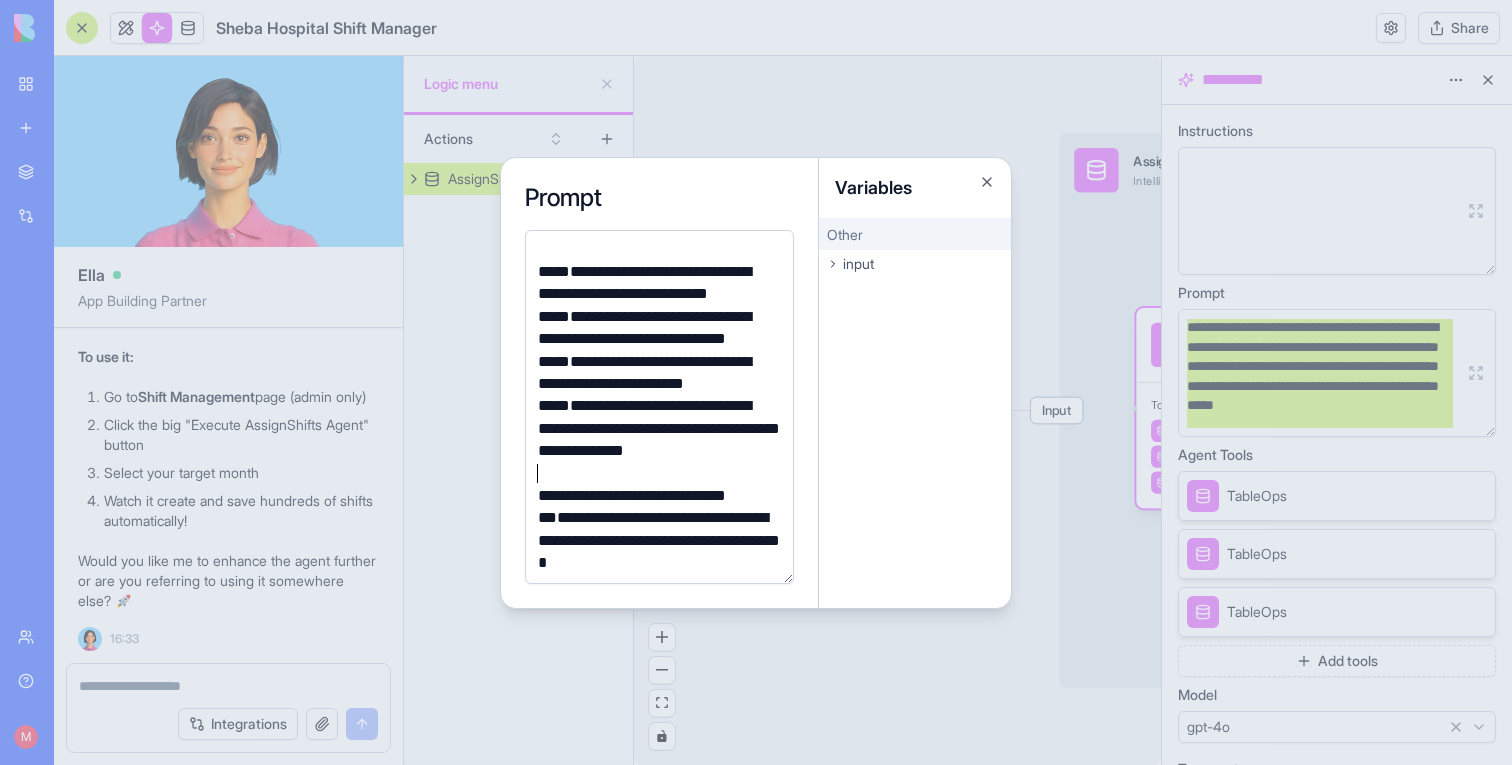 click at bounding box center (656, 474) 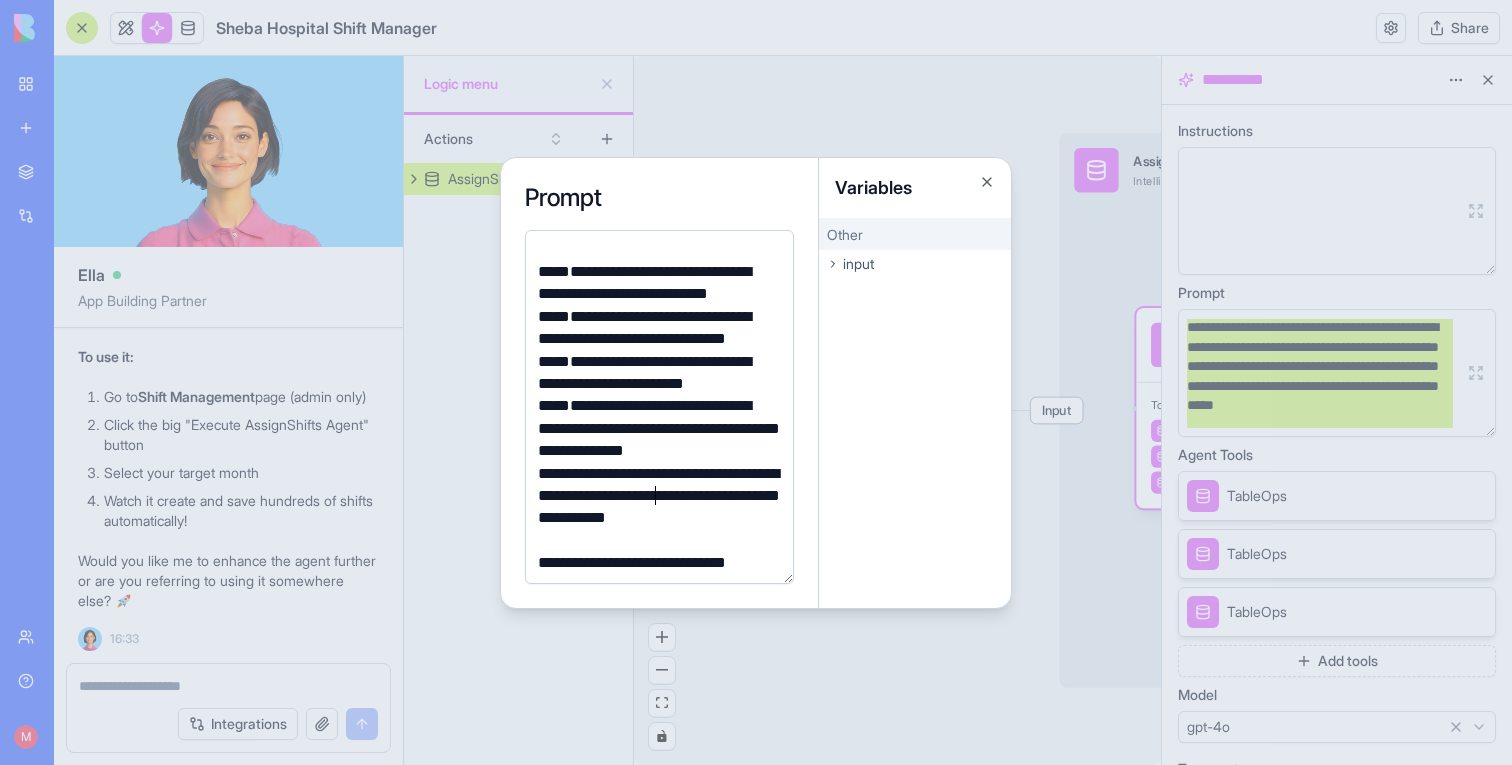 click on "**********" at bounding box center (656, 496) 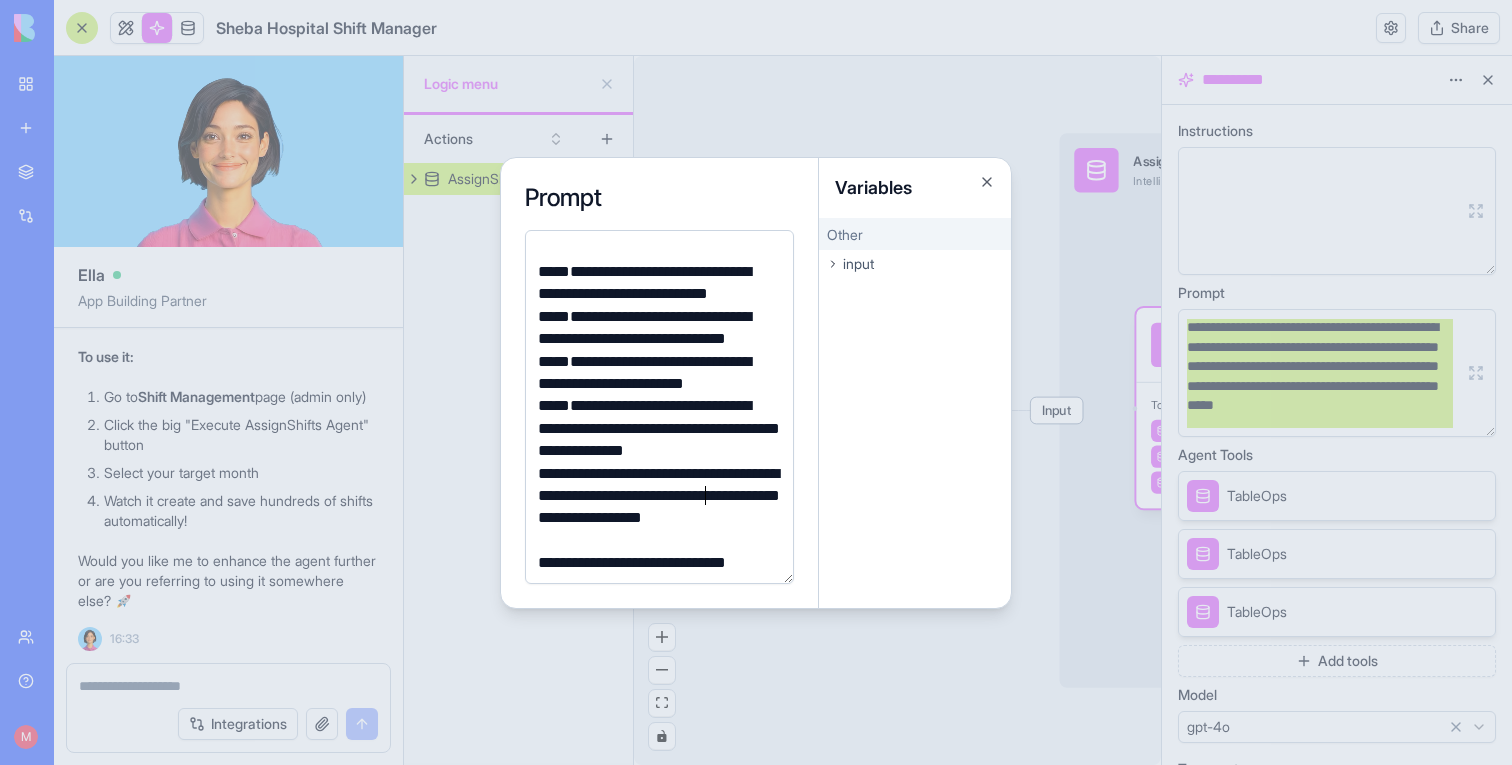 click on "**********" at bounding box center (656, 496) 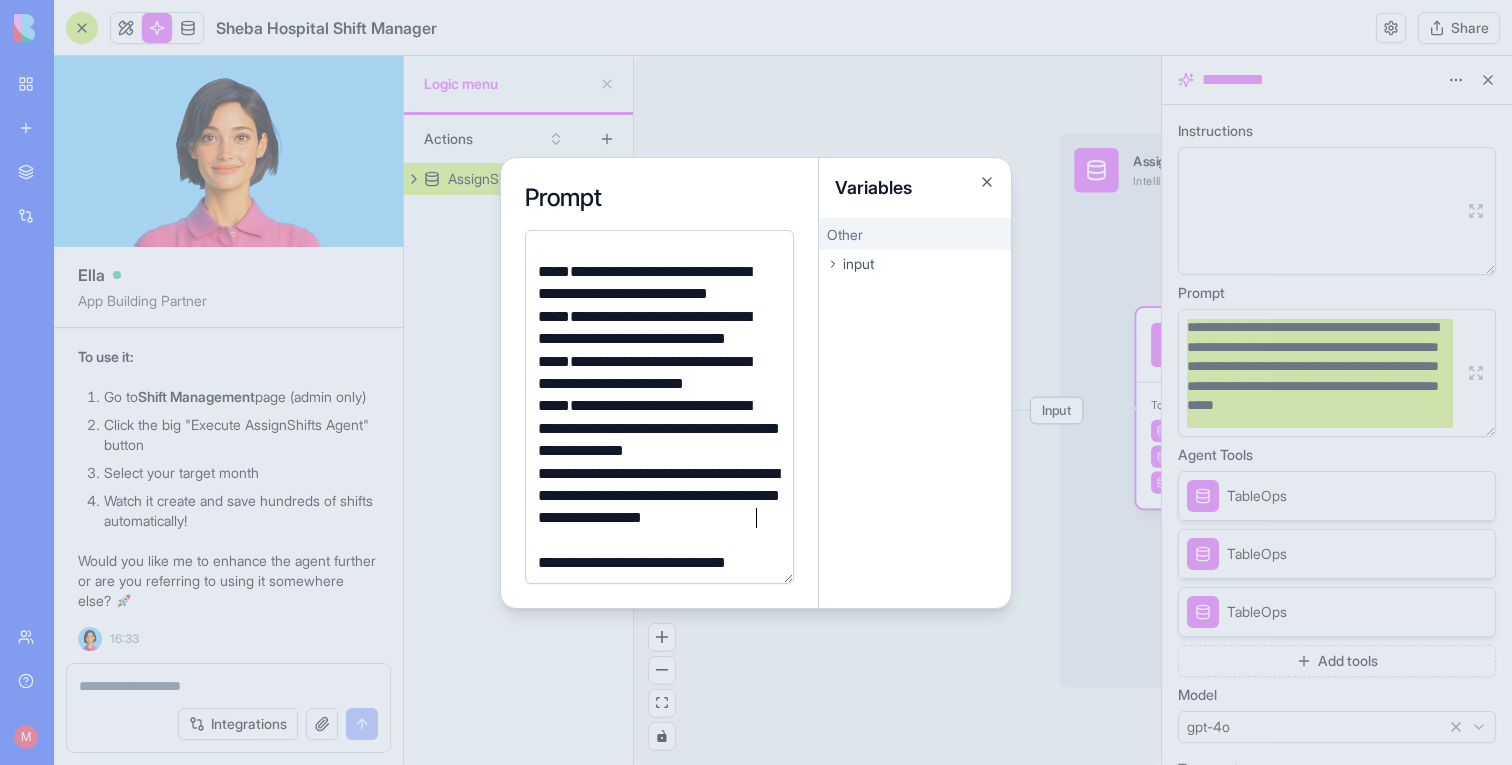 click on "**********" at bounding box center [656, 496] 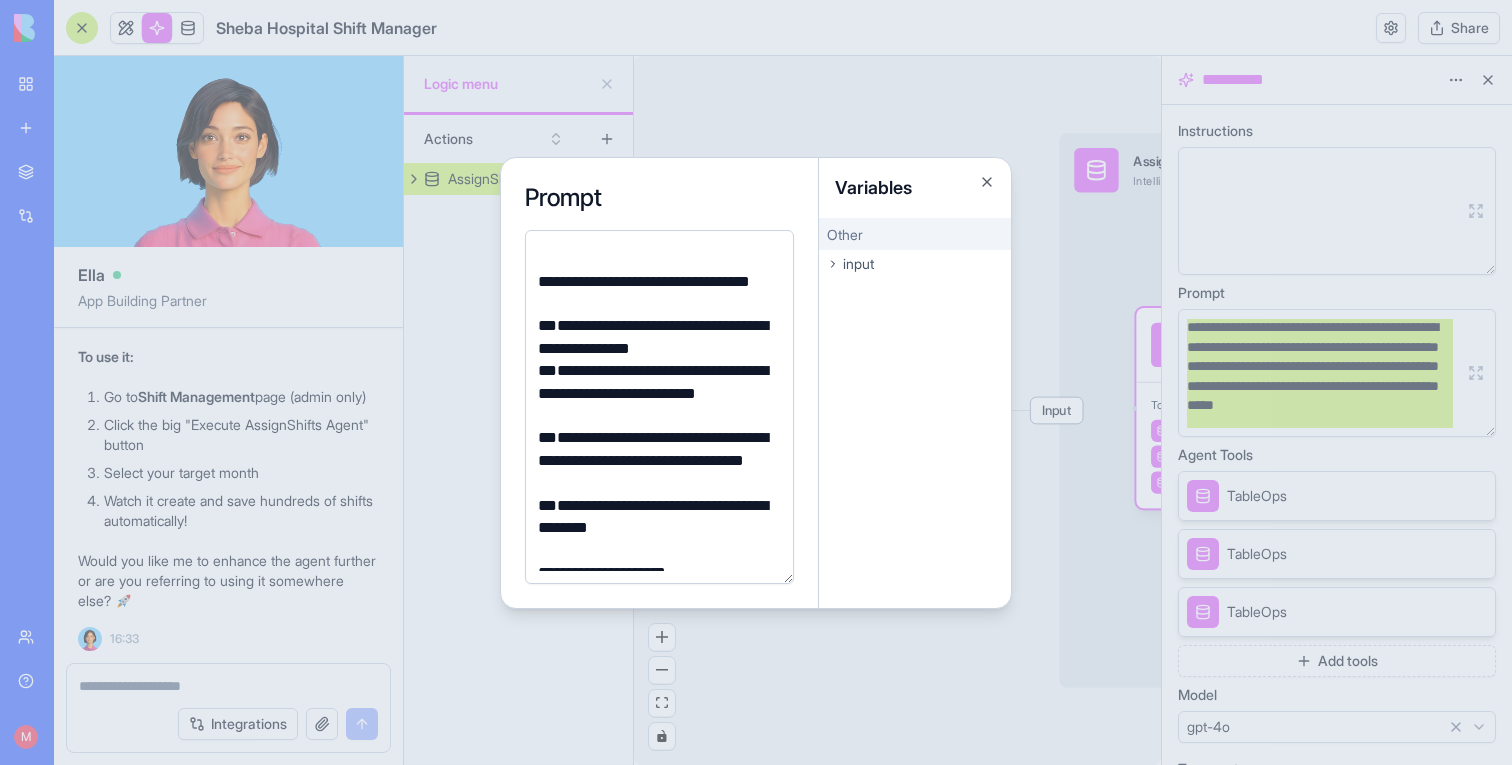 scroll, scrollTop: 3007, scrollLeft: 0, axis: vertical 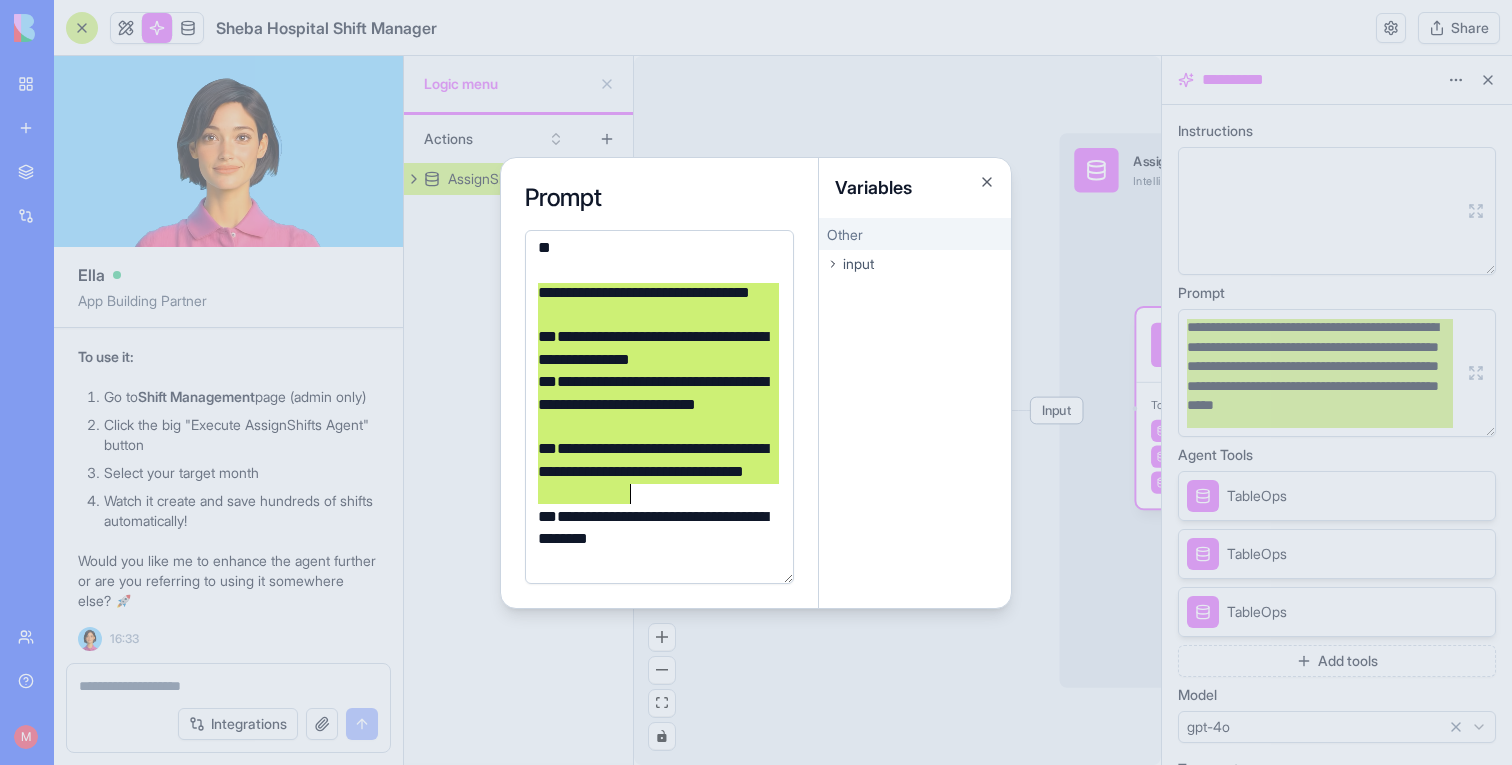 drag, startPoint x: 532, startPoint y: 293, endPoint x: 770, endPoint y: 498, distance: 314.1162 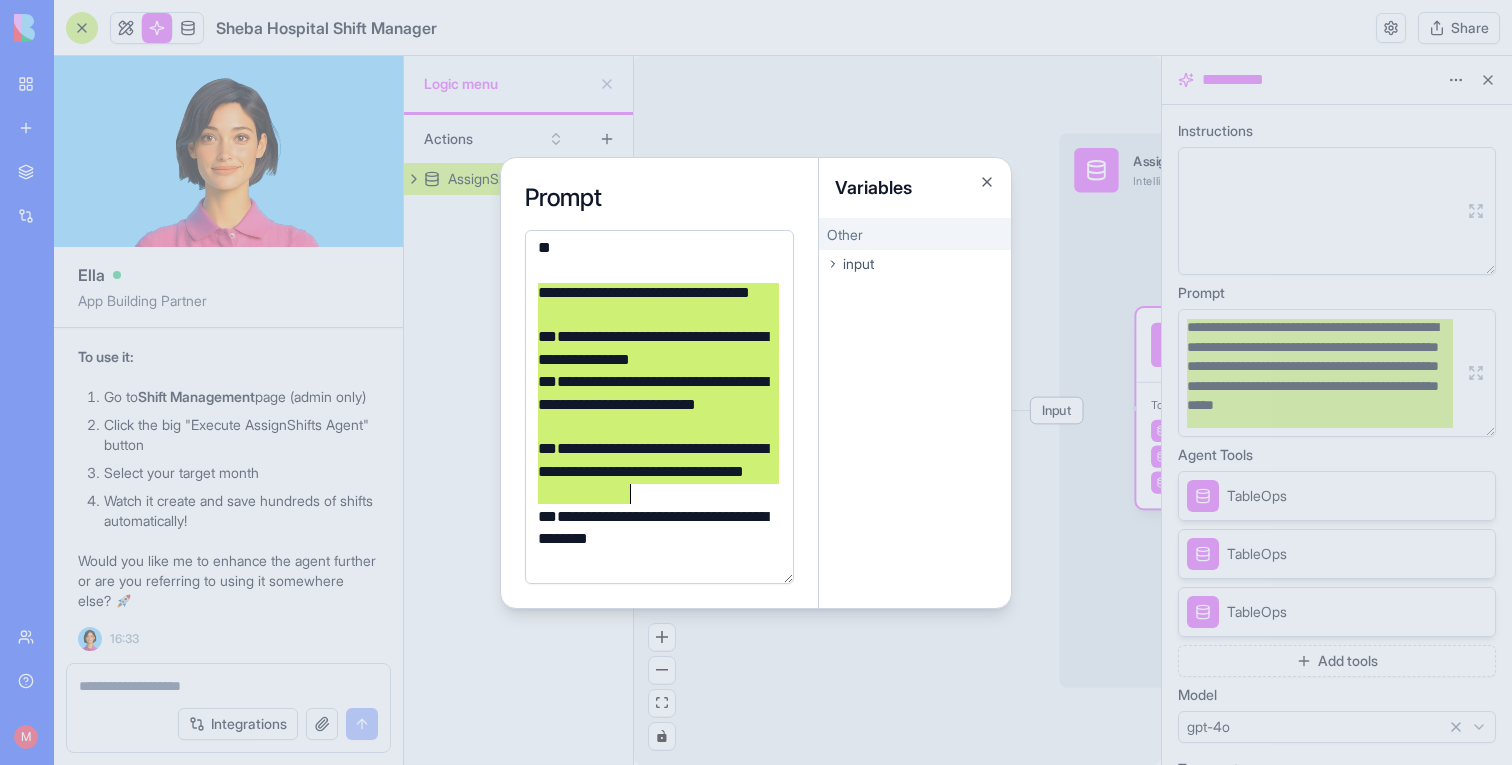 click on "**********" at bounding box center (656, -804) 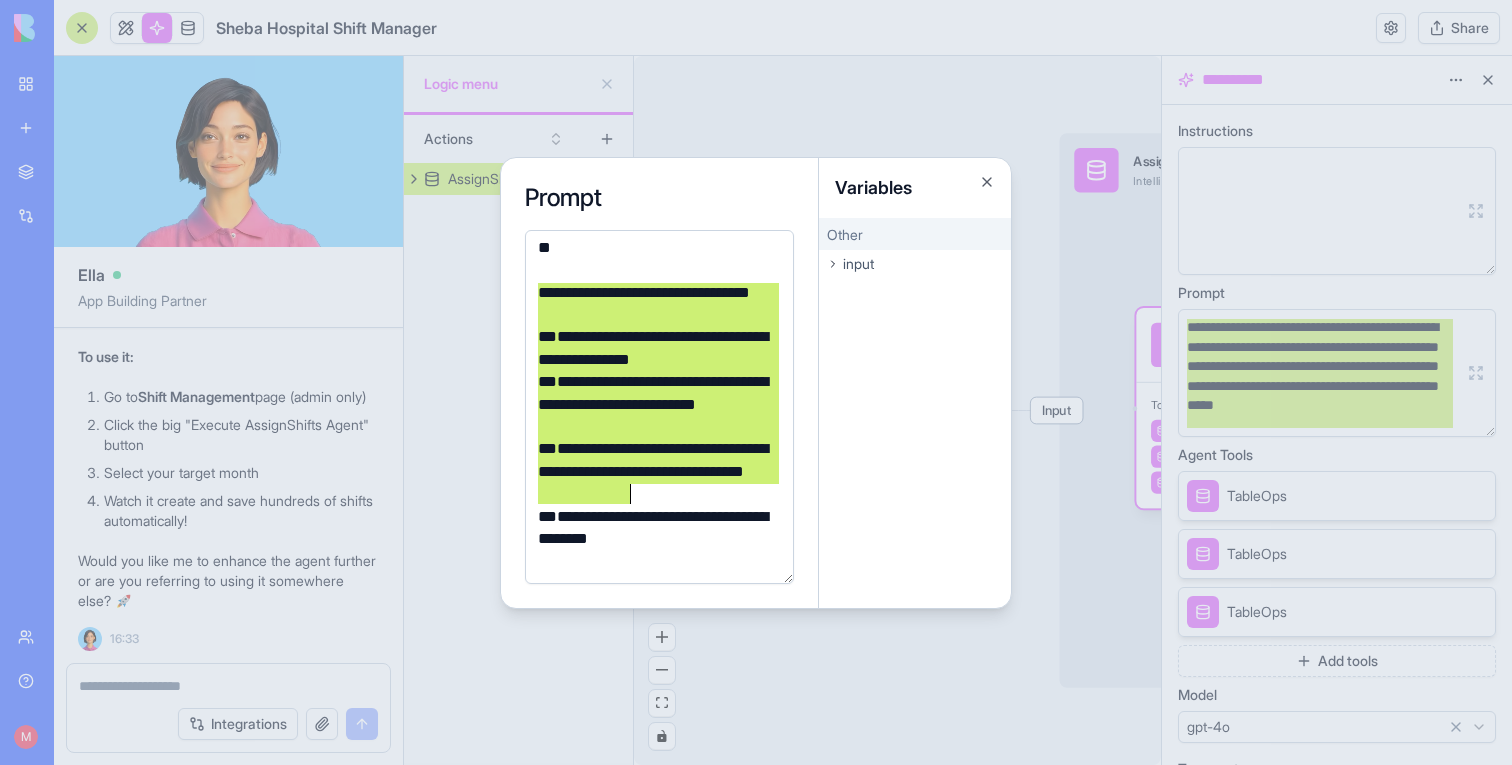 click on "**********" at bounding box center [656, 471] 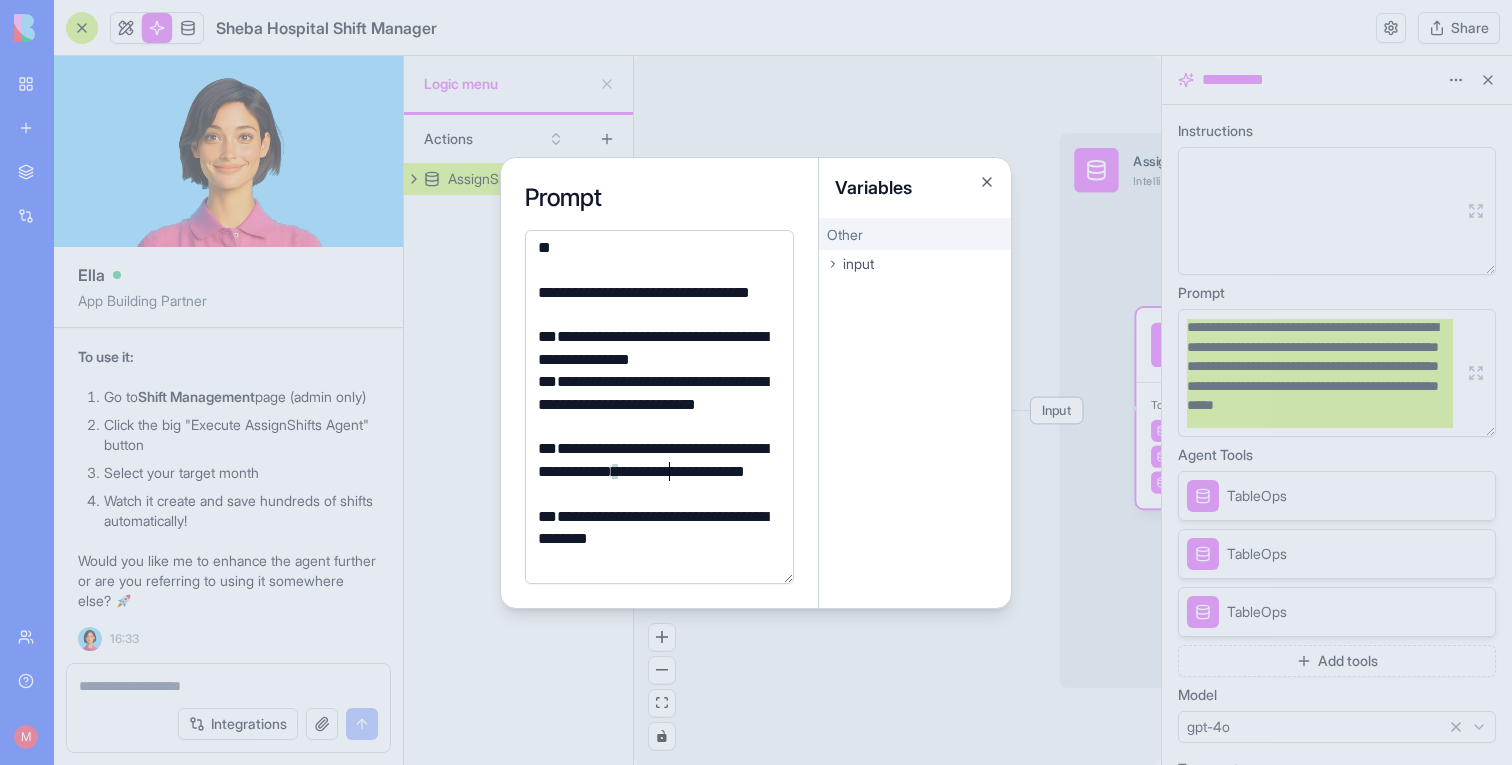 click on "*" at bounding box center [615, 471] 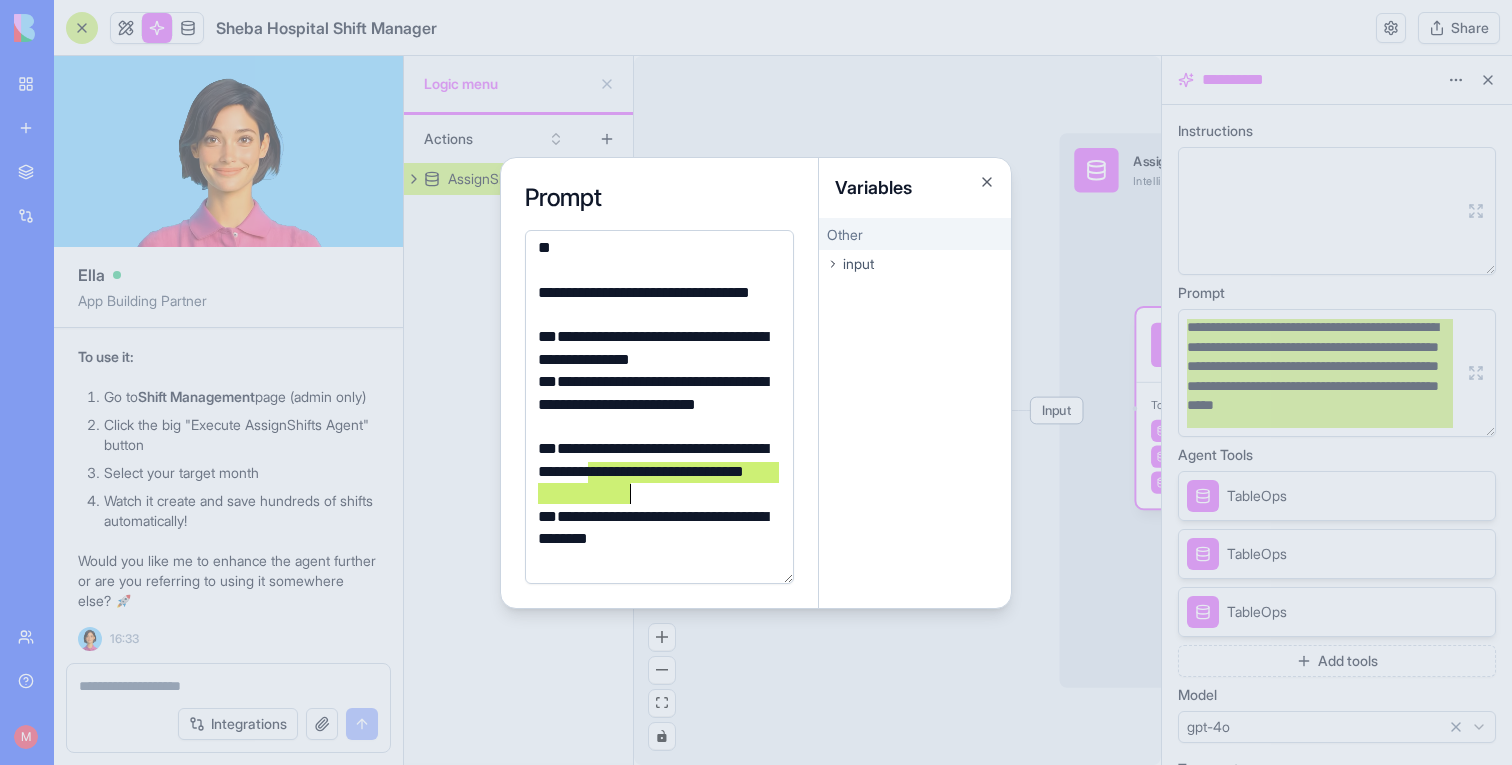 drag, startPoint x: 586, startPoint y: 470, endPoint x: 663, endPoint y: 495, distance: 80.95678 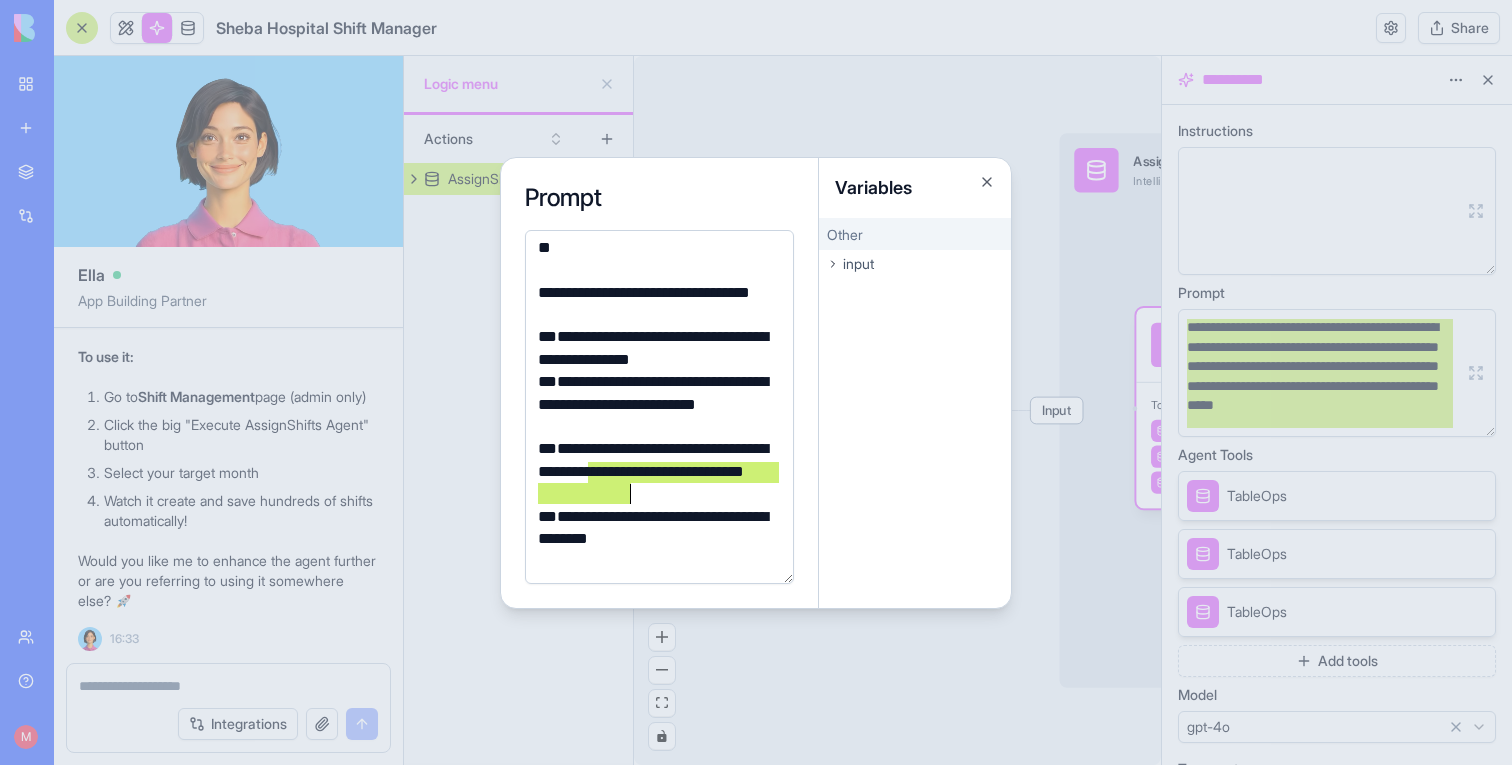 click on "**********" at bounding box center (656, 471) 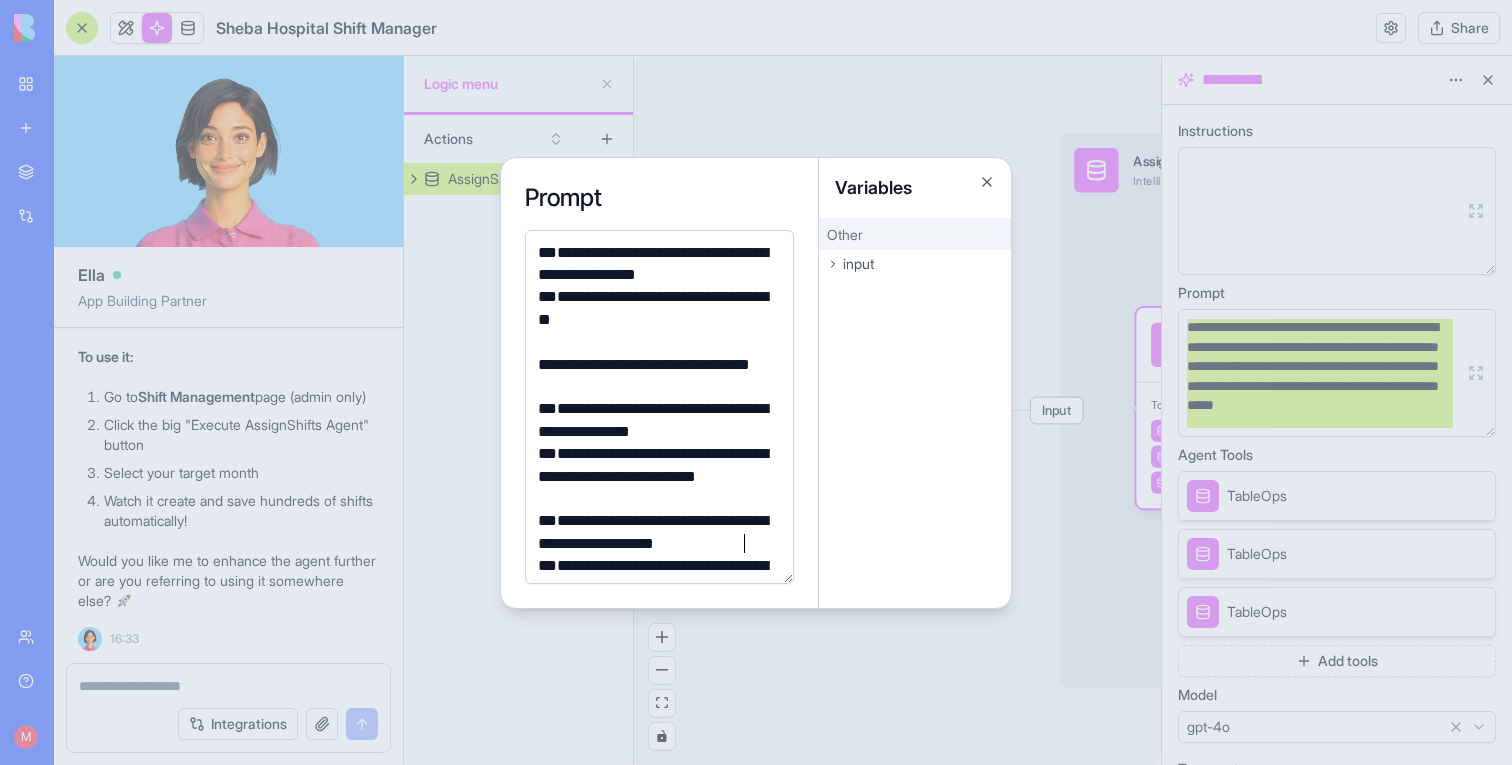 scroll, scrollTop: 2913, scrollLeft: 0, axis: vertical 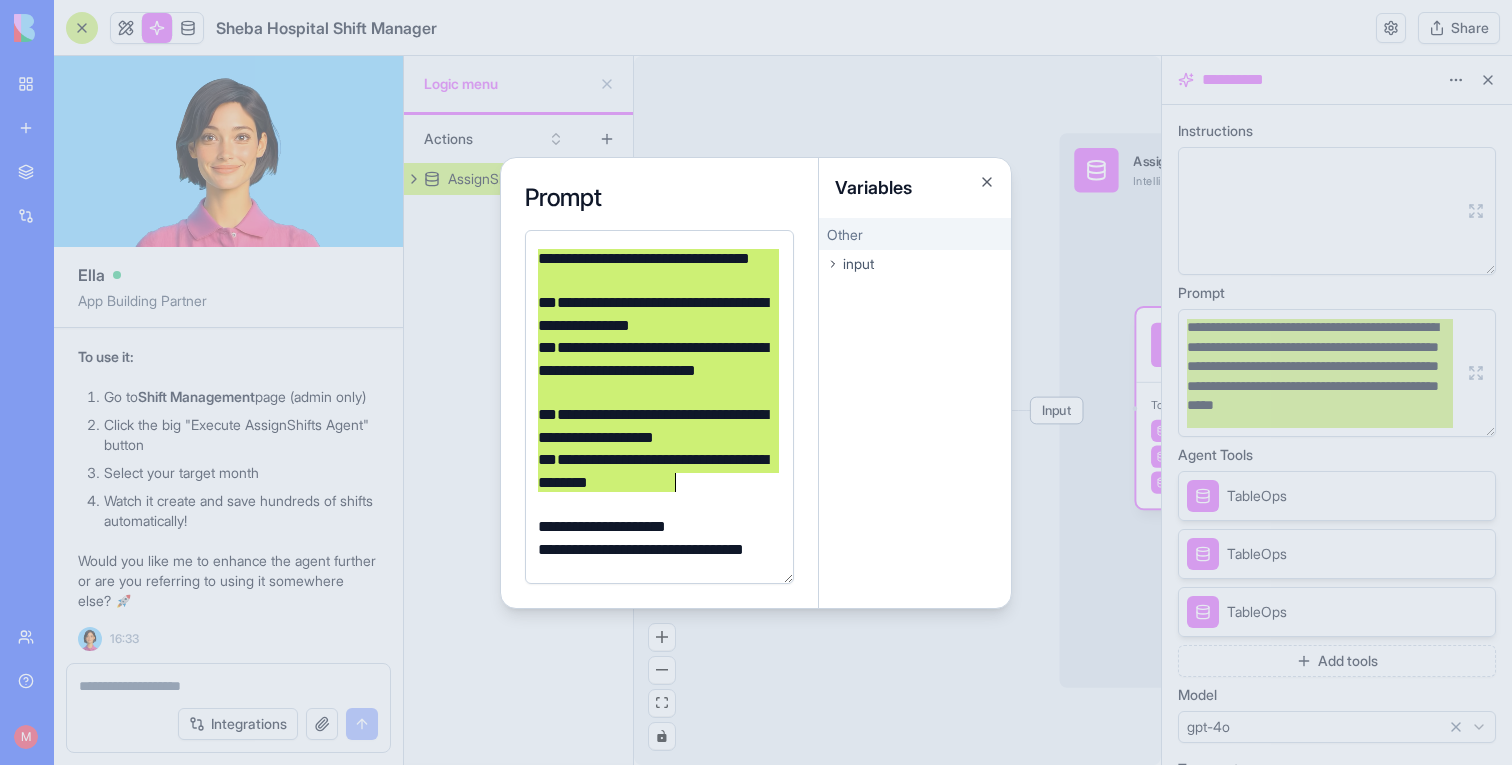 drag, startPoint x: 539, startPoint y: 384, endPoint x: 689, endPoint y: 477, distance: 176.4908 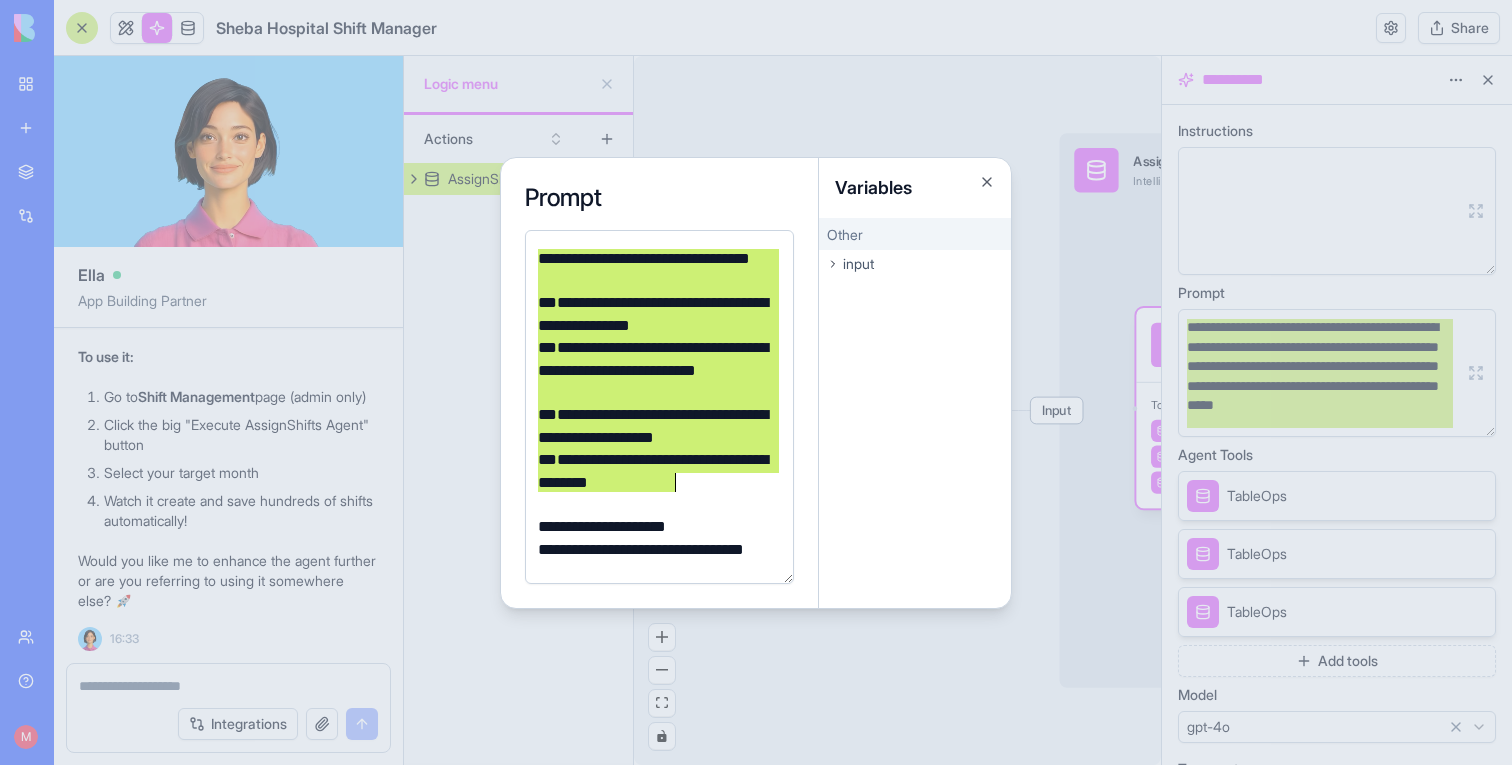 click on "**********" at bounding box center [656, -850] 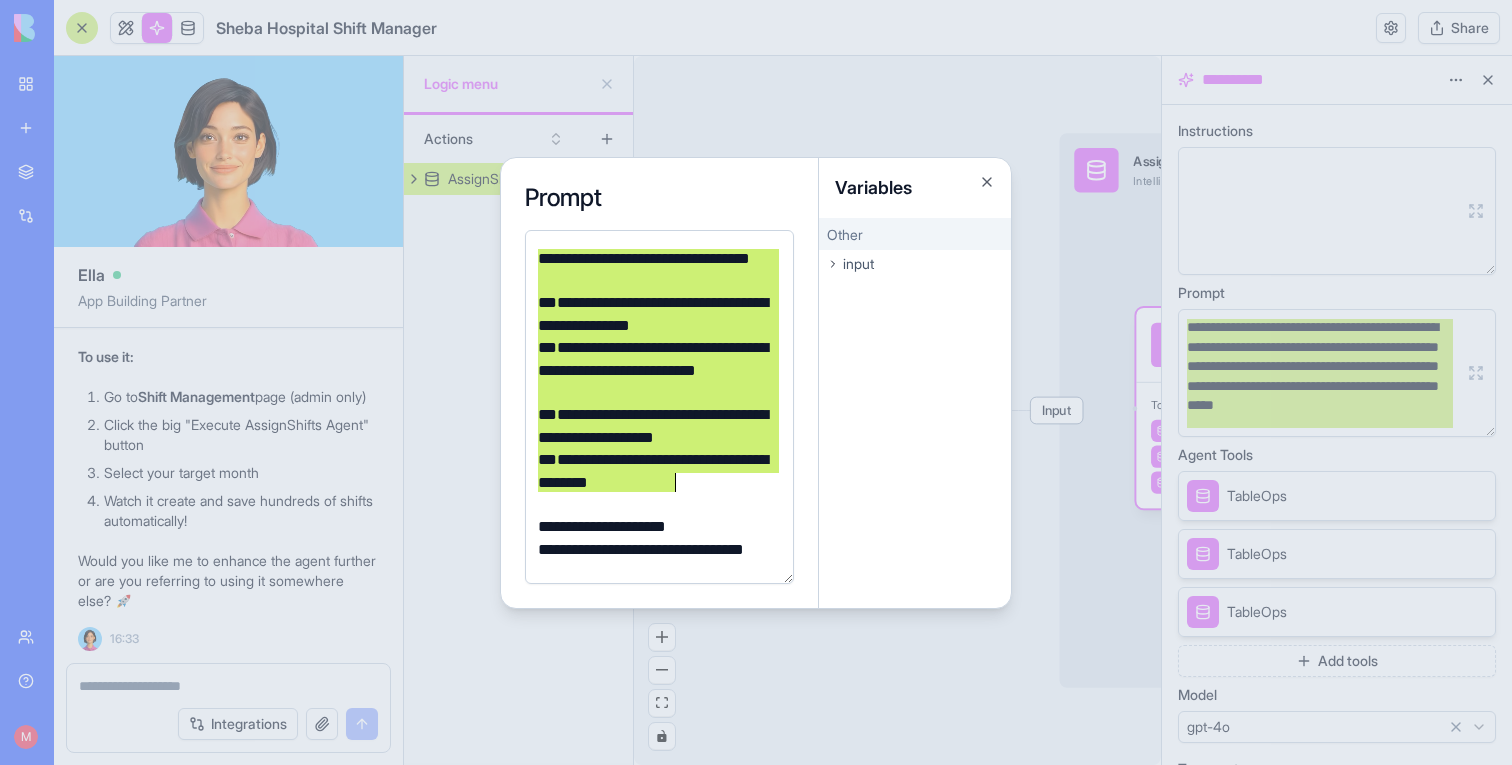 copy on "**********" 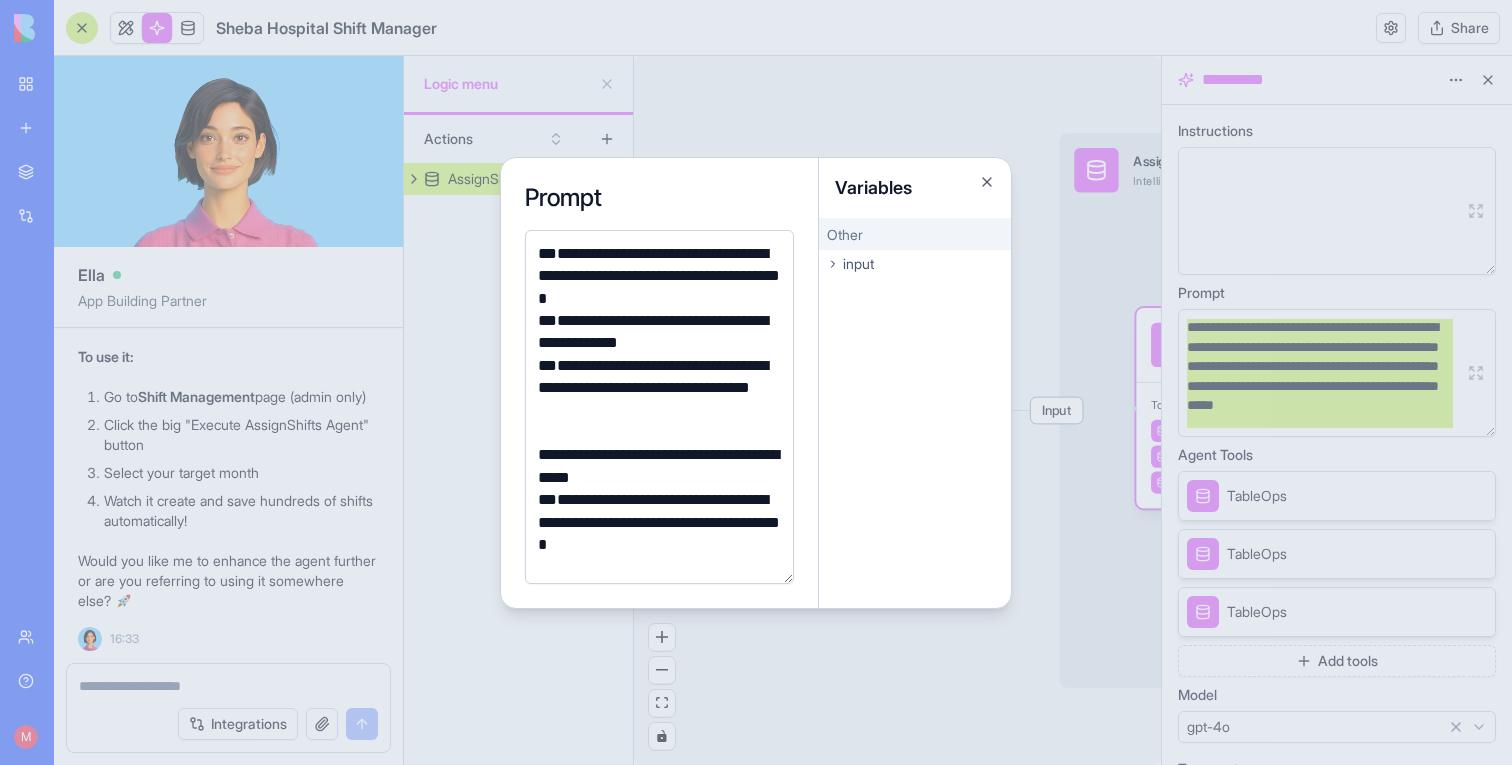 scroll, scrollTop: 2160, scrollLeft: 0, axis: vertical 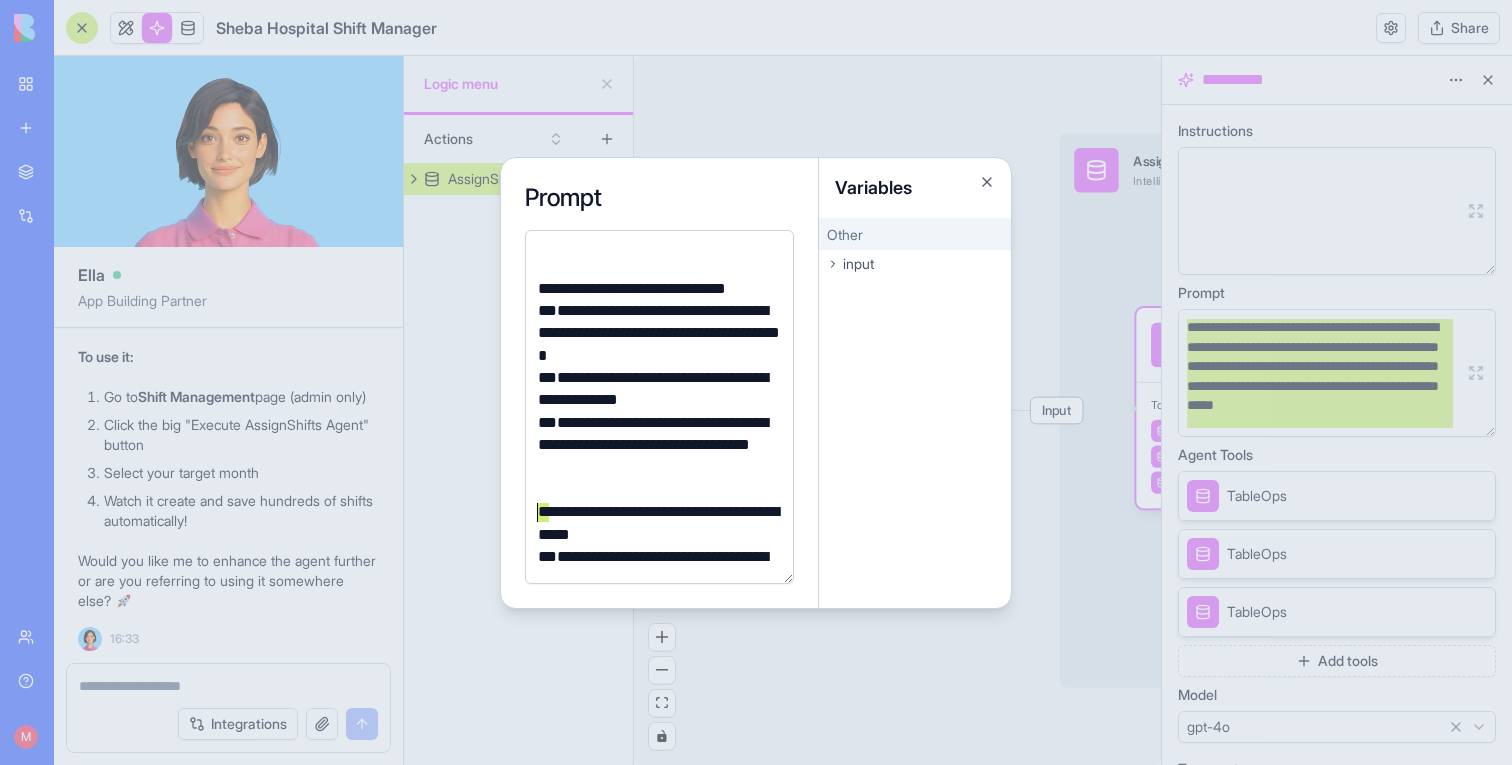 drag, startPoint x: 548, startPoint y: 507, endPoint x: 529, endPoint y: 507, distance: 19 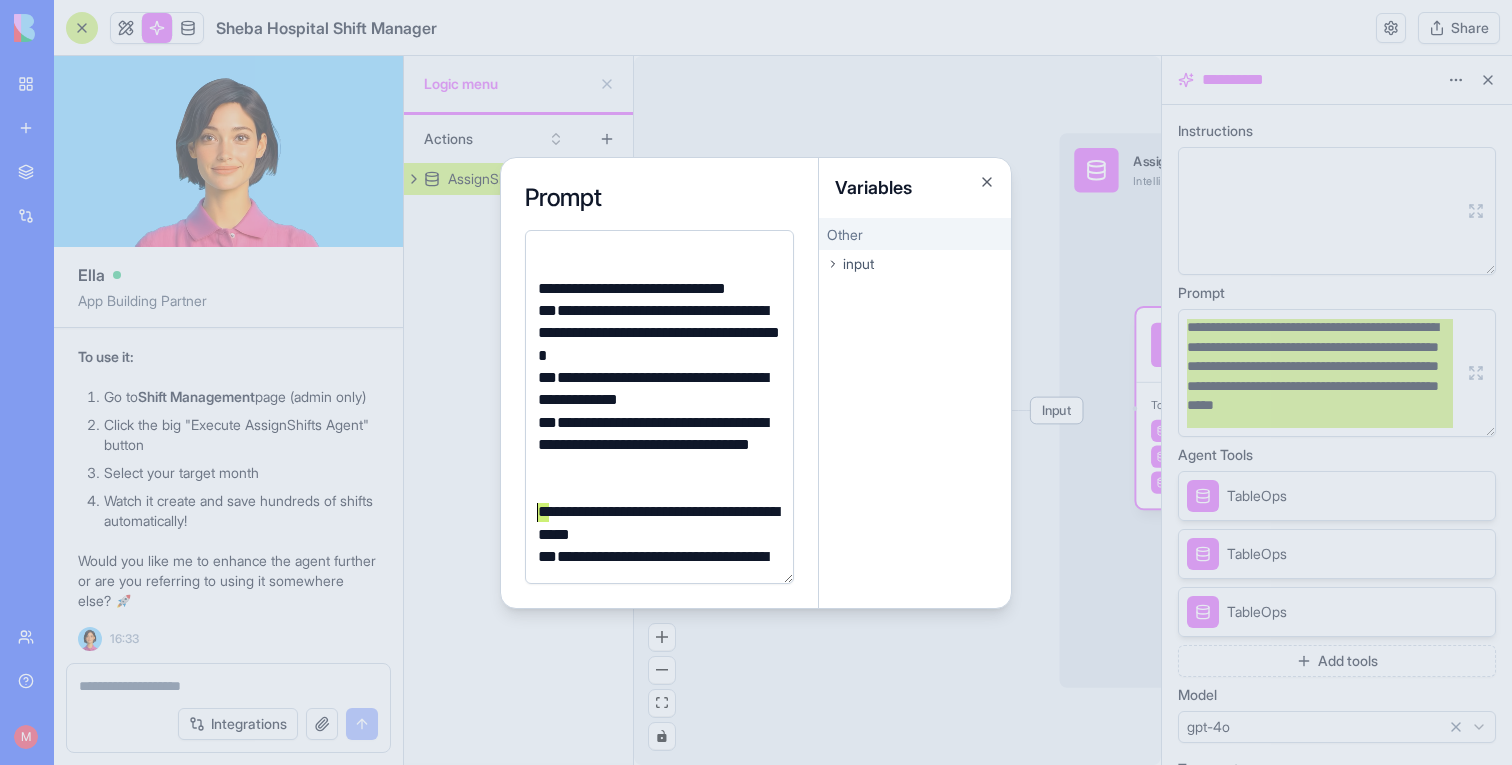 click on "**********" at bounding box center [659, 407] 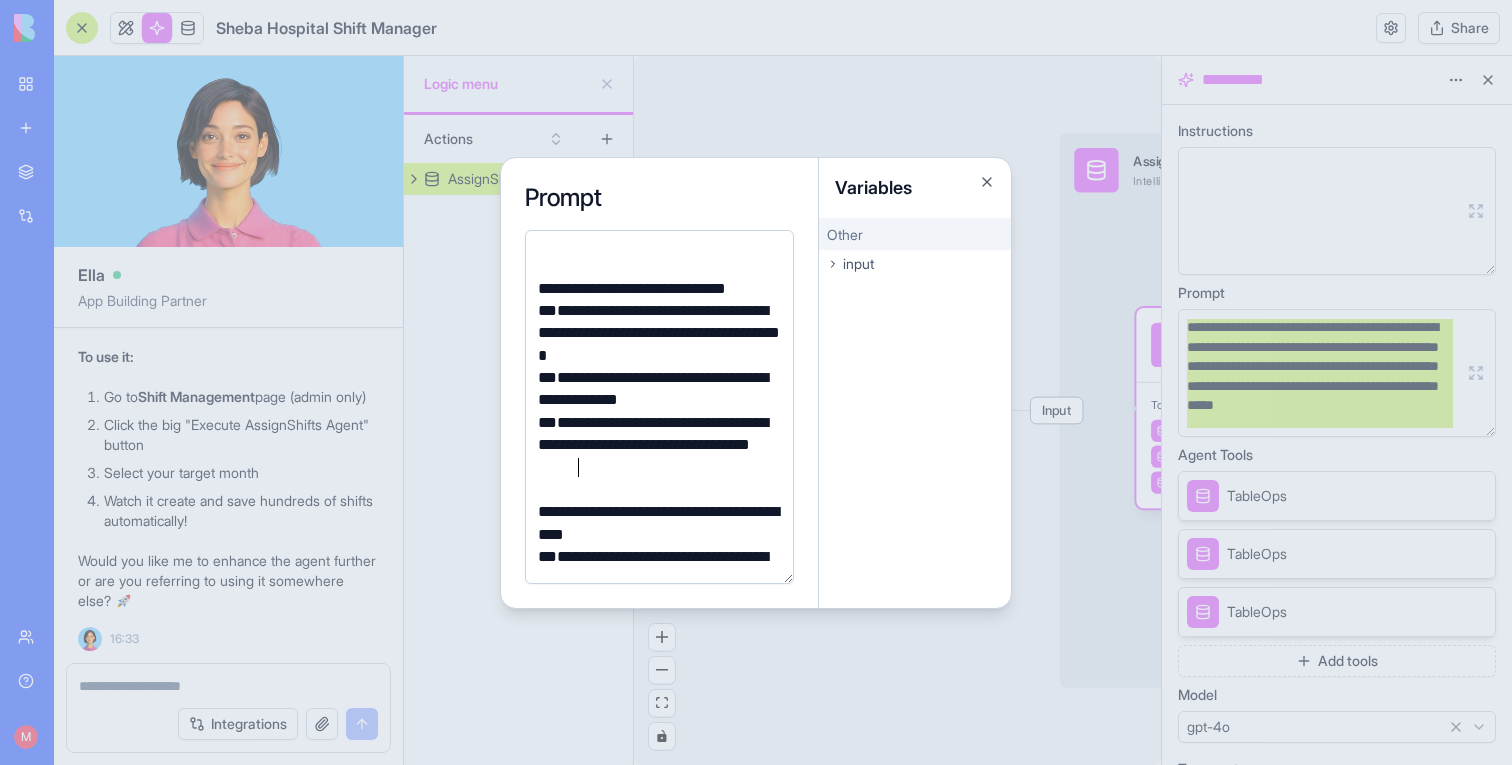 click on "**********" at bounding box center [656, 445] 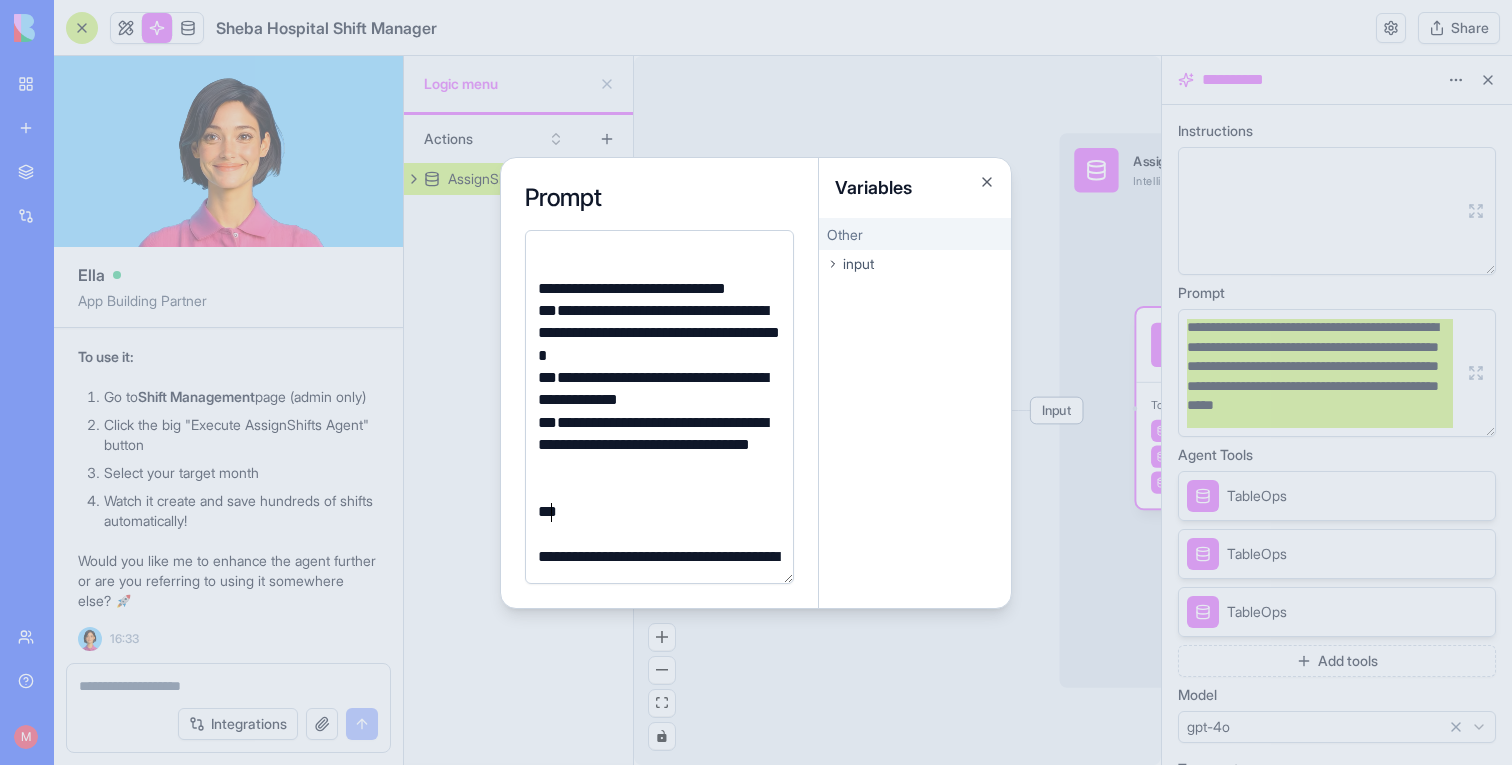 scroll, scrollTop: 2340, scrollLeft: 0, axis: vertical 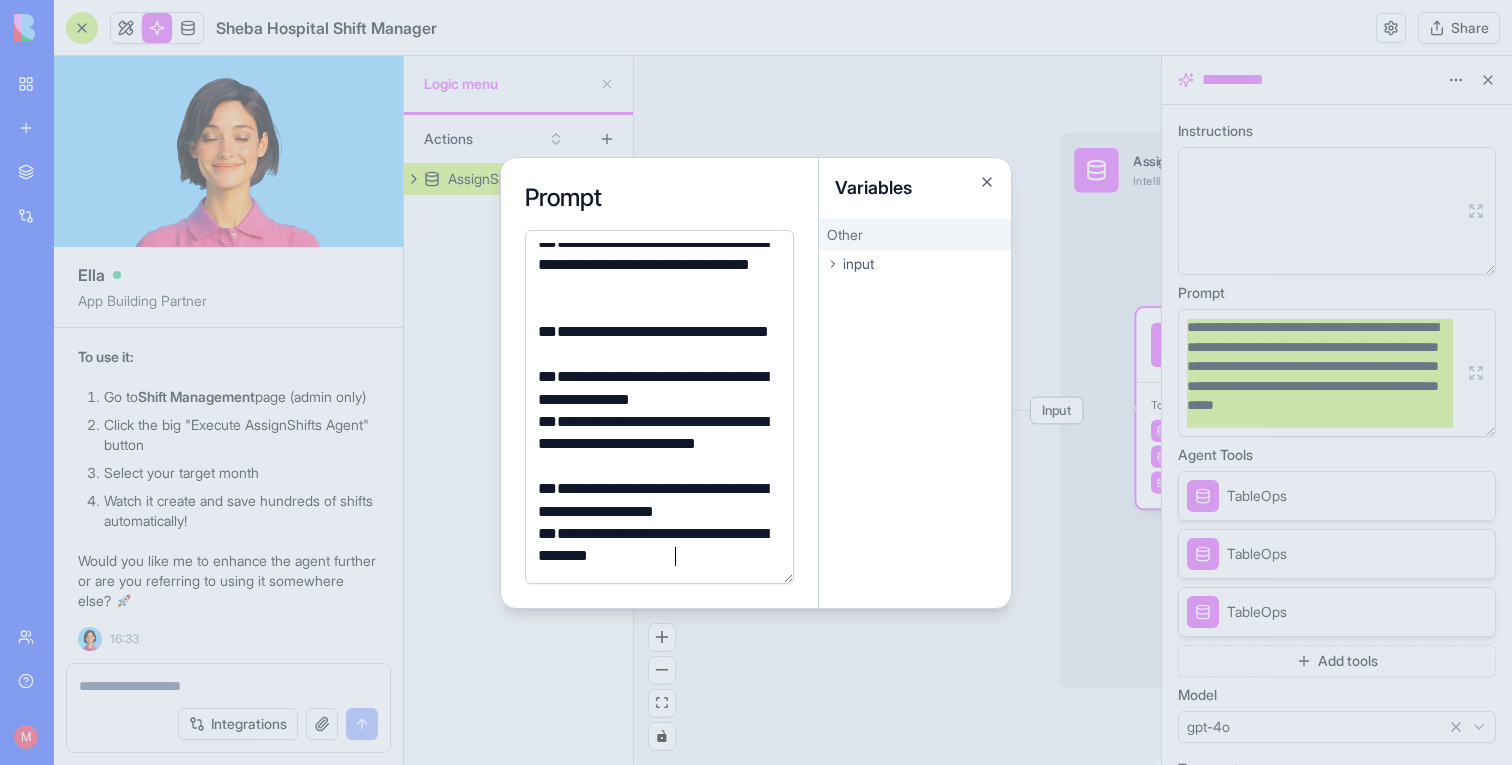 click on "**********" at bounding box center [656, 343] 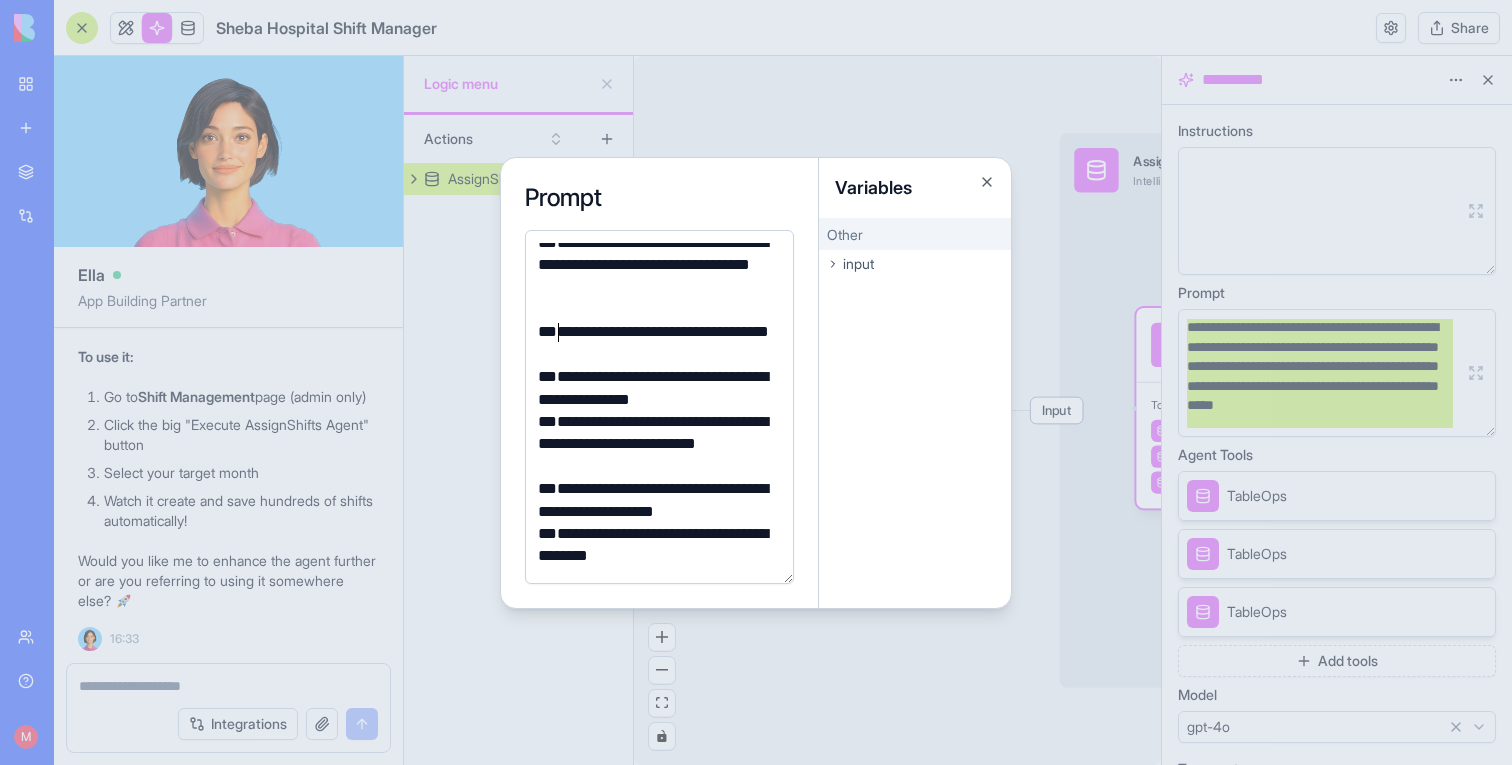 click at bounding box center [756, 382] 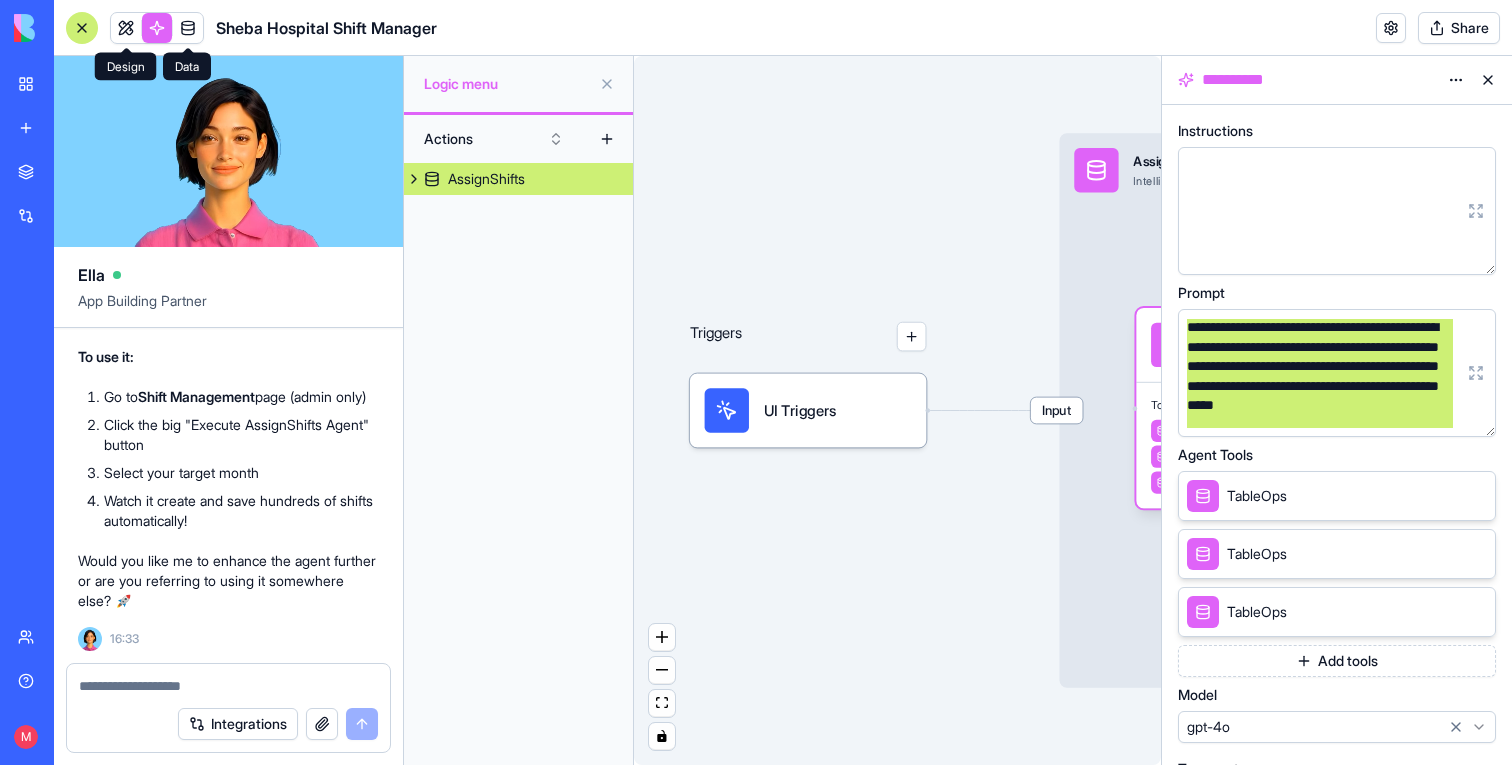 click on "Sheba Hospital Shift Manager" at bounding box center (251, 28) 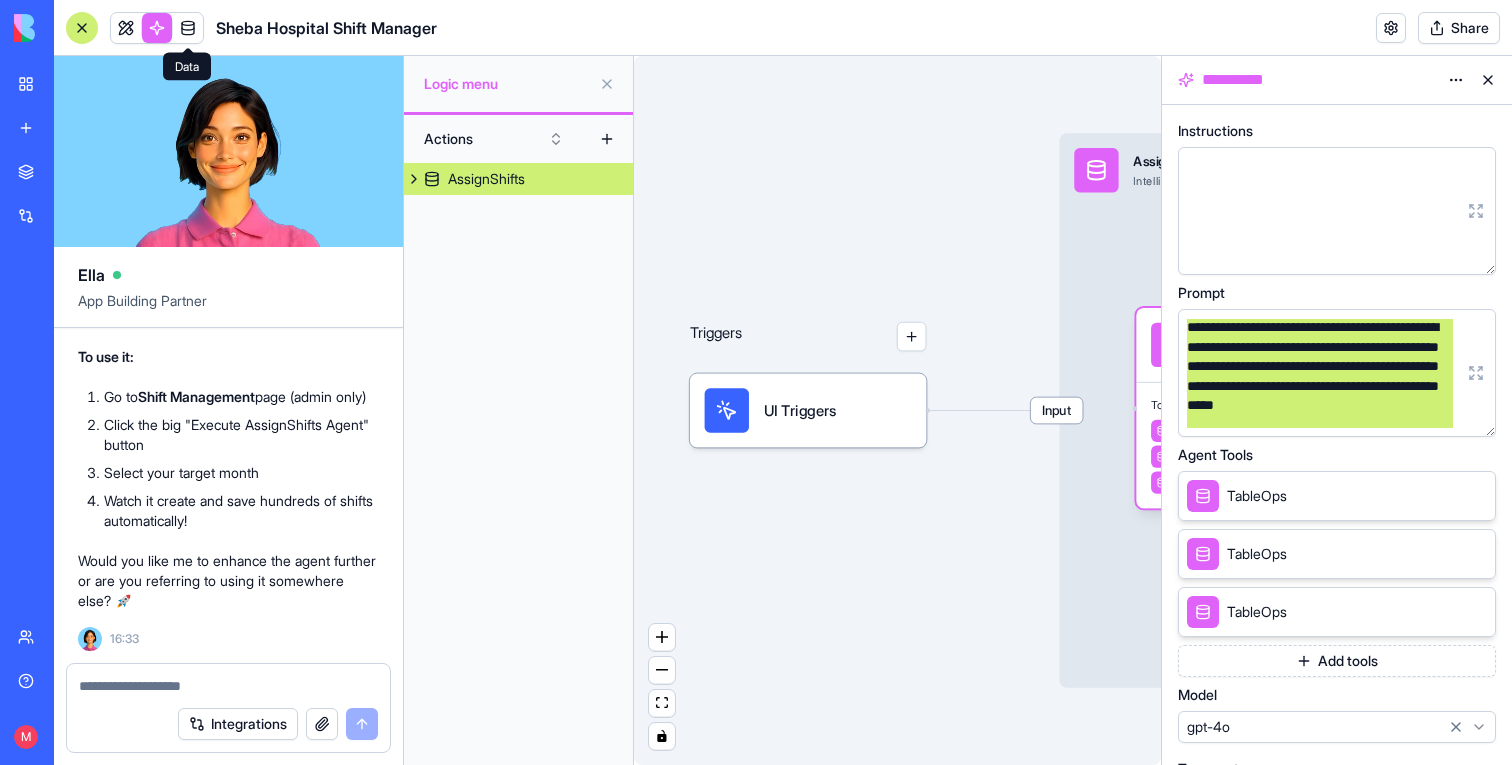 click at bounding box center (188, 28) 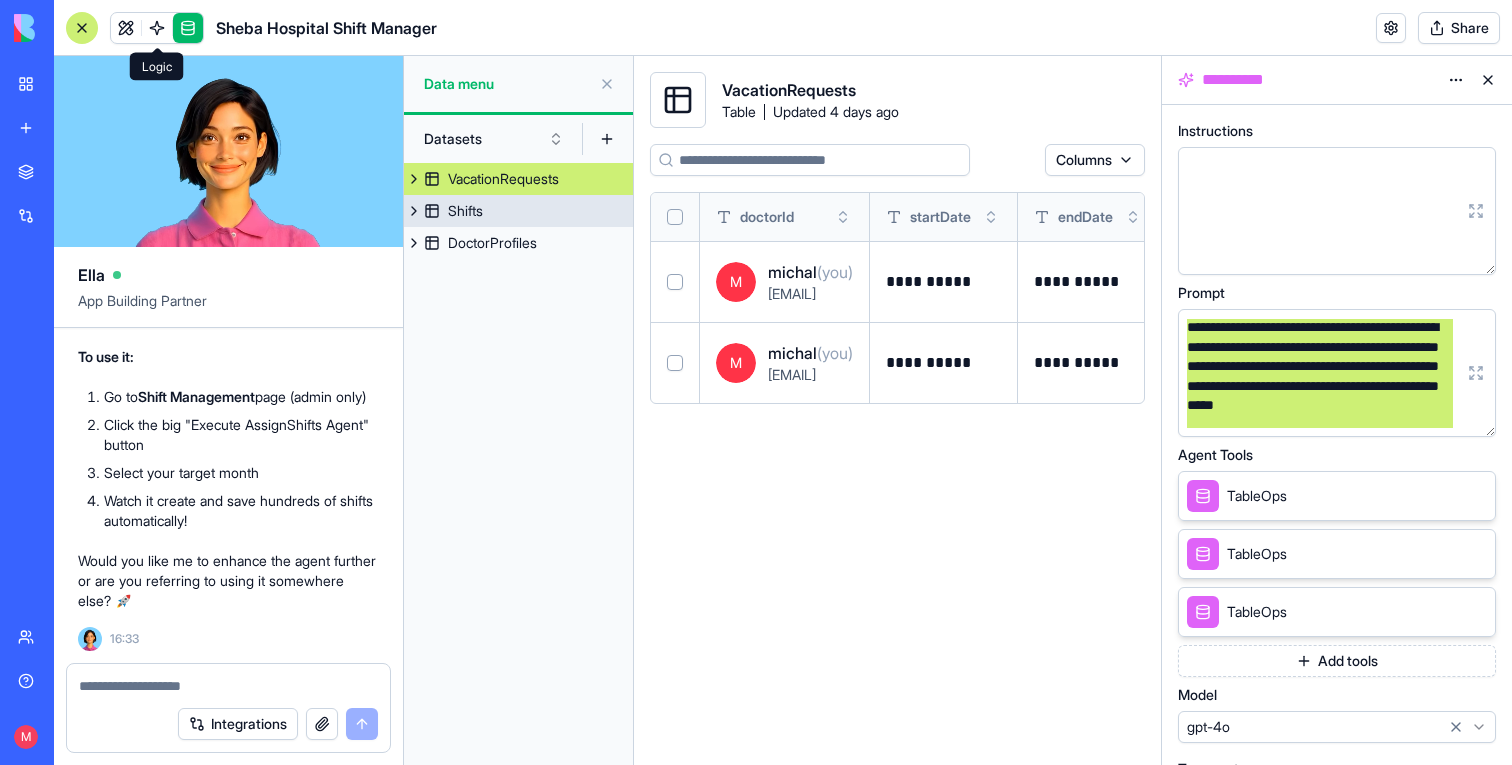 click at bounding box center [414, 211] 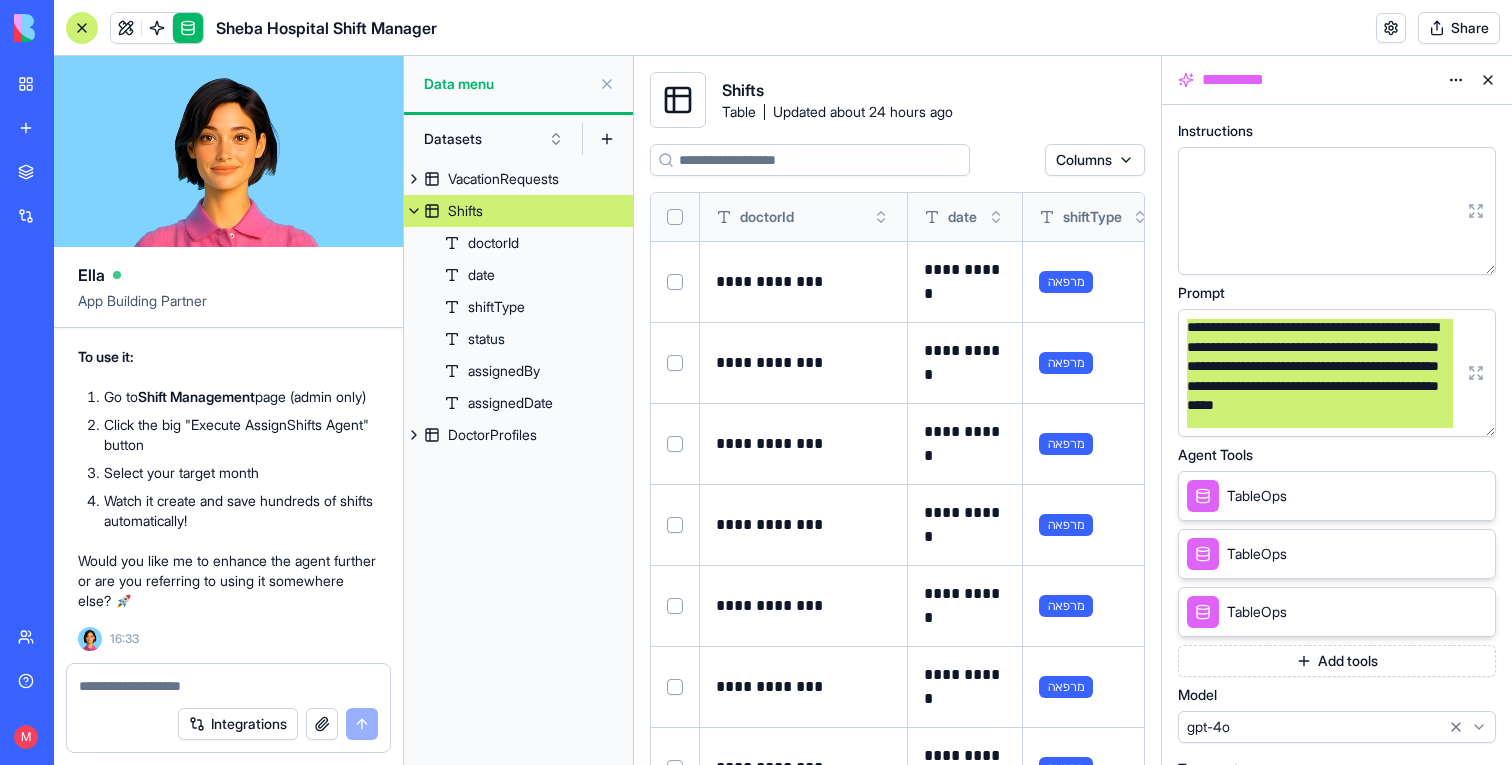 click at bounding box center (675, 217) 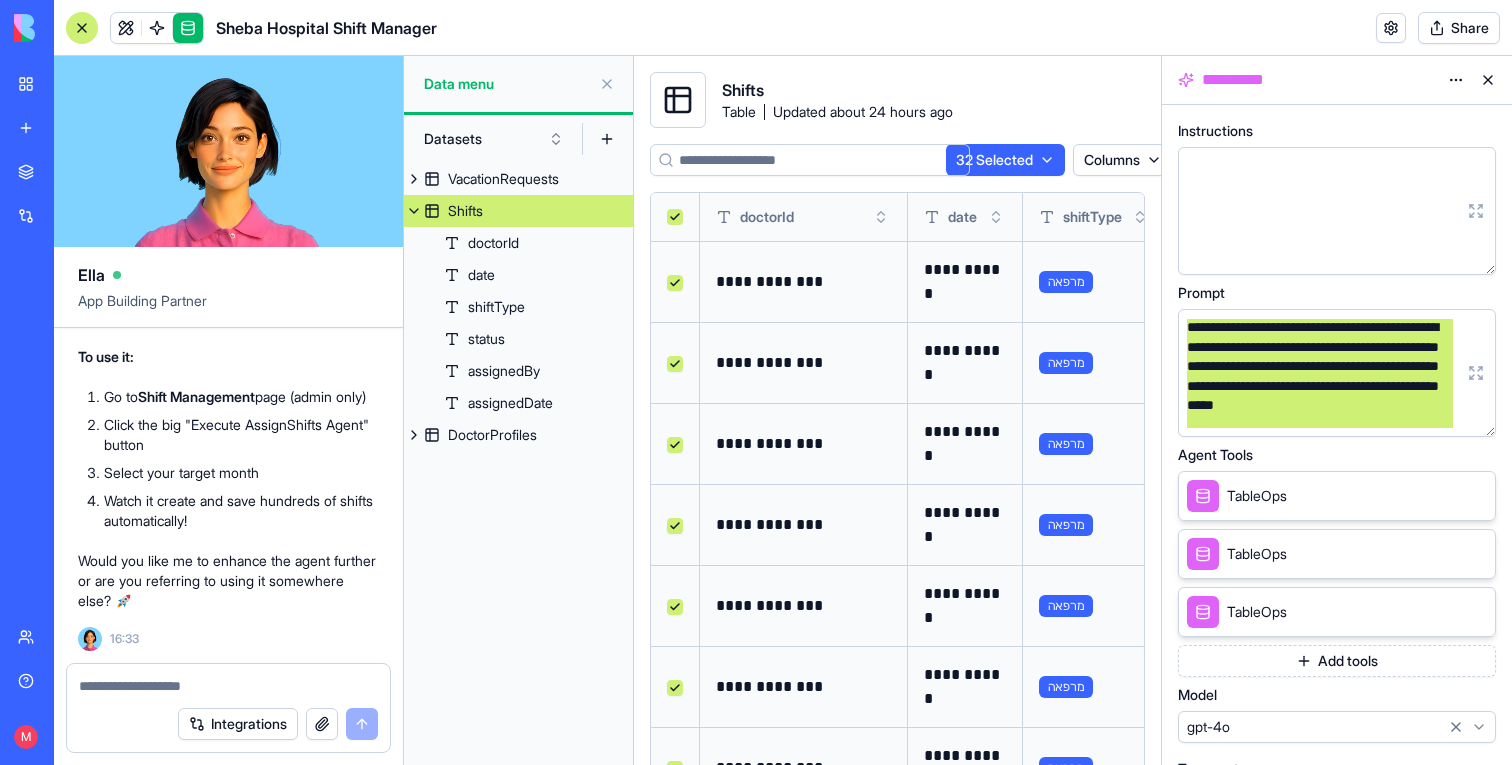 click on "BETA My workspace New app Marketplace Integrations Recent Sheba Hospital Shift Manager Social Media Content Generator TRY Blog Generation Pro TRY Team Help M Upgrade Sheba Hospital Shift Manager Share Ella App Building Partner Undo M 10:24 🏥 Shiba Hospital Shift Manager Coming Up!
Hey there! I'm Ella, and I'm excited to build your gastro department shift management system! This will help streamline doctor scheduling with vacation requests and smart shift assignments. Let me get this hospital running smoothly! 🩺 Creating roles Setting up your data structure Setting up your app logic Setting up your app logic triggers Naming the app Working on the "AppLayout"  Working on the "Dashboard" page Working on the "My Shifts" page Working on the "Vacation Requests" page Working on the "Shift Management" page Verifying everything works together Perfect! Your Shiba Hospital Shift Manager is now ready to use! 🎉
The system includes everything you requested:
Role-based access  for doctors and administrators" at bounding box center [756, 382] 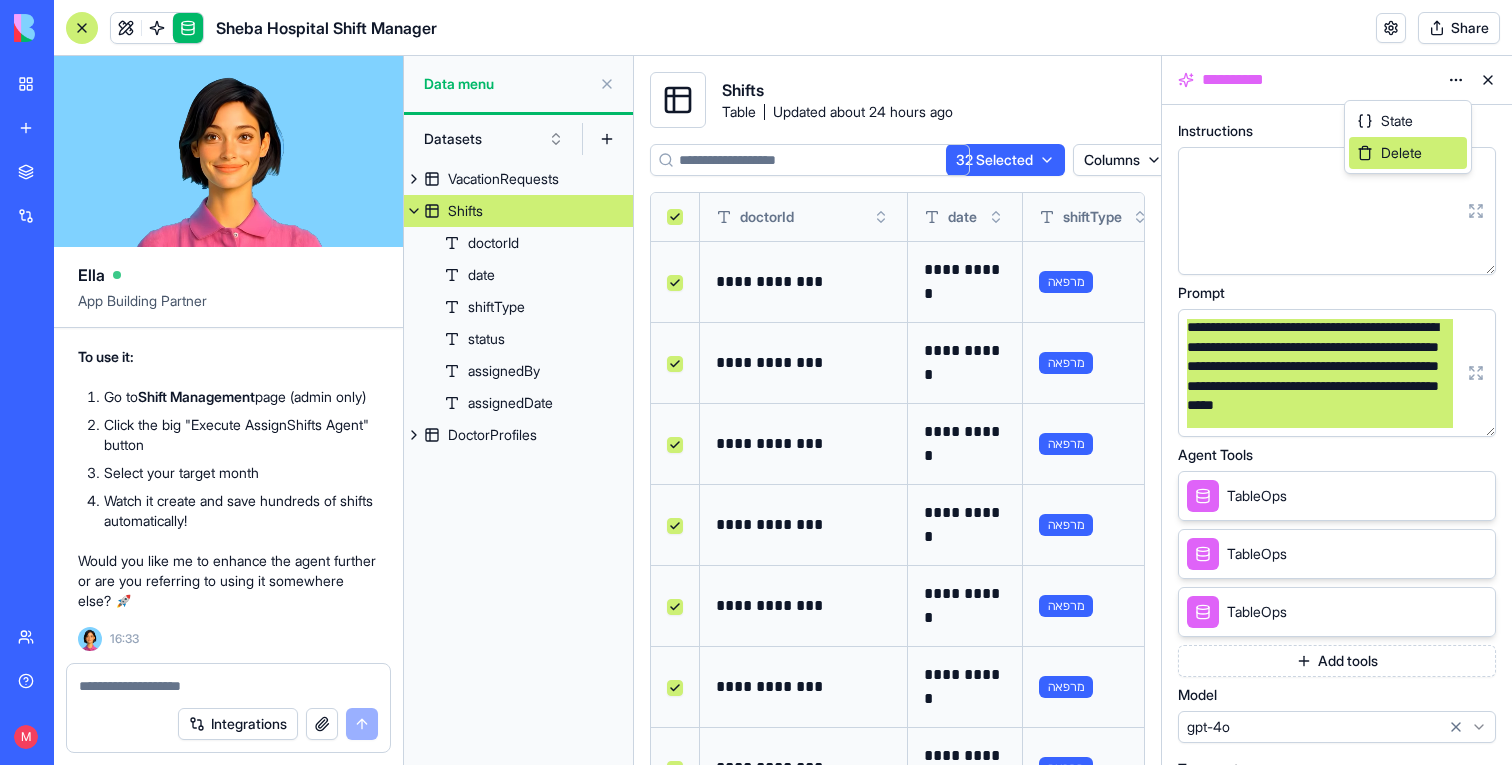 click on "Delete" at bounding box center [1408, 153] 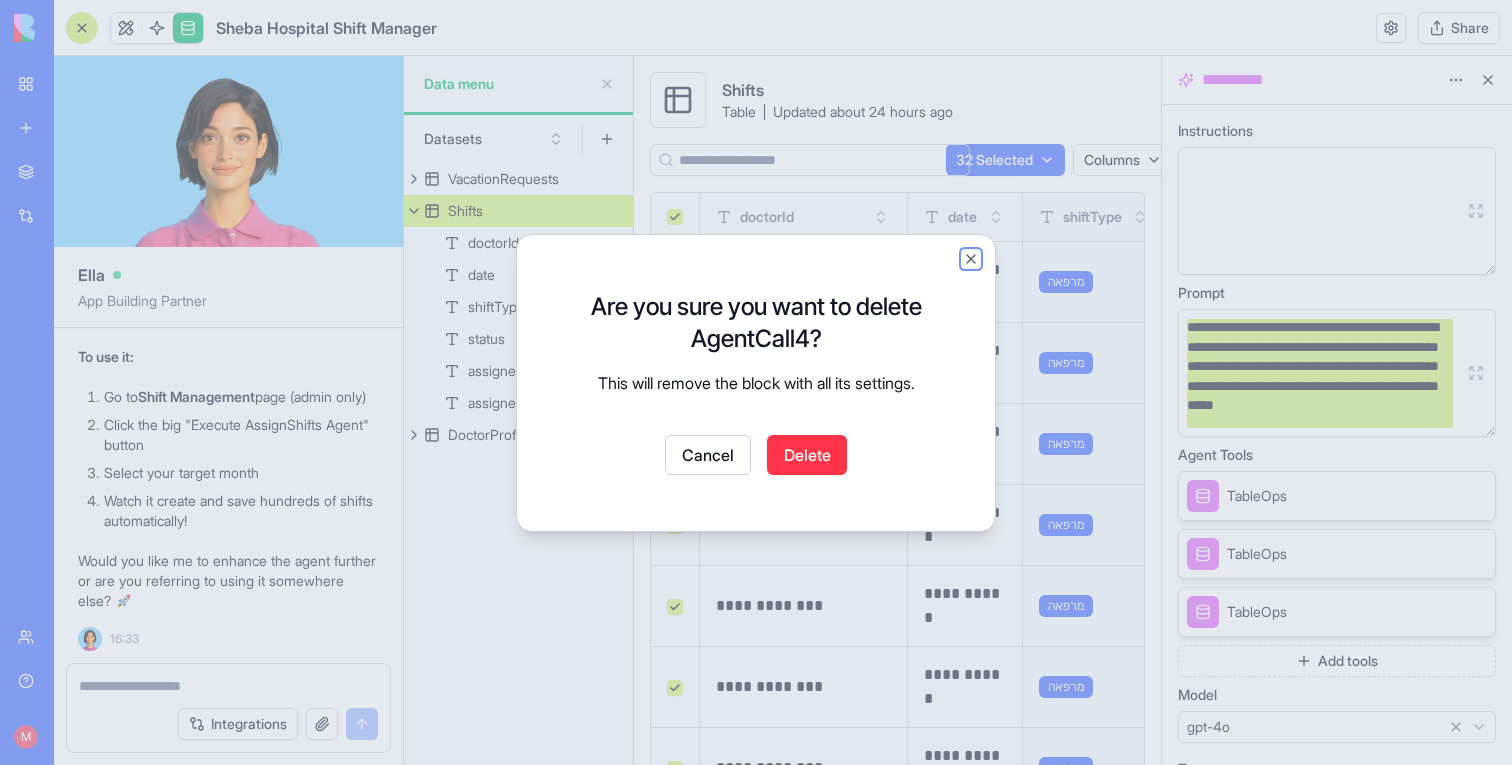 click on "Close" at bounding box center [971, 259] 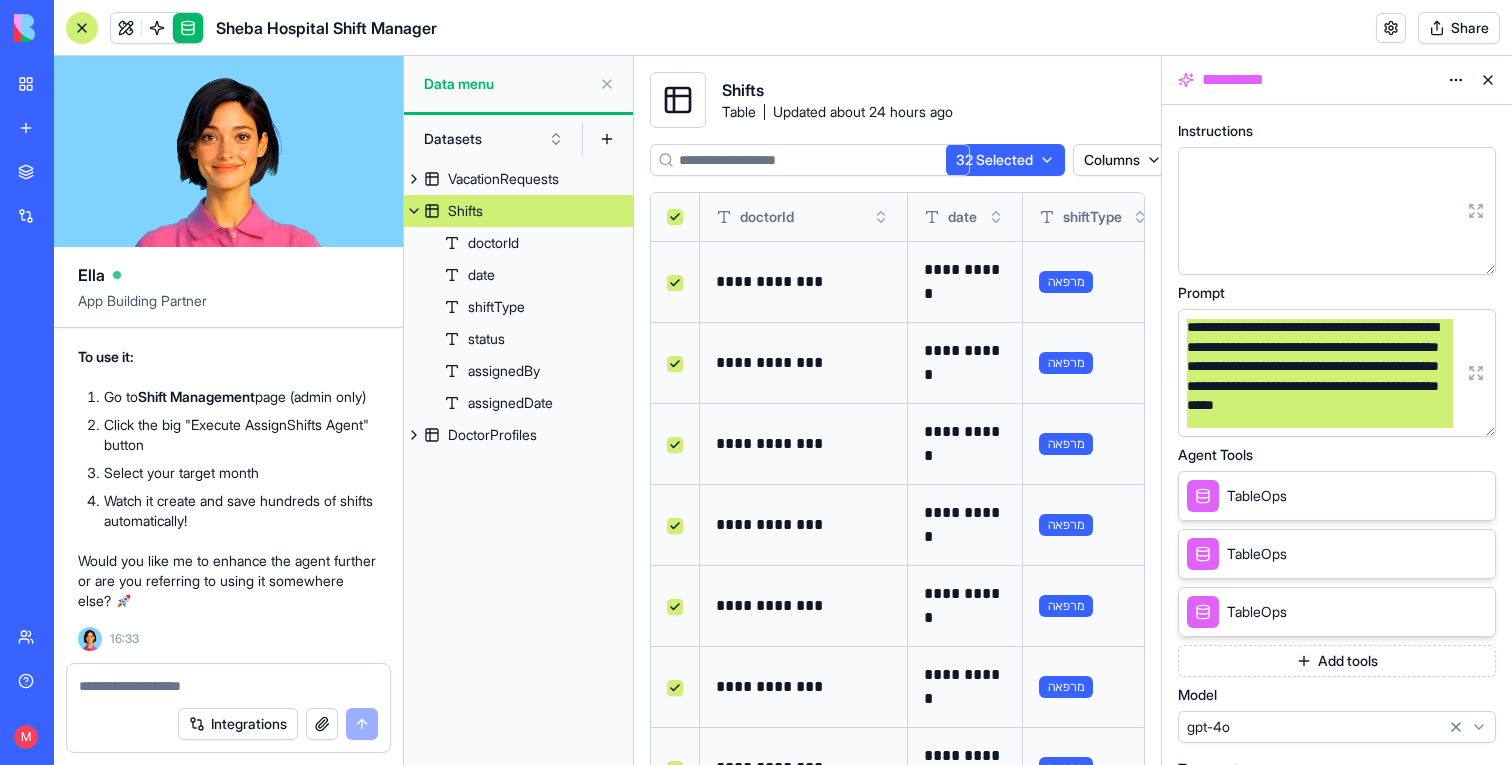 click at bounding box center [1488, 80] 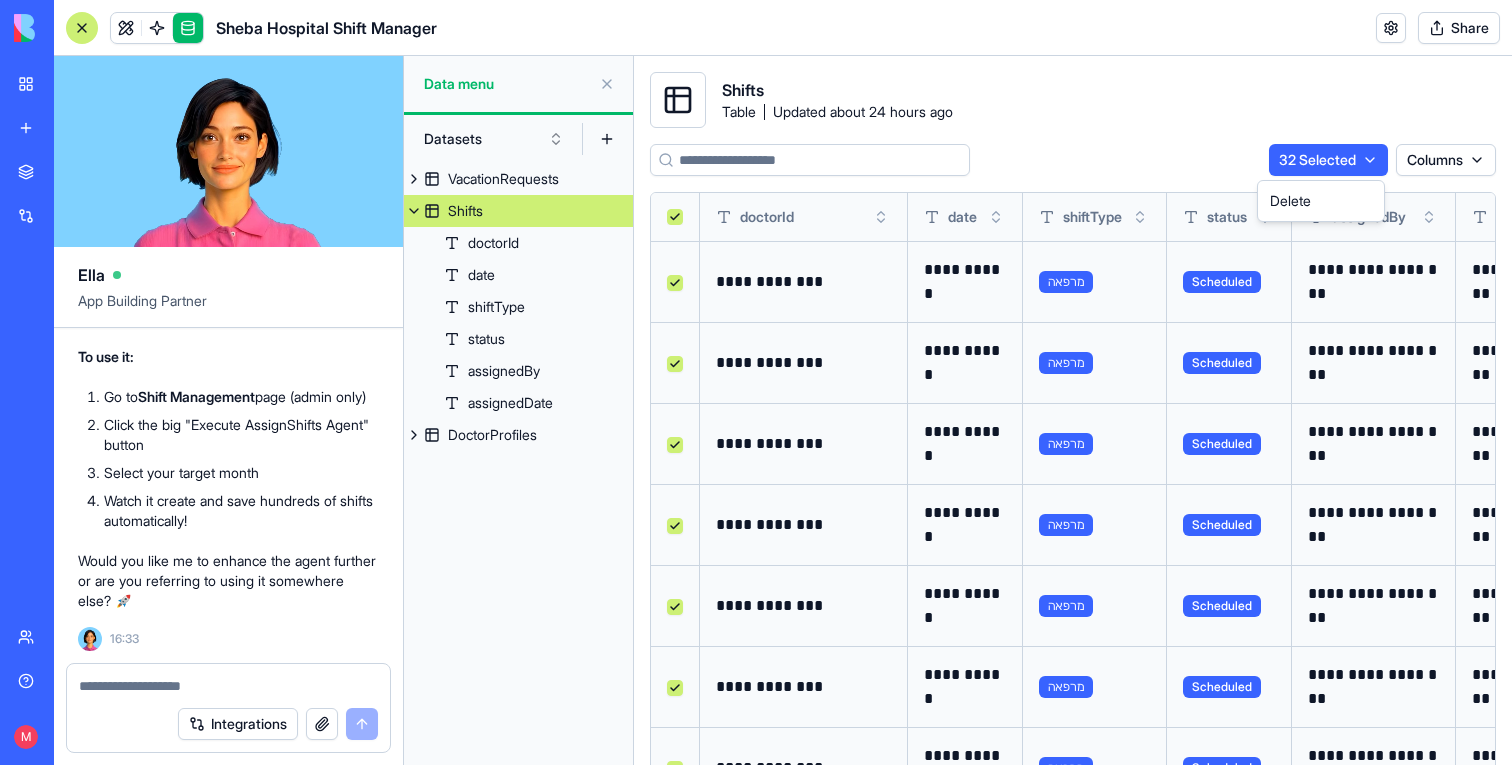 click on "BETA My workspace New app Marketplace Integrations Recent Sheba Hospital Shift Manager Social Media Content Generator TRY Blog Generation Pro TRY Team Help M Upgrade Sheba Hospital Shift Manager Share Ella App Building Partner Undo M 10:24 🏥 Shiba Hospital Shift Manager Coming Up!
Hey there! I'm Ella, and I'm excited to build your gastro department shift management system! This will help streamline doctor scheduling with vacation requests and smart shift assignments. Let me get this hospital running smoothly! 🩺 Creating roles Setting up your data structure Setting up your app logic Setting up your app logic triggers Naming the app Working on the "AppLayout"  Working on the "Dashboard" page Working on the "My Shifts" page Working on the "Vacation Requests" page Working on the "Shift Management" page Verifying everything works together Perfect! Your Shiba Hospital Shift Manager is now ready to use! 🎉
The system includes everything you requested:
Role-based access  for doctors and administrators" at bounding box center [756, 382] 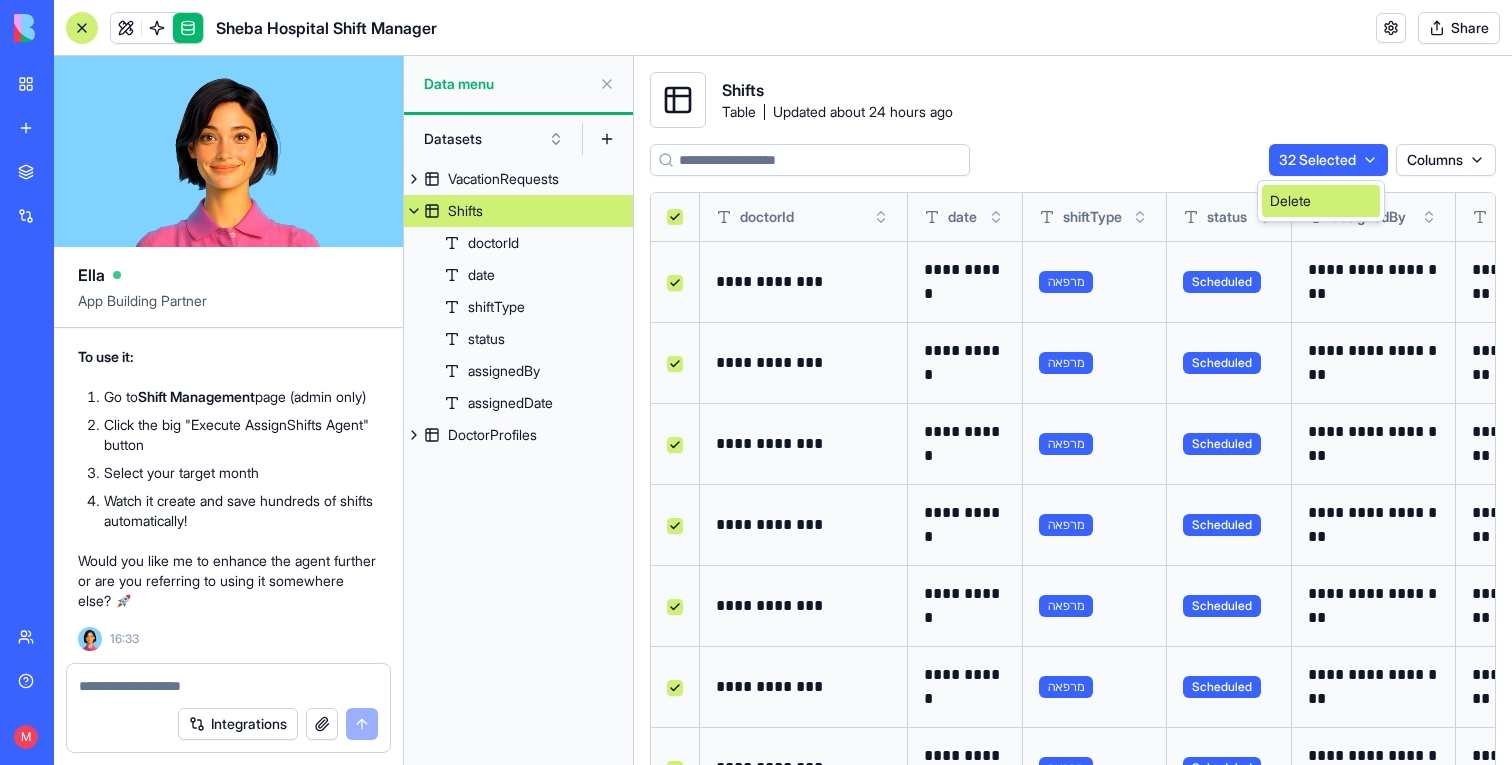 click on "Delete" at bounding box center (1321, 201) 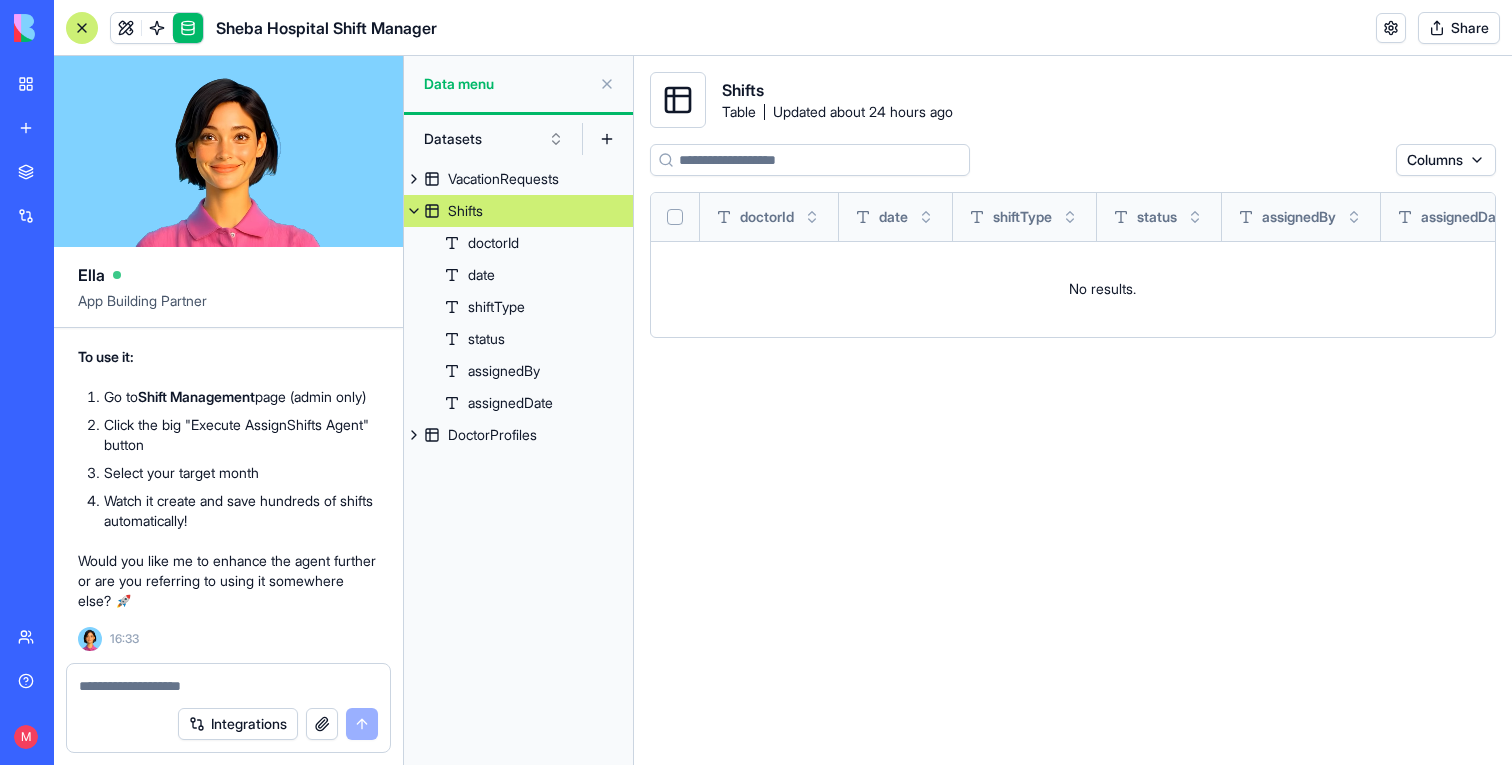 click at bounding box center [414, 211] 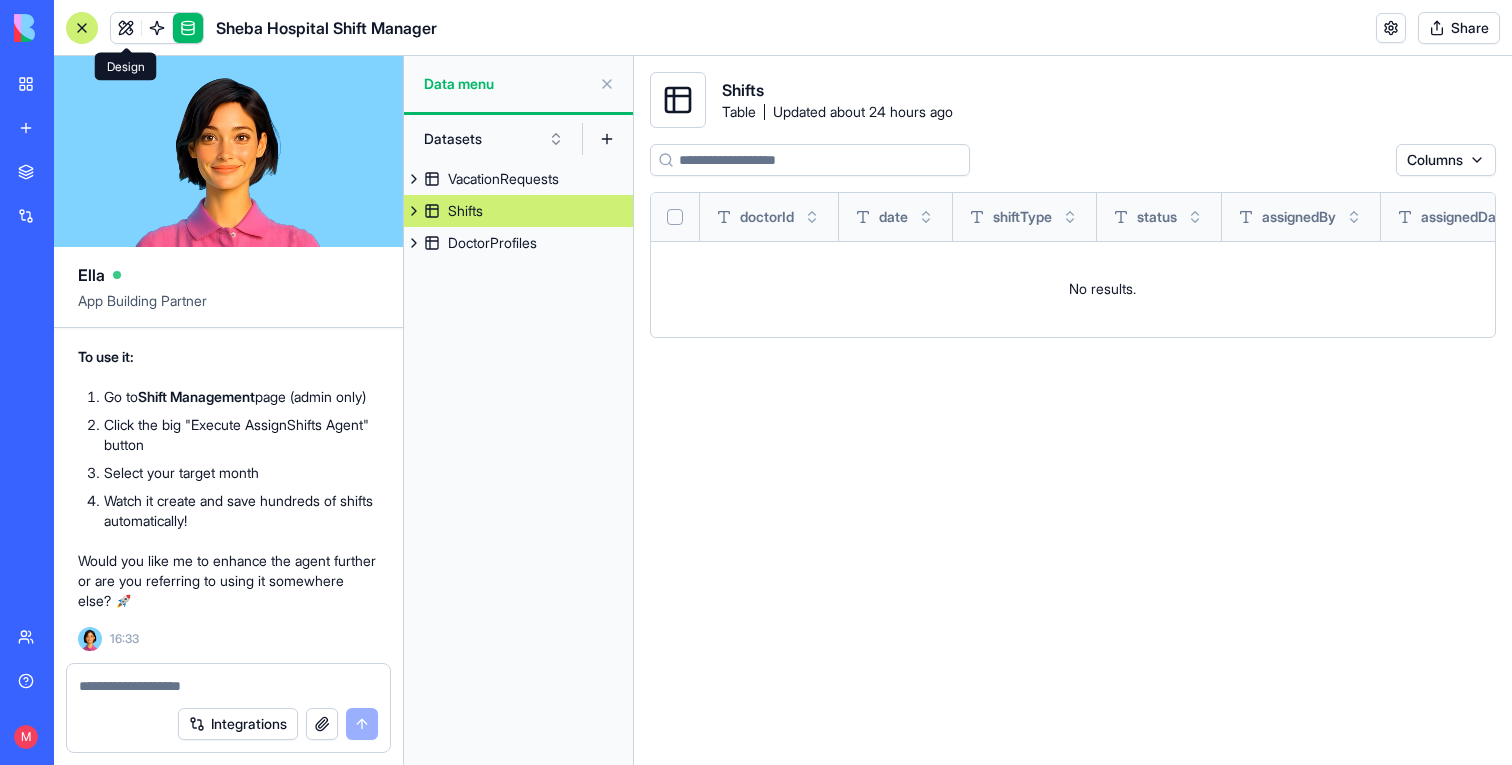click at bounding box center [126, 28] 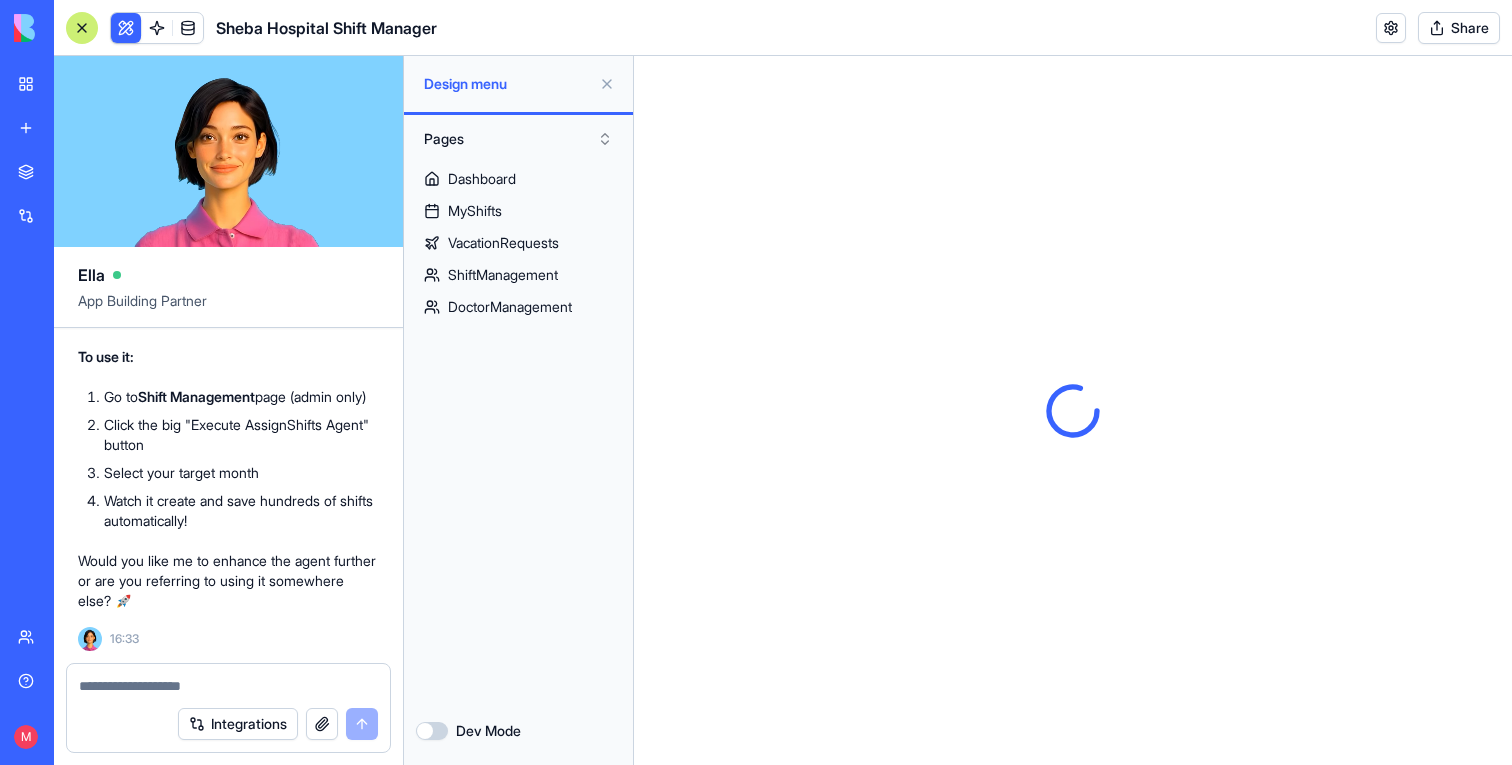 scroll, scrollTop: 0, scrollLeft: 0, axis: both 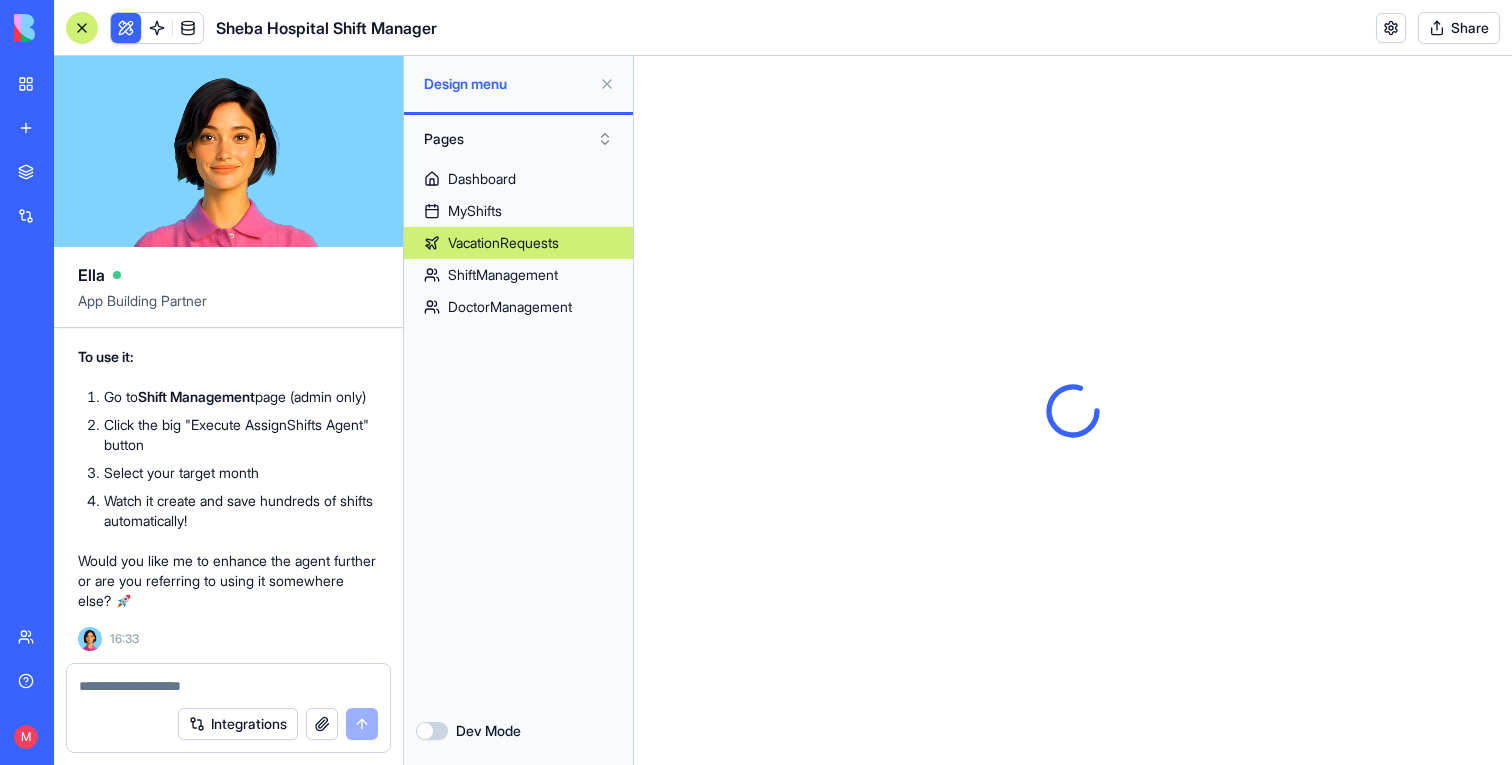 click on "VacationRequests" at bounding box center (503, 243) 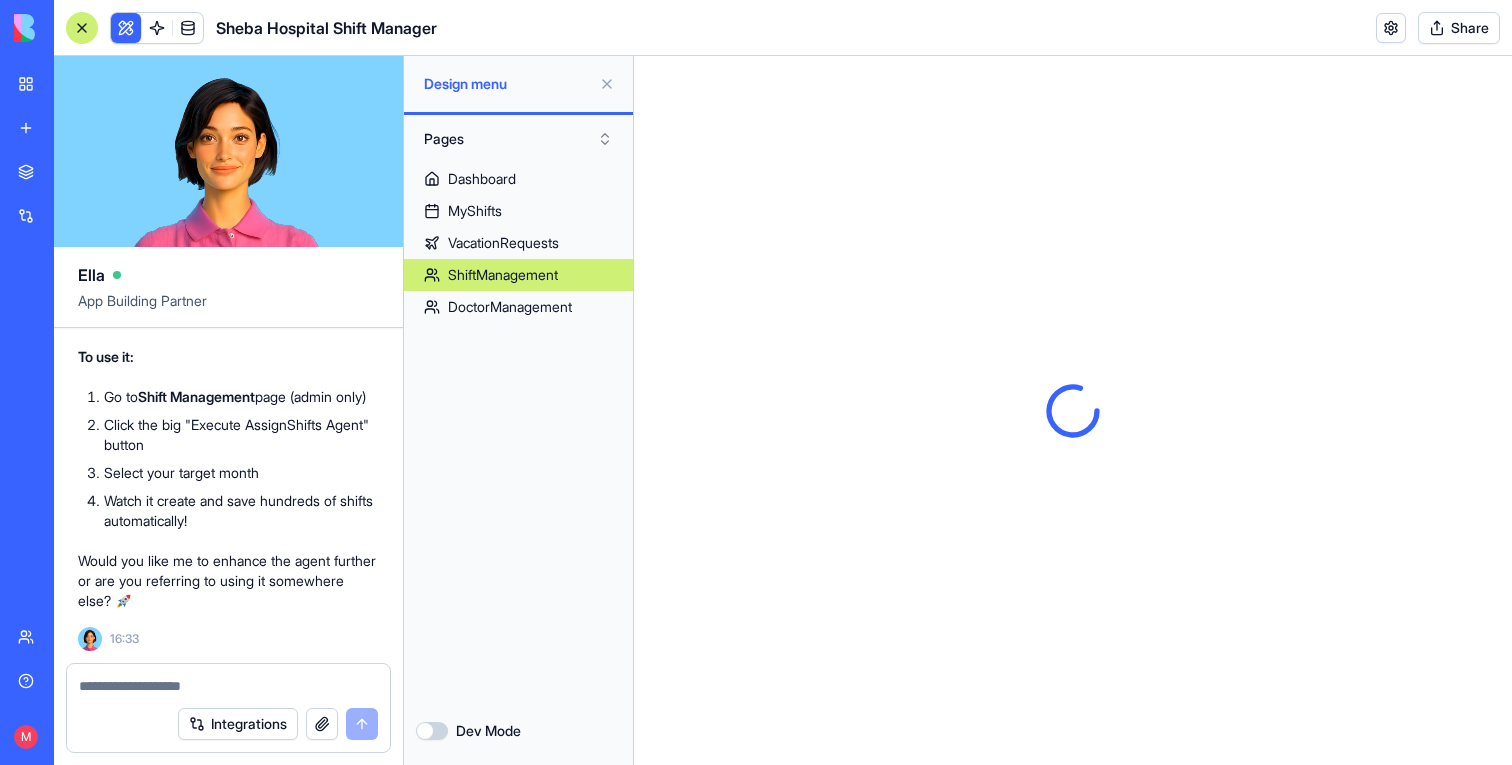 click on "ShiftManagement" at bounding box center [503, 275] 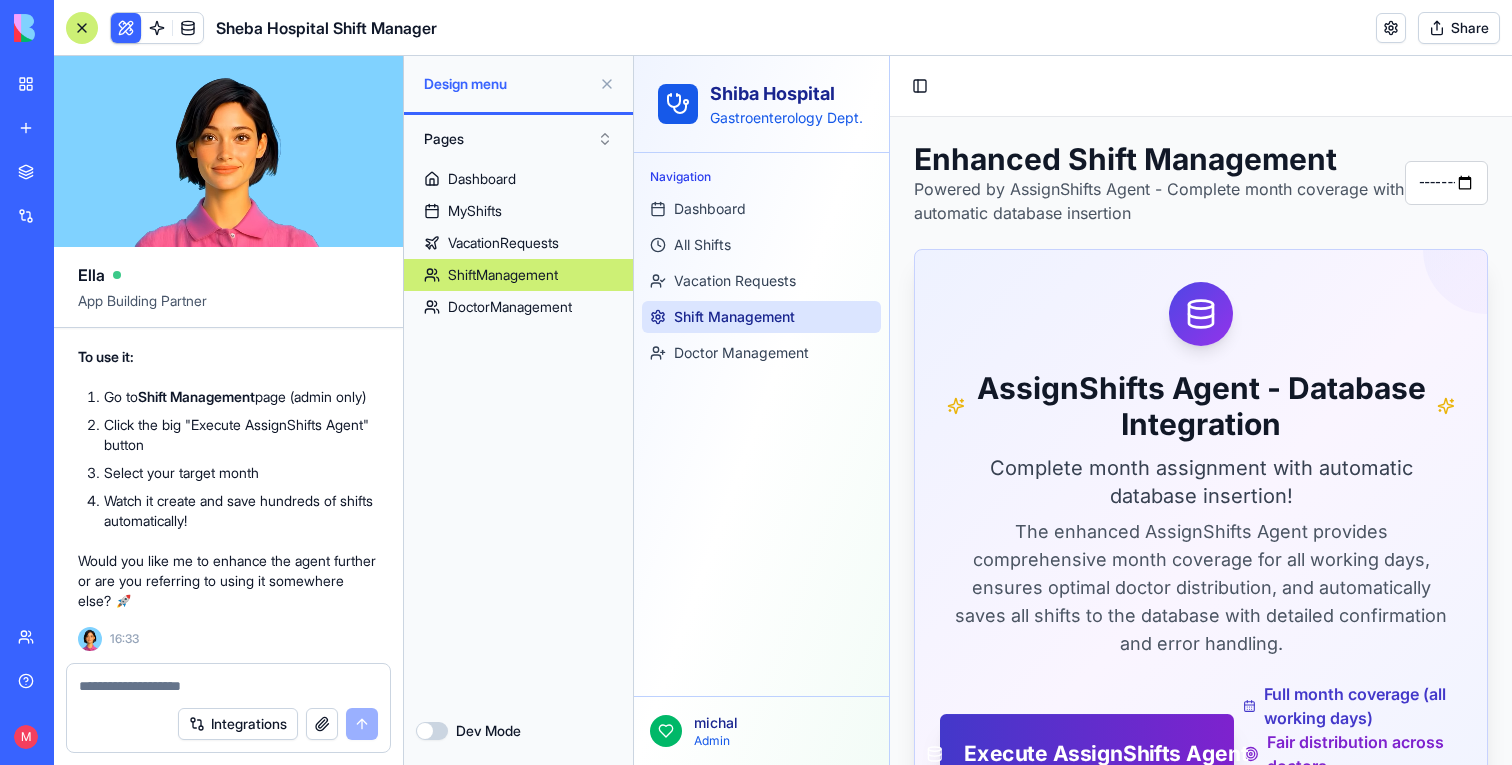 click on "Execute AssignShifts Agent" at bounding box center (1087, 754) 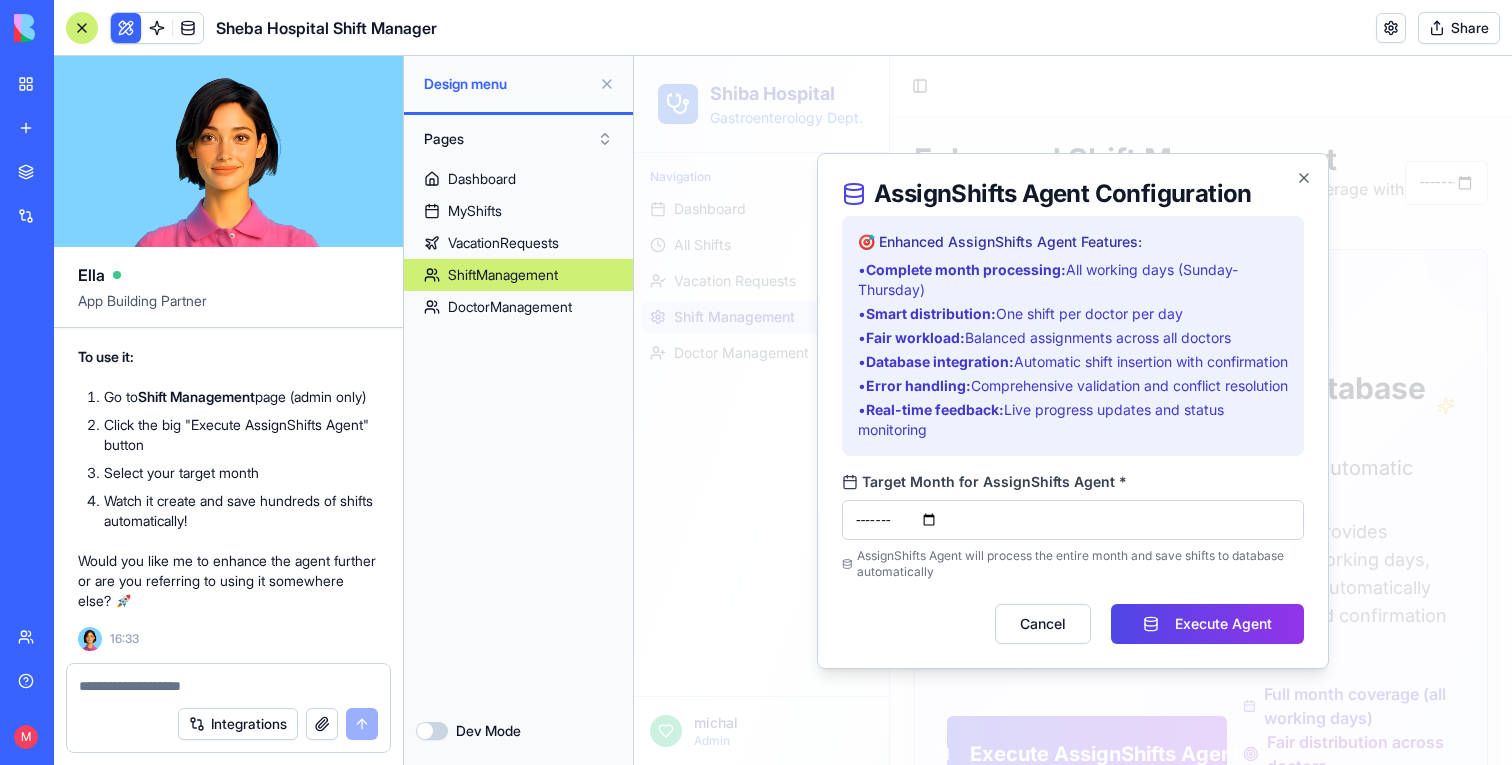 click on "*******" at bounding box center [1073, 520] 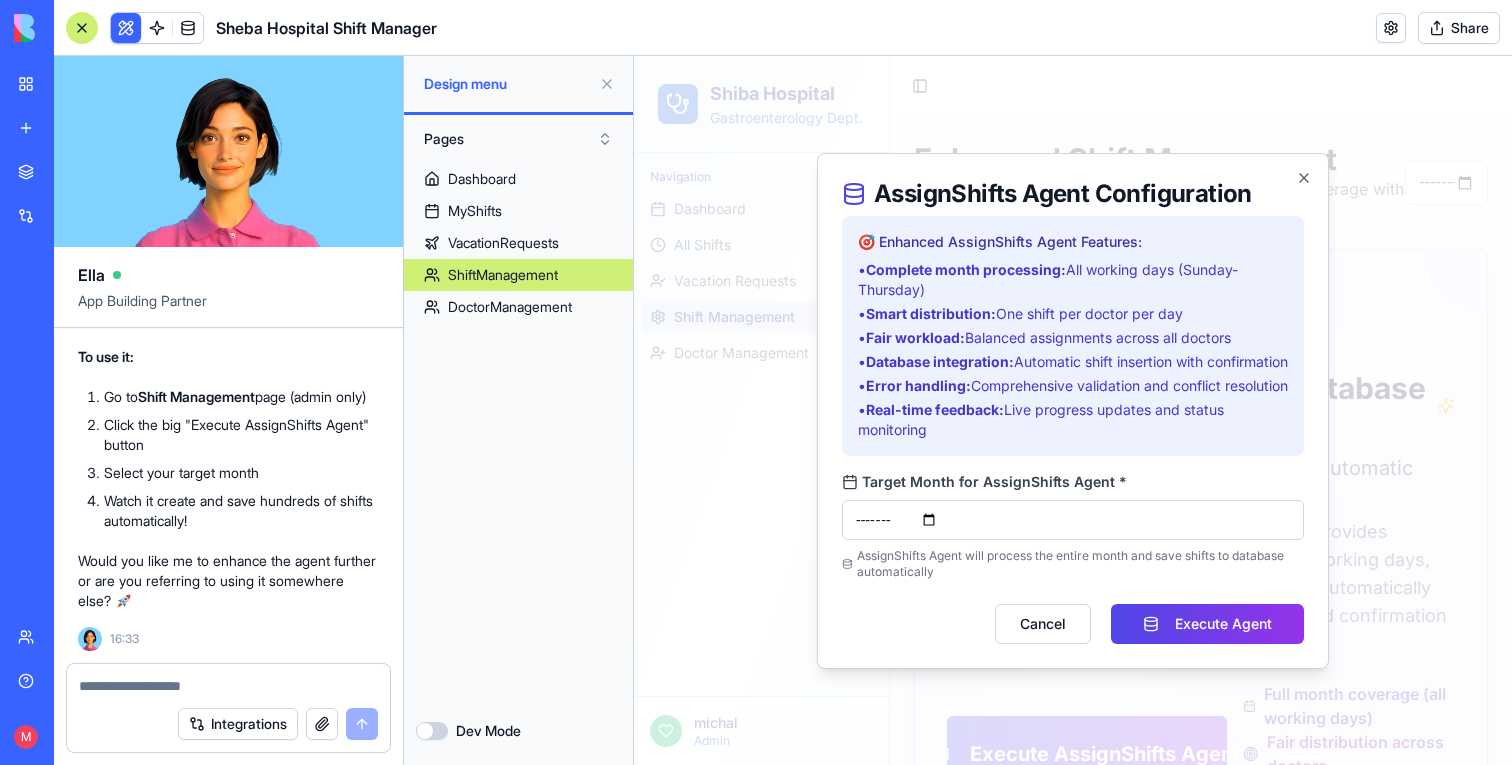 type on "*******" 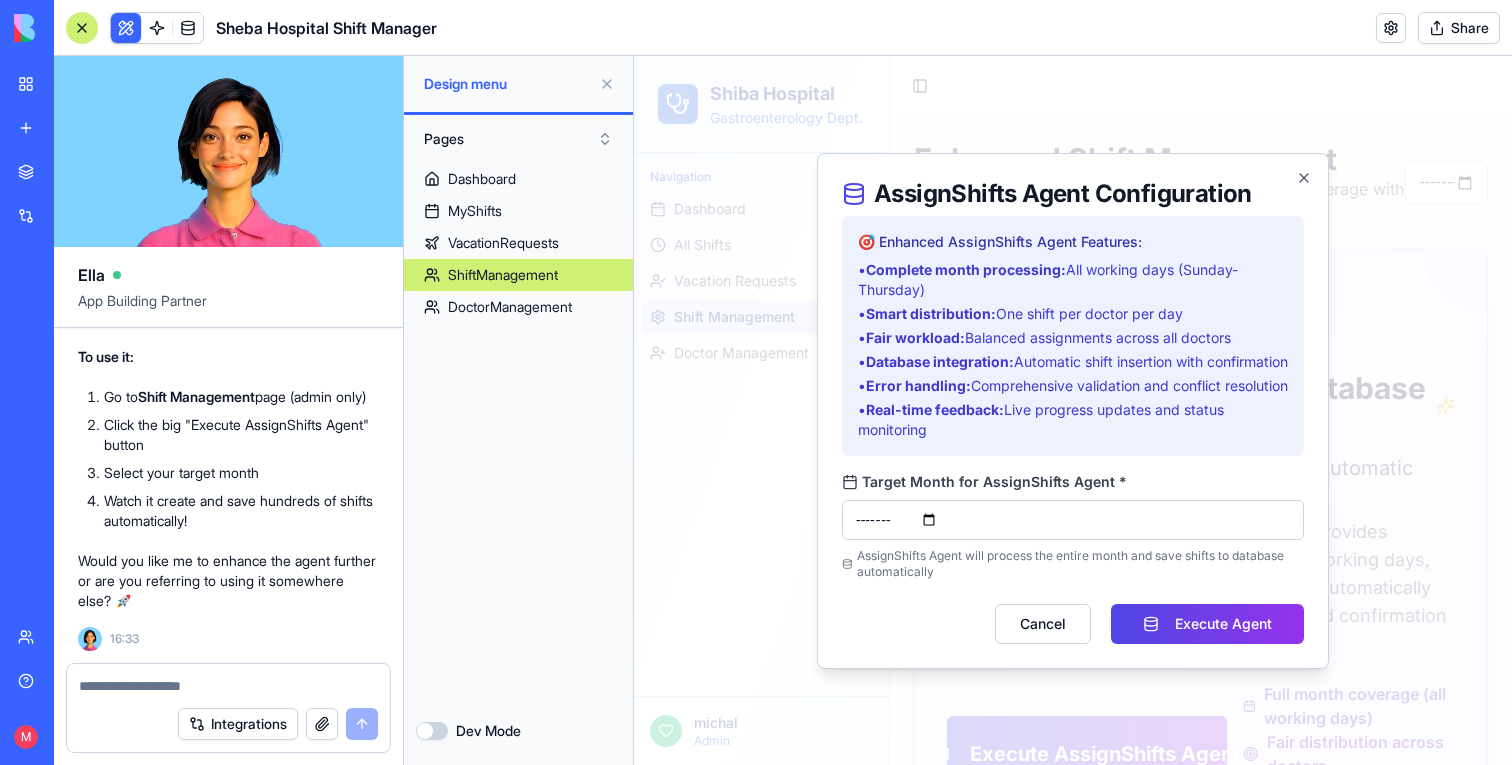 click on "AssignShifts Agent Configuration 🎯 Enhanced AssignShifts Agent Features: •  Complete month processing:  All working days (Sunday-Thursday) •  Smart distribution:  One shift per doctor per day •  Fair workload:  Balanced assignments across all doctors •  Database integration:  Automatic shift insertion with confirmation •  Error handling:  Comprehensive validation and conflict resolution •  Real-time feedback:  Live progress updates and status monitoring Target Month for AssignShifts Agent * ******* AssignShifts Agent will process the entire month and save shifts to database automatically Cancel Execute Agent Close" at bounding box center (1073, 411) 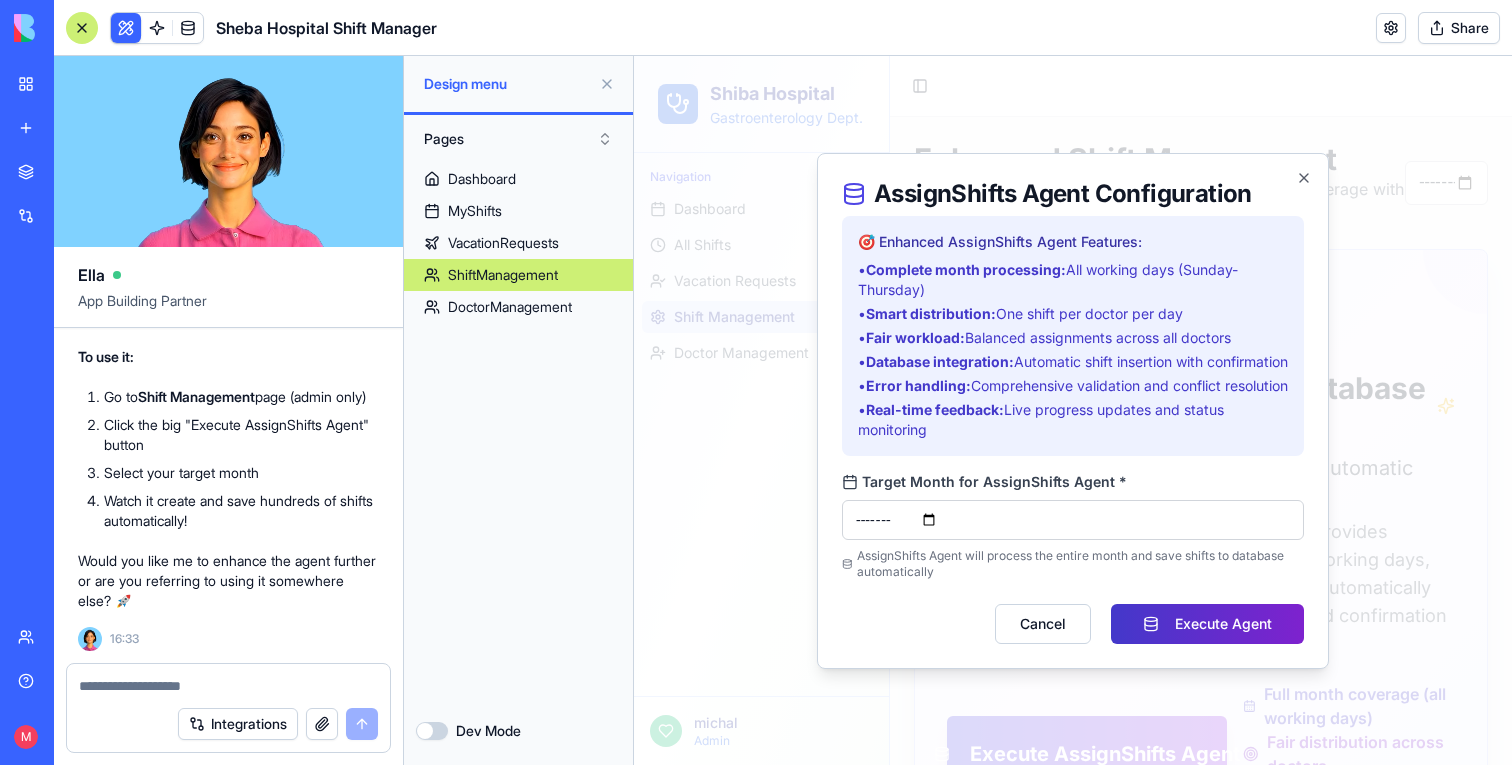 click on "Execute Agent" at bounding box center (1207, 624) 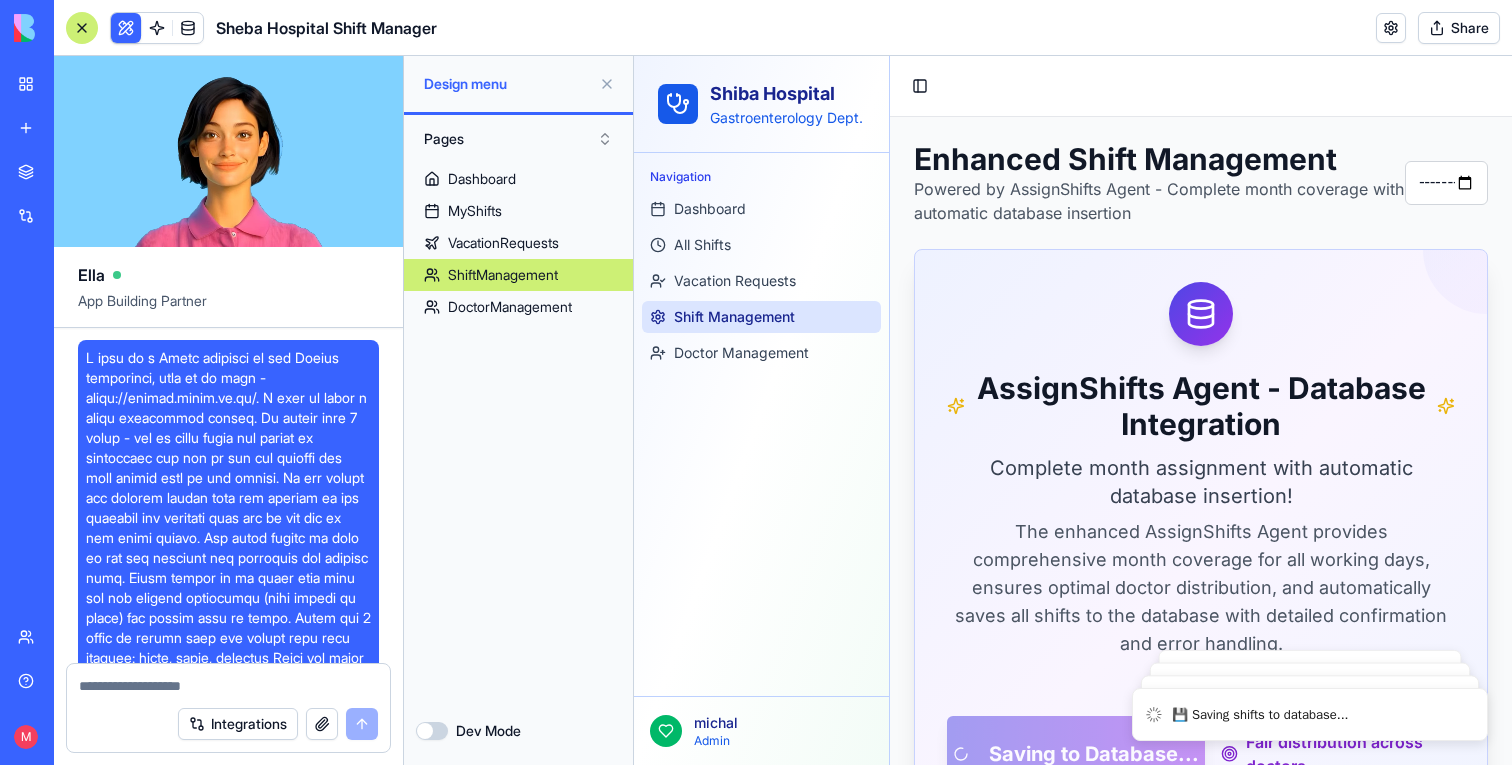 scroll, scrollTop: 0, scrollLeft: 0, axis: both 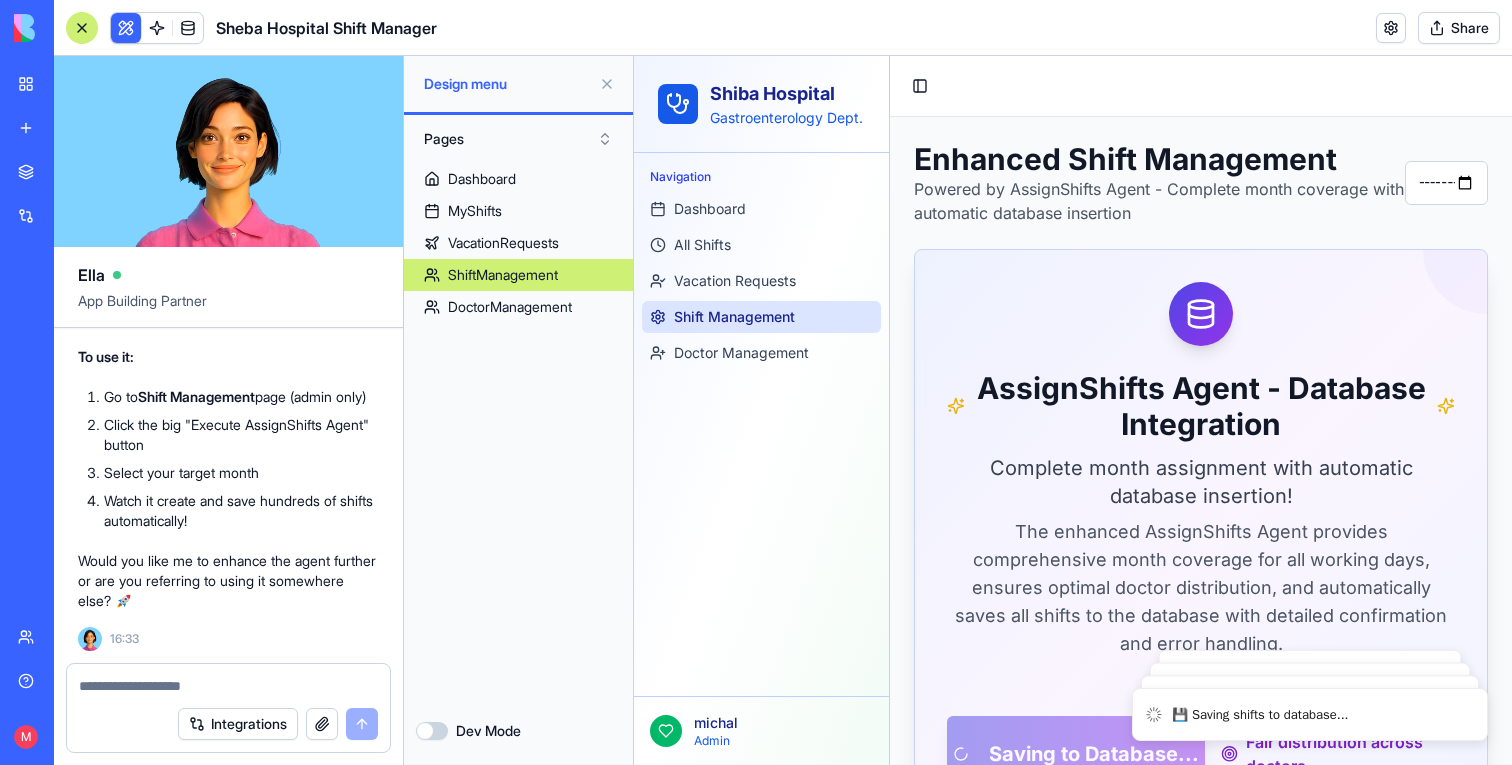 click at bounding box center [607, 84] 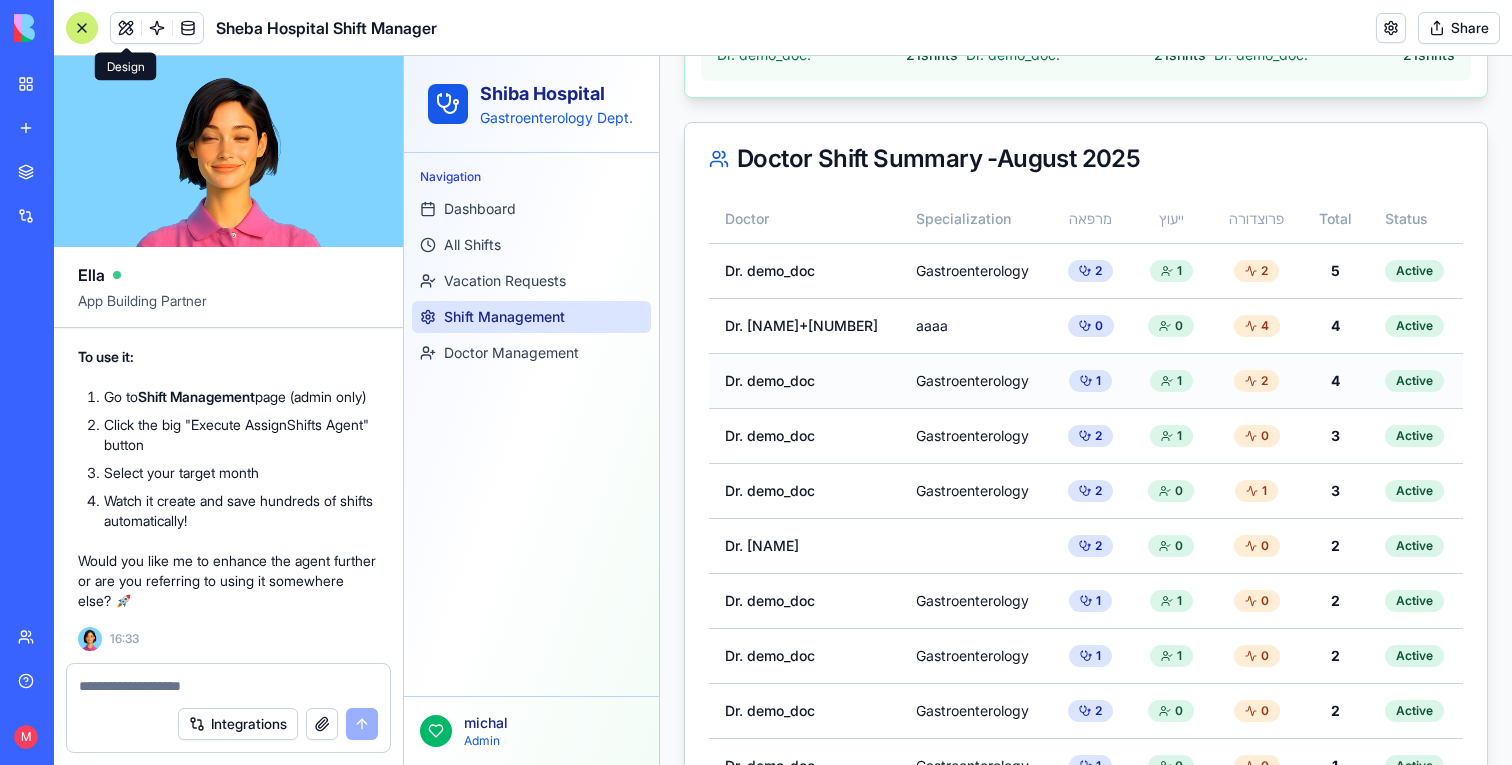 scroll, scrollTop: 739, scrollLeft: 0, axis: vertical 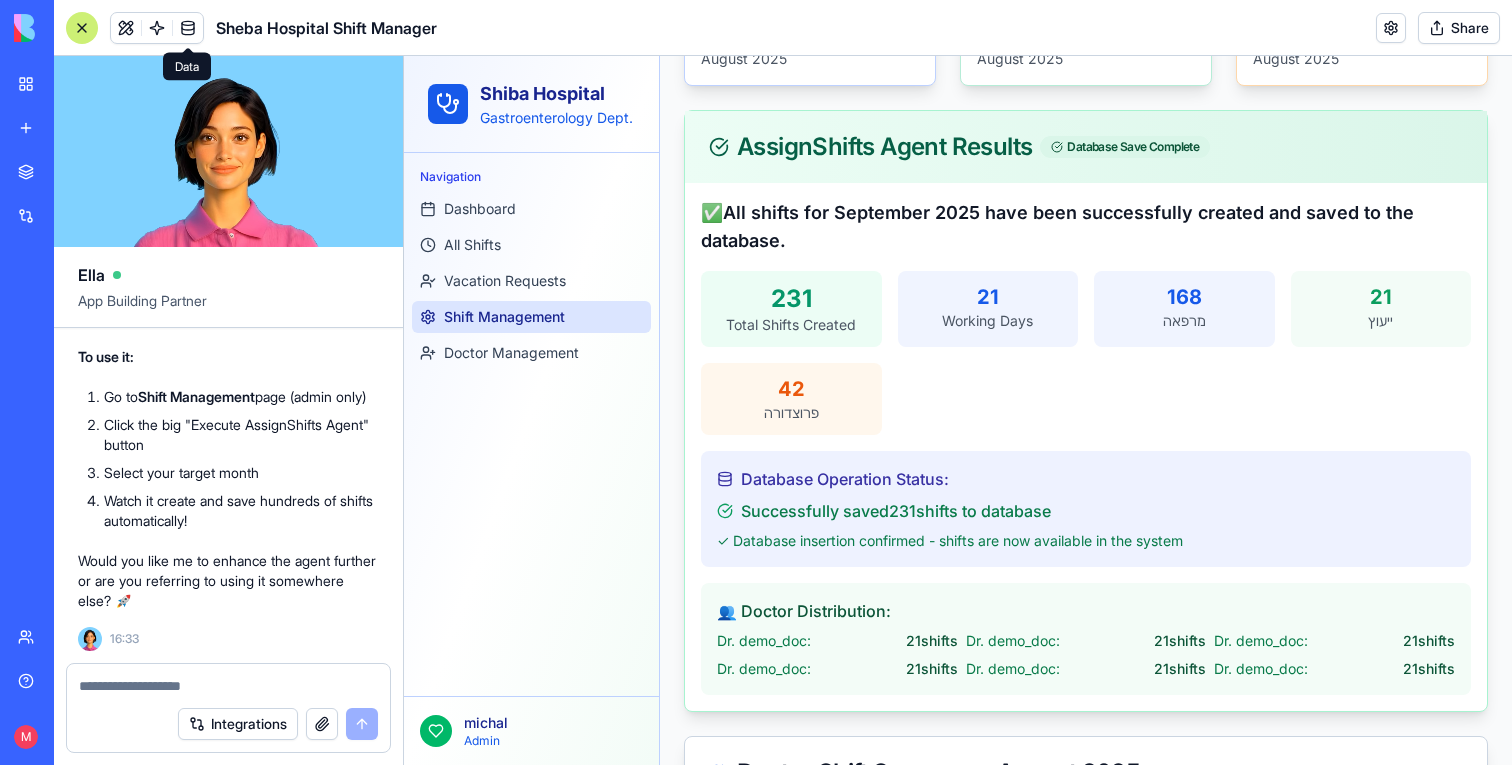 click at bounding box center (188, 28) 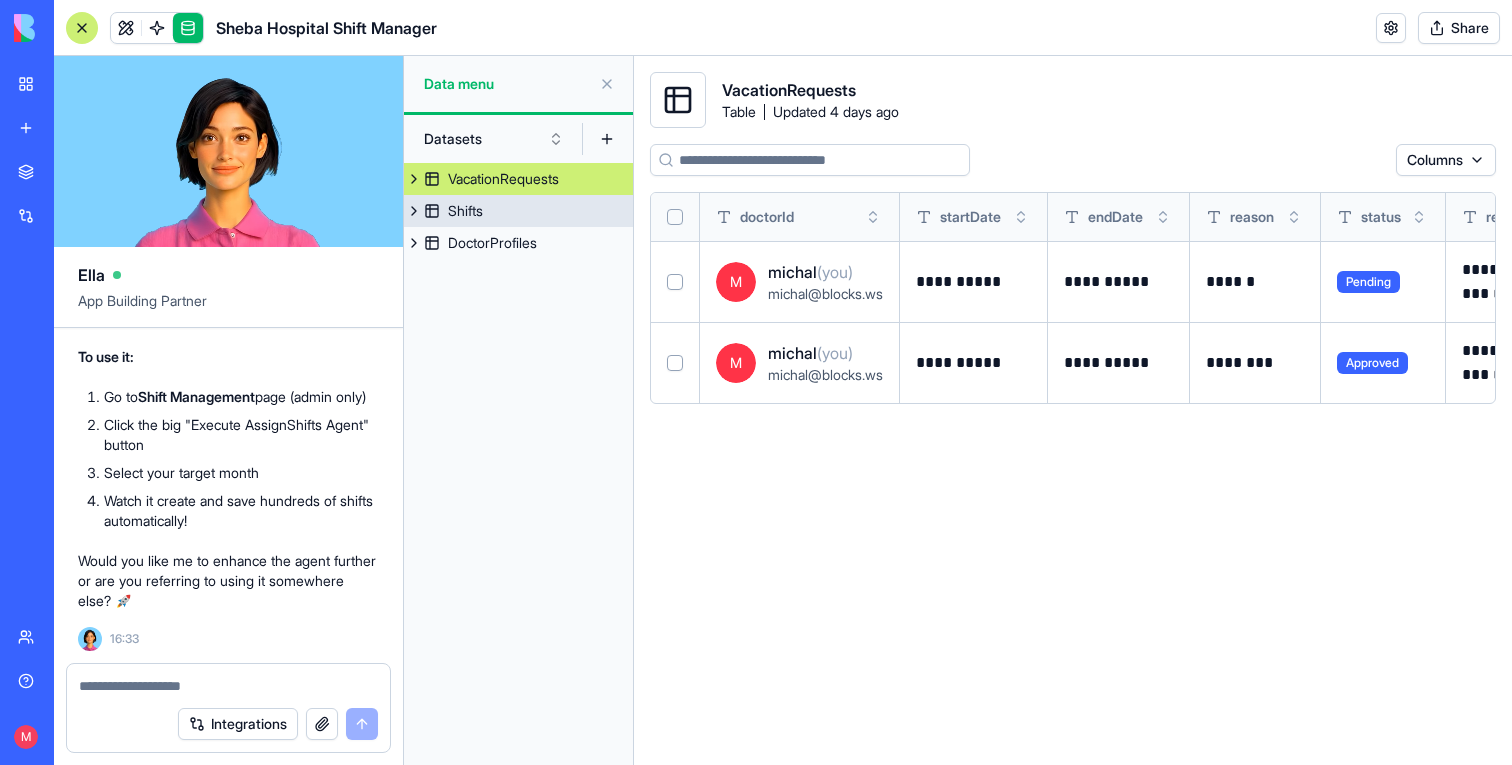 click on "Shifts" at bounding box center [518, 211] 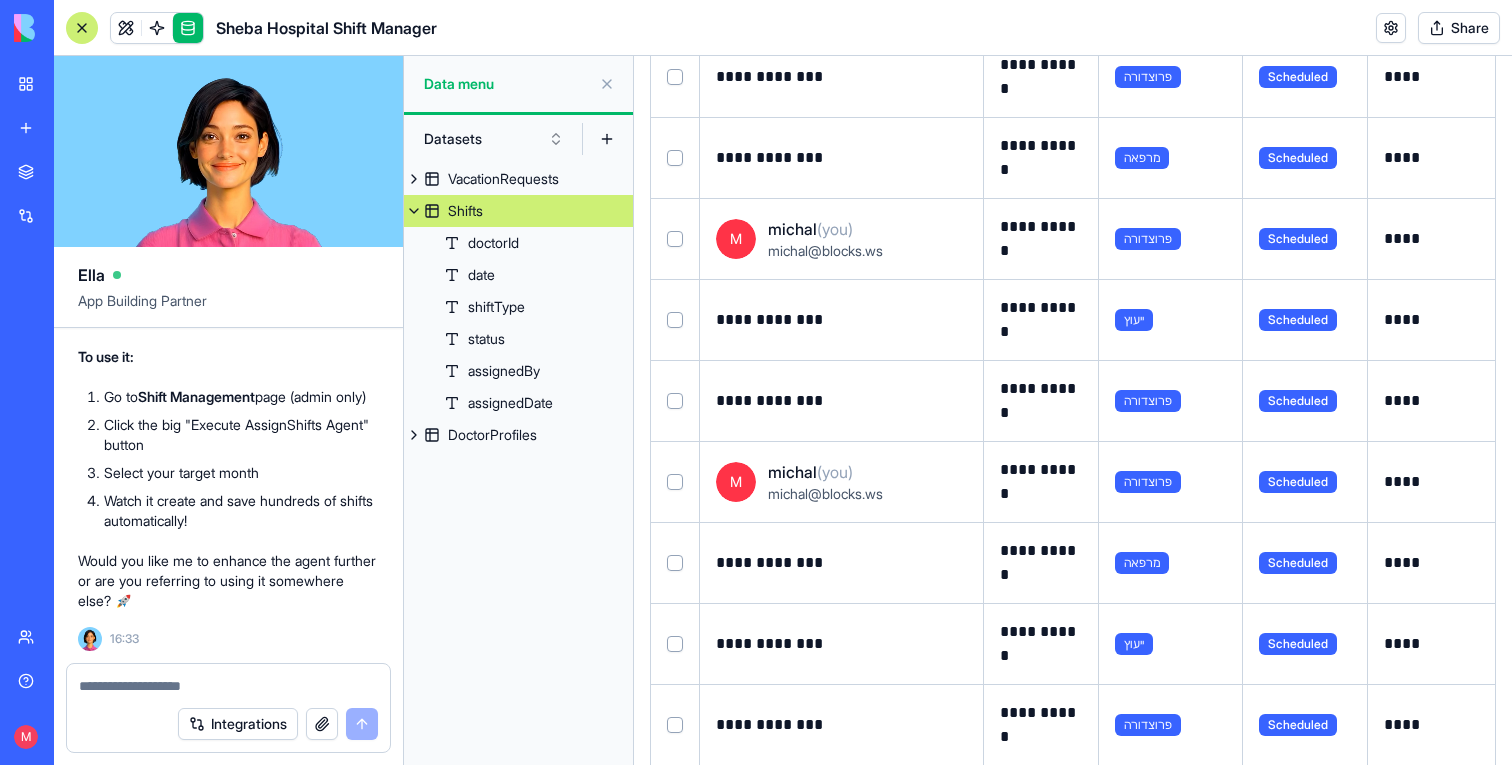 scroll, scrollTop: 19094, scrollLeft: 0, axis: vertical 